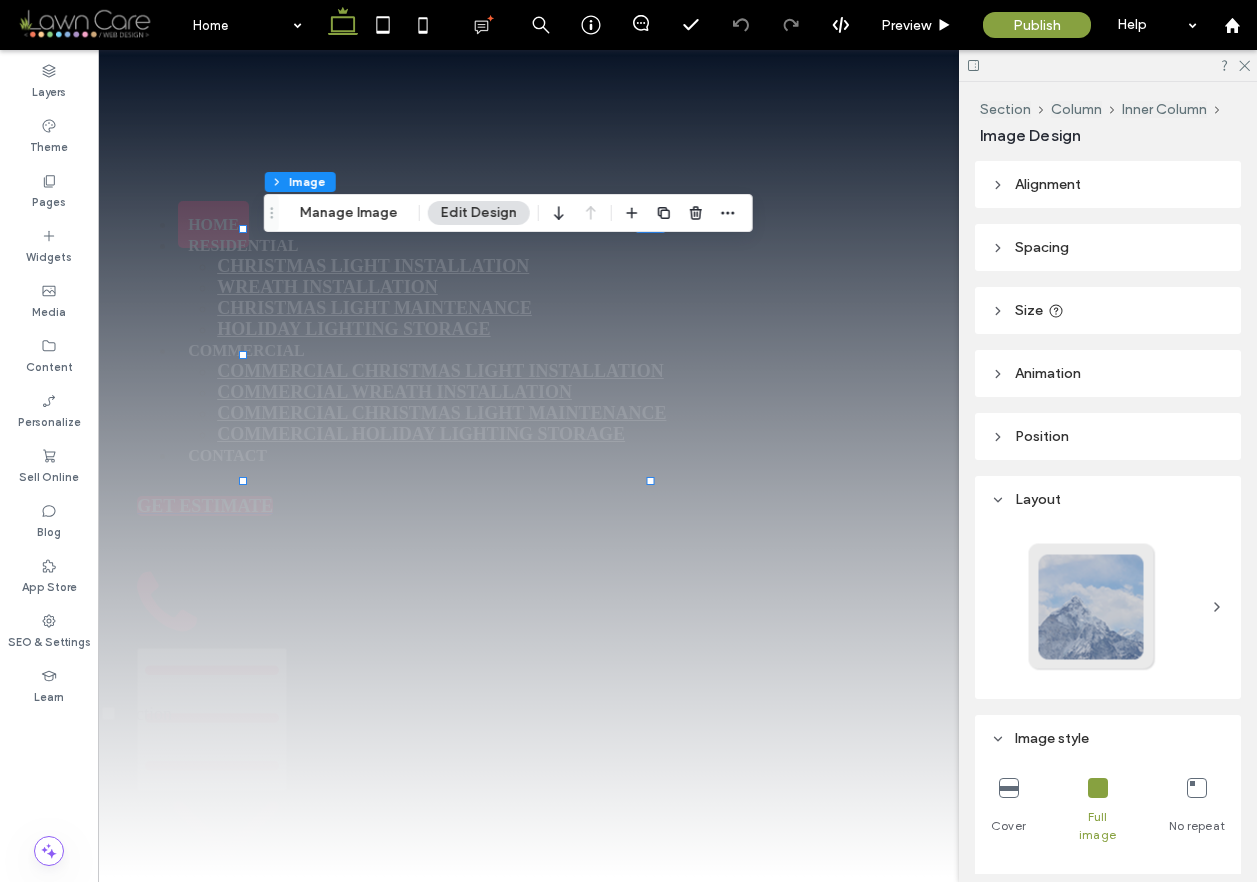 scroll, scrollTop: 4, scrollLeft: 0, axis: vertical 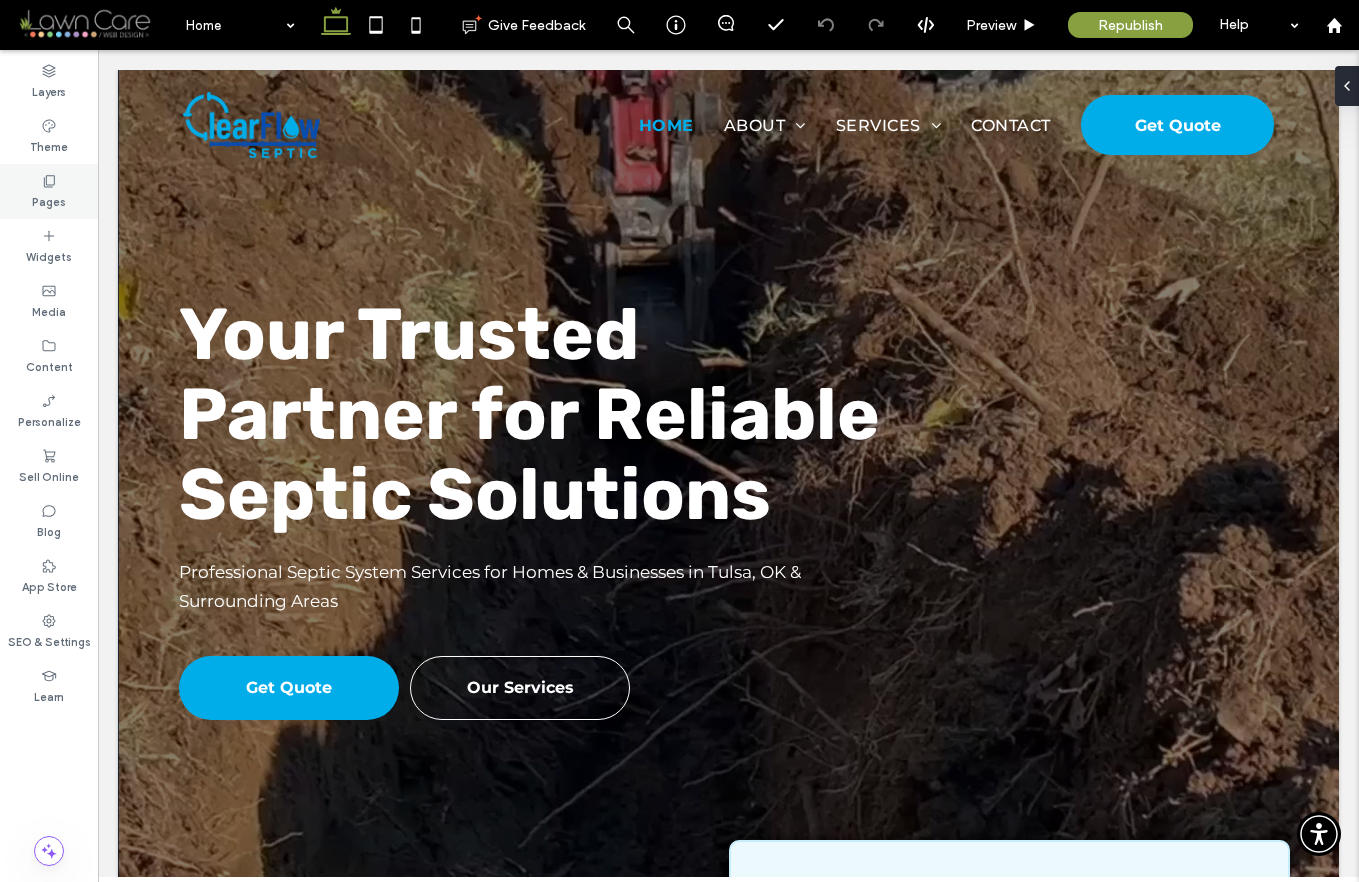 click on "Pages" at bounding box center (49, 191) 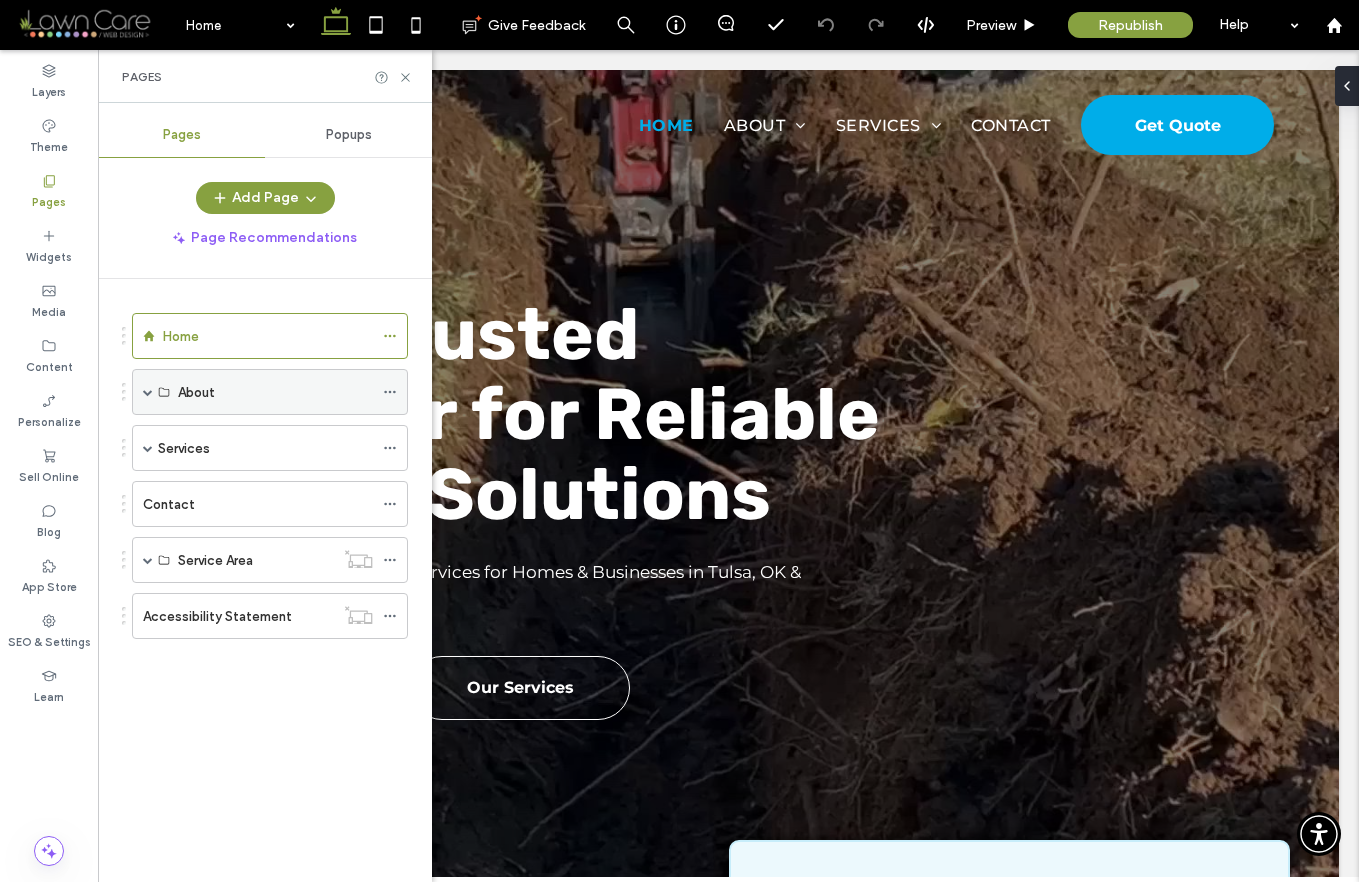 click at bounding box center (148, 392) 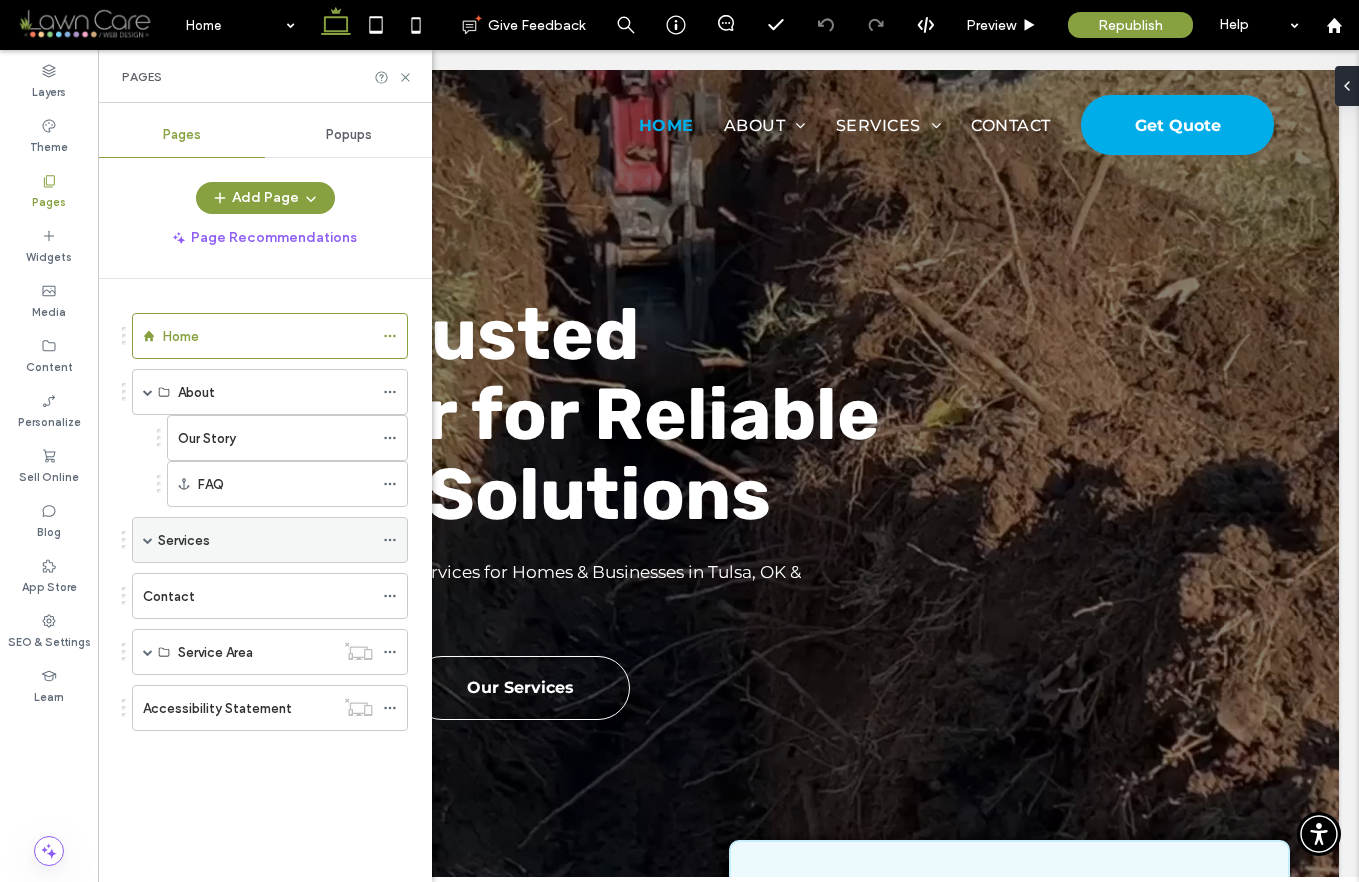 click on "Services" at bounding box center (270, 540) 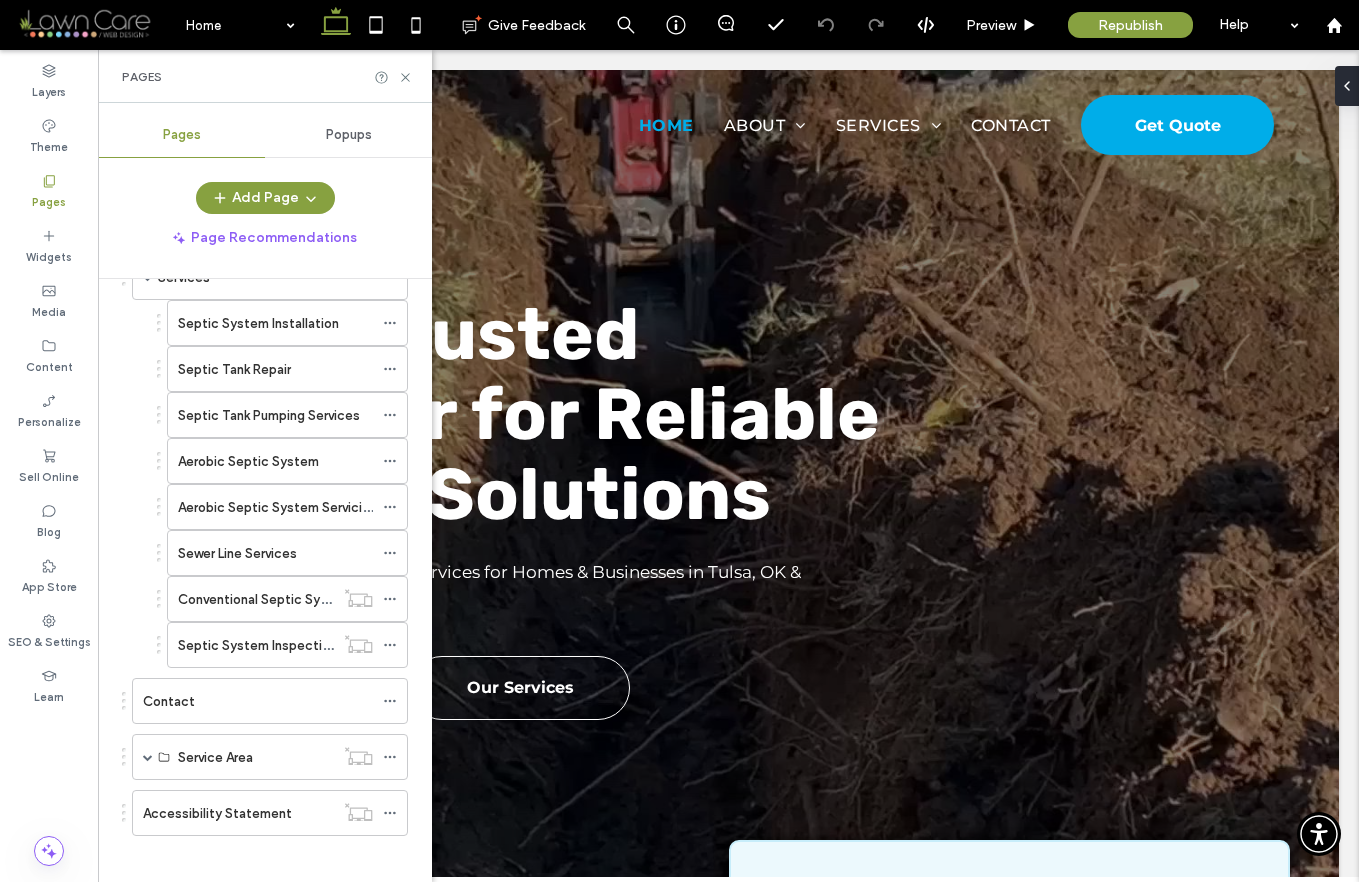 scroll, scrollTop: 277, scrollLeft: 0, axis: vertical 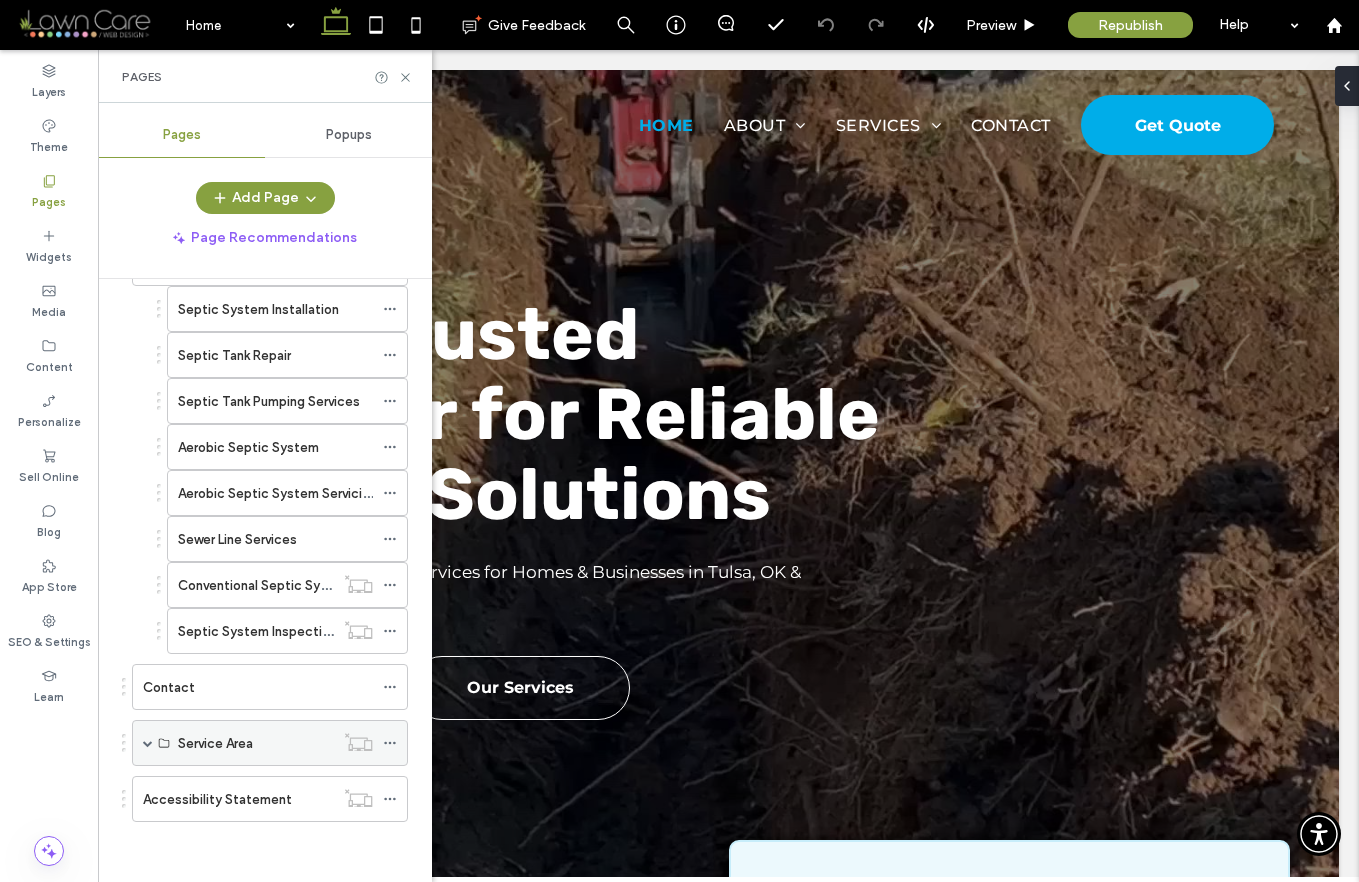 click at bounding box center (148, 743) 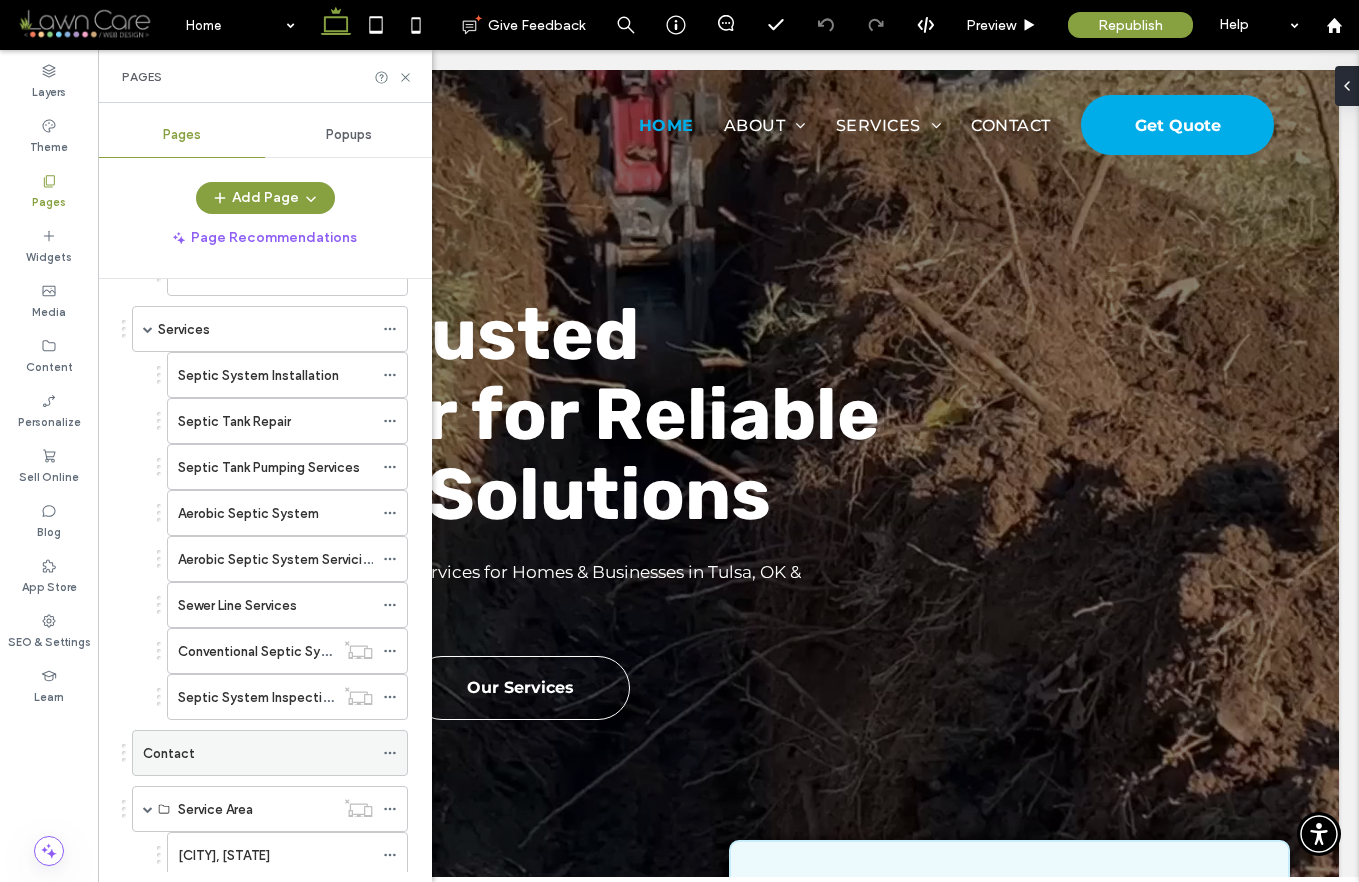 scroll, scrollTop: 0, scrollLeft: 0, axis: both 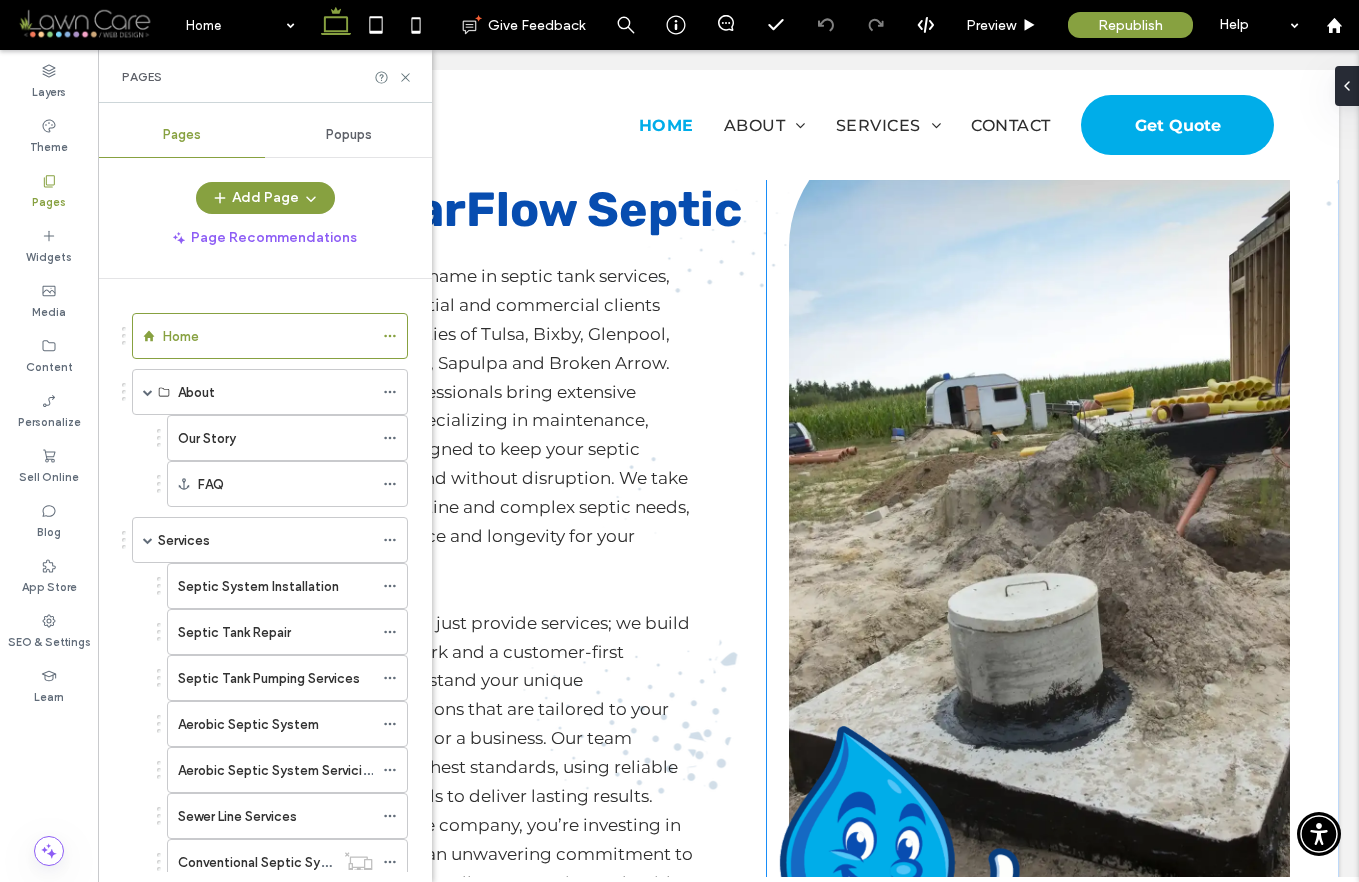click on "About us
About ClearFlow Septic
ClearFlow Septic is a trusted name in septic tank services, proudly serving both residential and commercial clients throughout the Oklahoma cities of Tulsa, Bixby, Glenpool, Skiatook, Owasso, Collinsville, Sapulpa and Broken Arrow. Our skilled and certified professionals bring extensive expertise to every project, specializing in maintenance, installations, and repairs designed to keep your septic systems running efficiently and without disruption. We take pride in addressing both routine and complex septic needs, ensuring optimal performance and longevity for your system.
About Us" at bounding box center (467, 588) 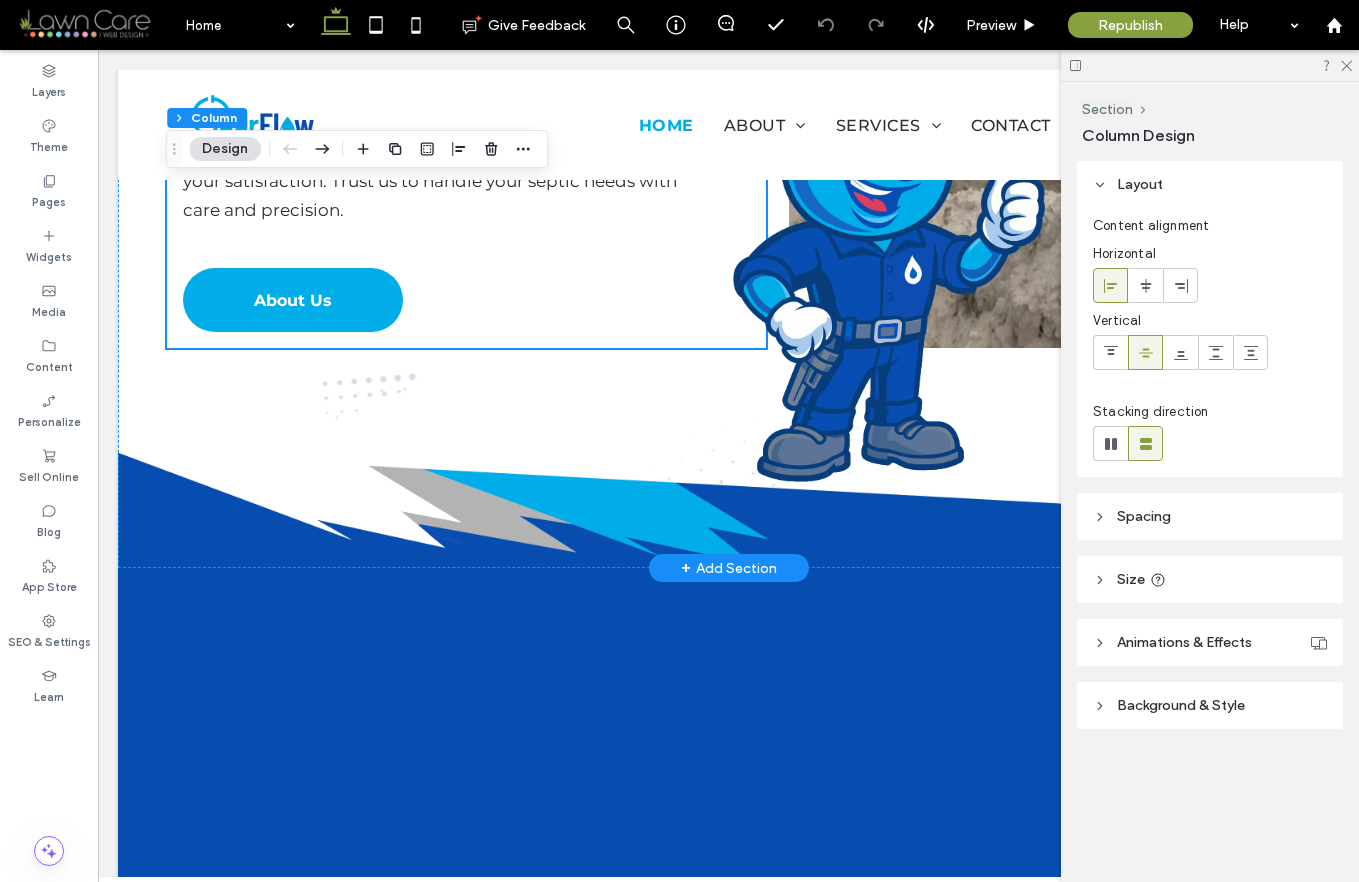 scroll, scrollTop: 2219, scrollLeft: 0, axis: vertical 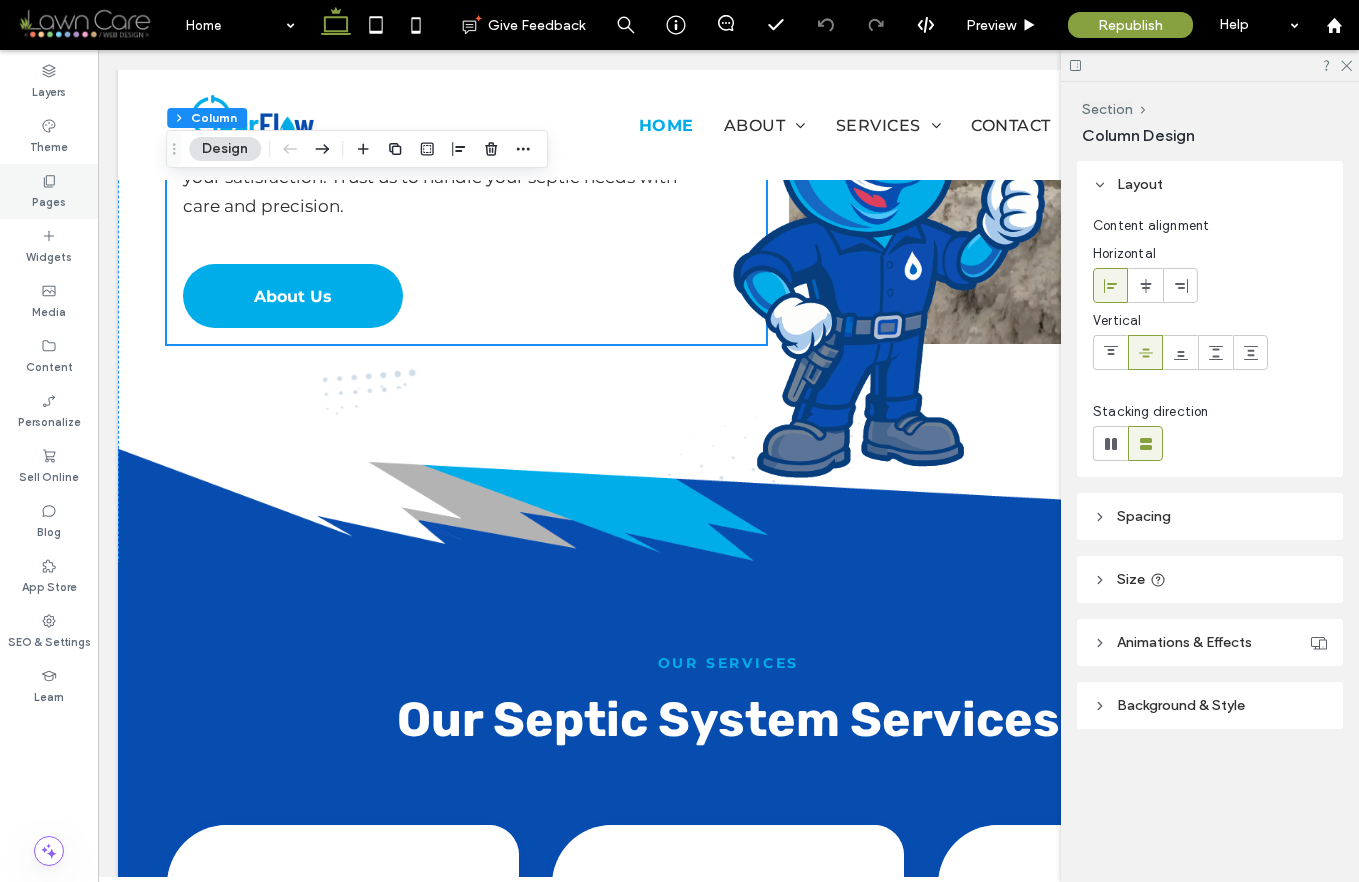 click on "Pages" at bounding box center (49, 200) 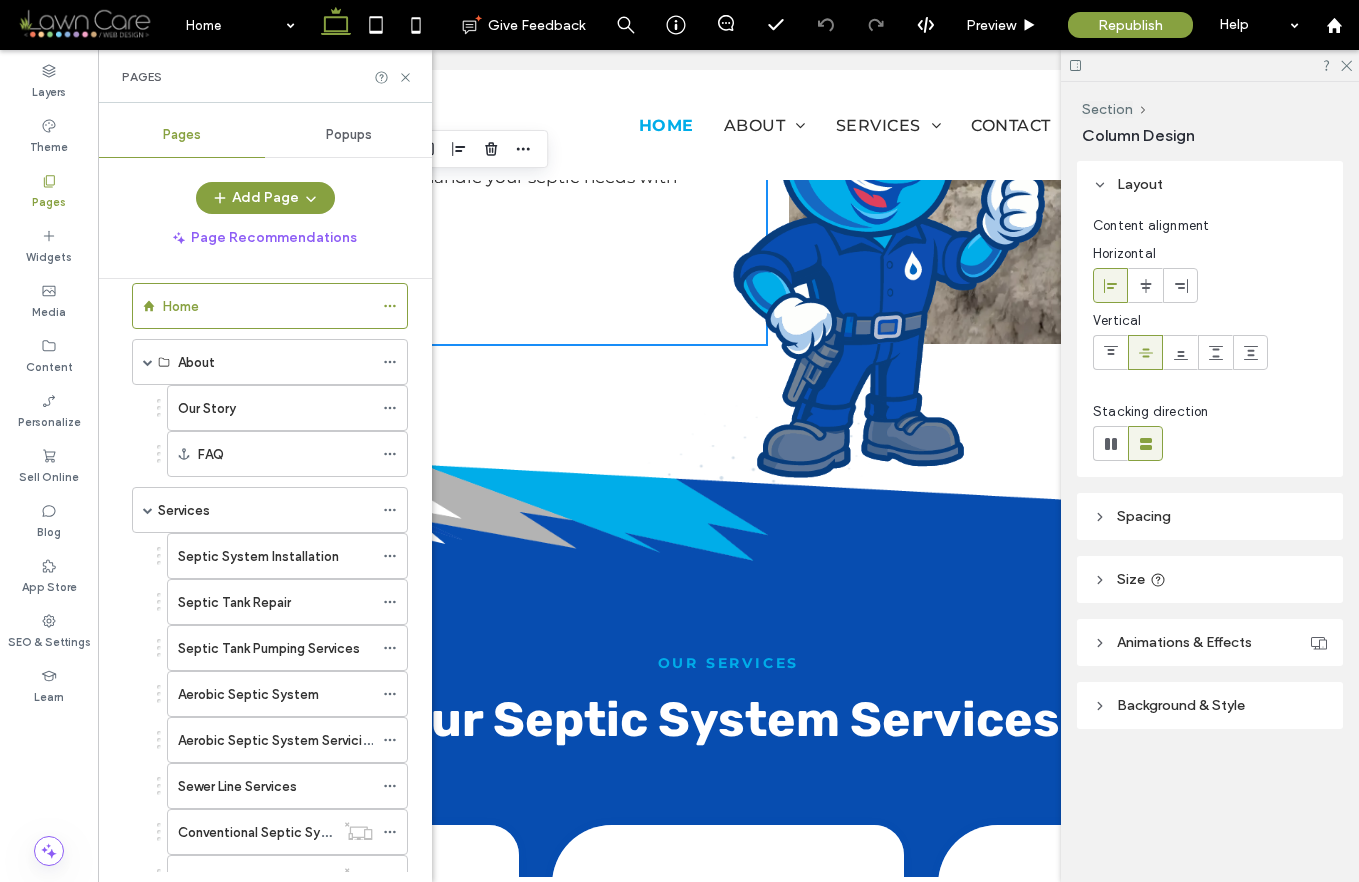 scroll, scrollTop: 0, scrollLeft: 0, axis: both 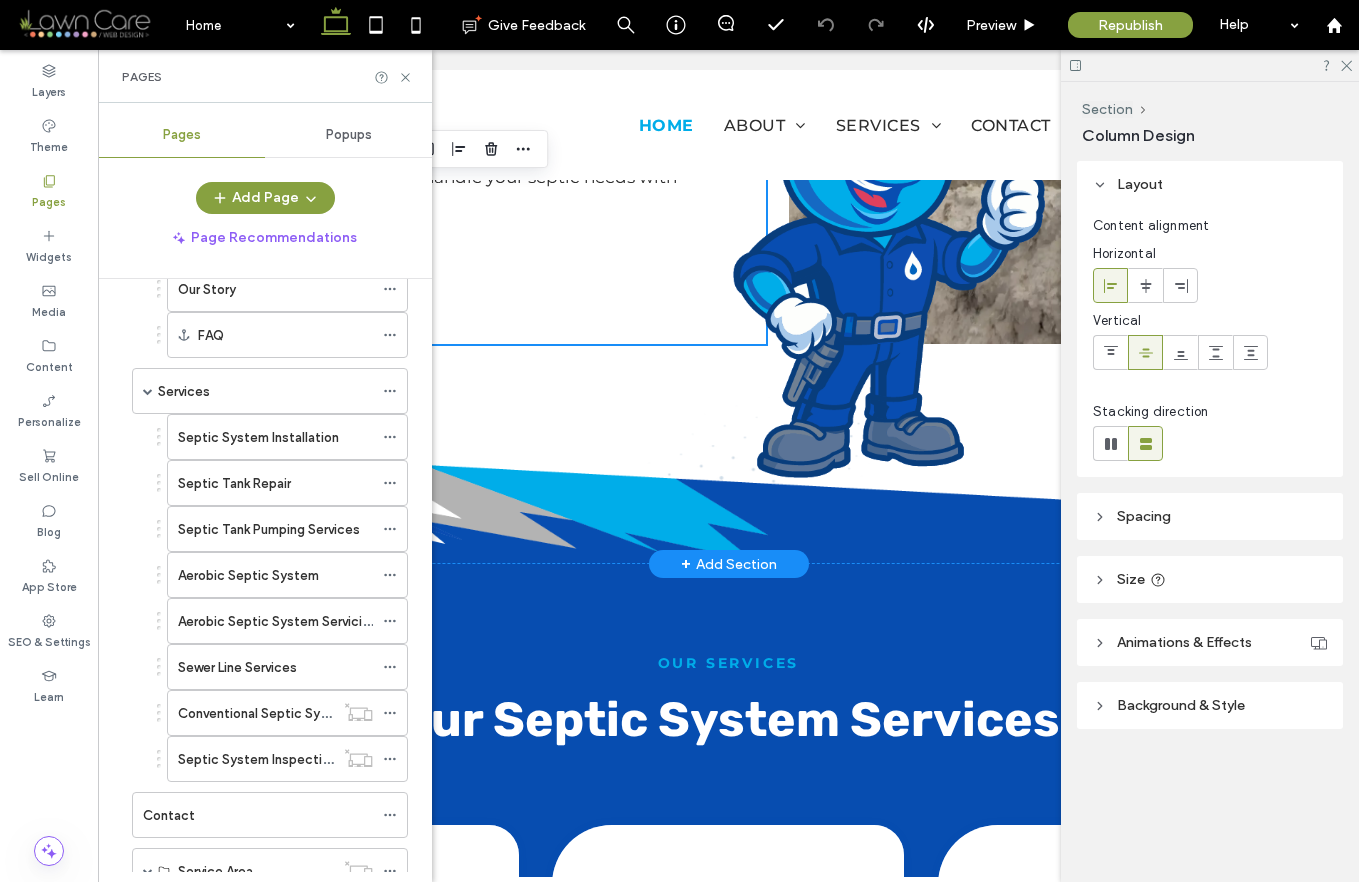 click on "About us
About ClearFlow Septic
ClearFlow Septic is a trusted name in septic tank services, proudly serving both residential and commercial clients throughout the Oklahoma cities of Tulsa, Bixby, Glenpool, Skiatook, Owasso, Collinsville, Sapulpa and Broken Arrow. Our skilled and certified professionals bring extensive expertise to every project, specializing in maintenance, installations, and repairs designed to keep your septic systems running efficiently and without disruption. We take pride in addressing both routine and complex septic needs, ensuring optimal performance and longevity for your system.
About Us" at bounding box center [467, -118] 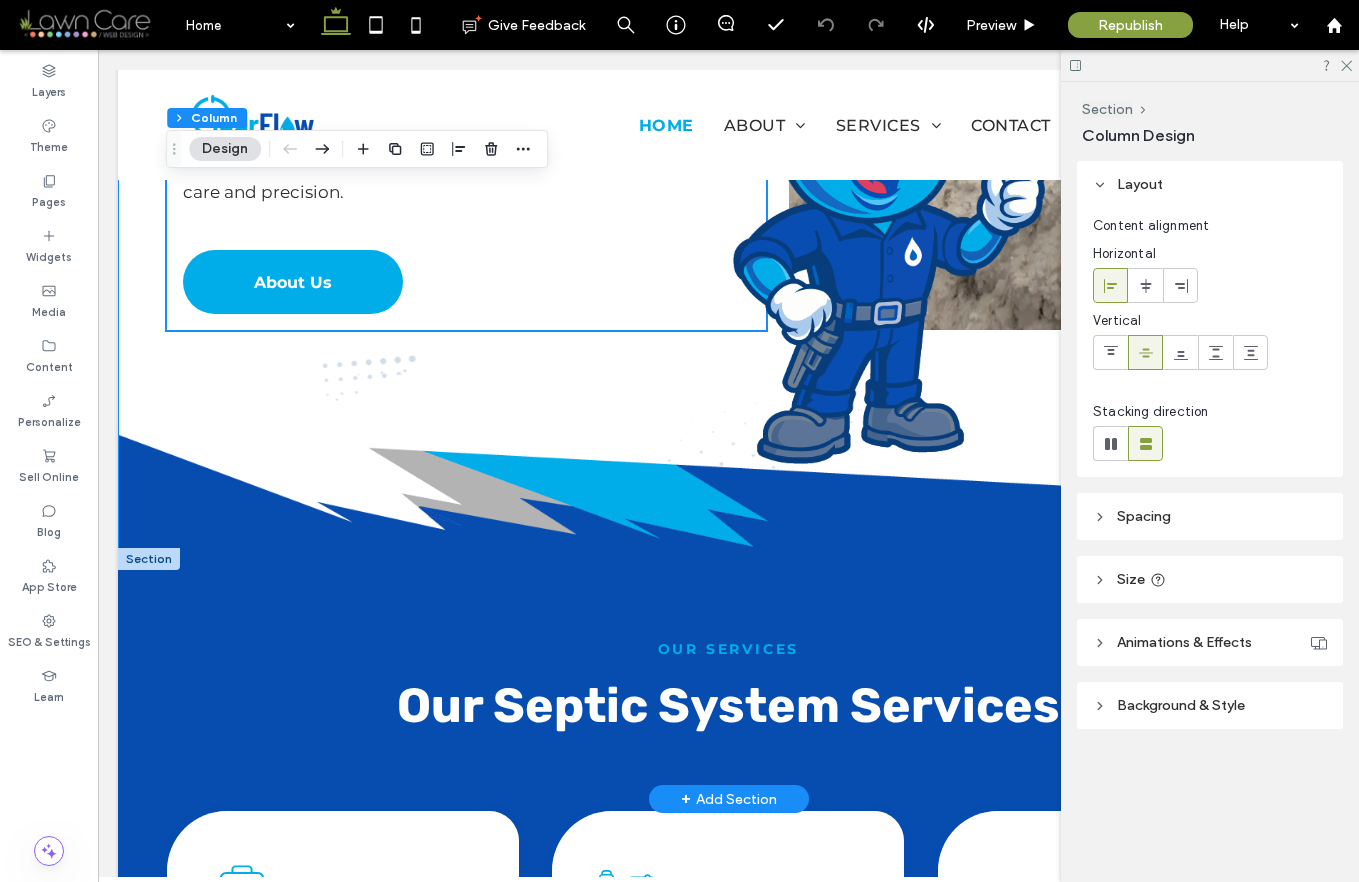 scroll, scrollTop: 2248, scrollLeft: 0, axis: vertical 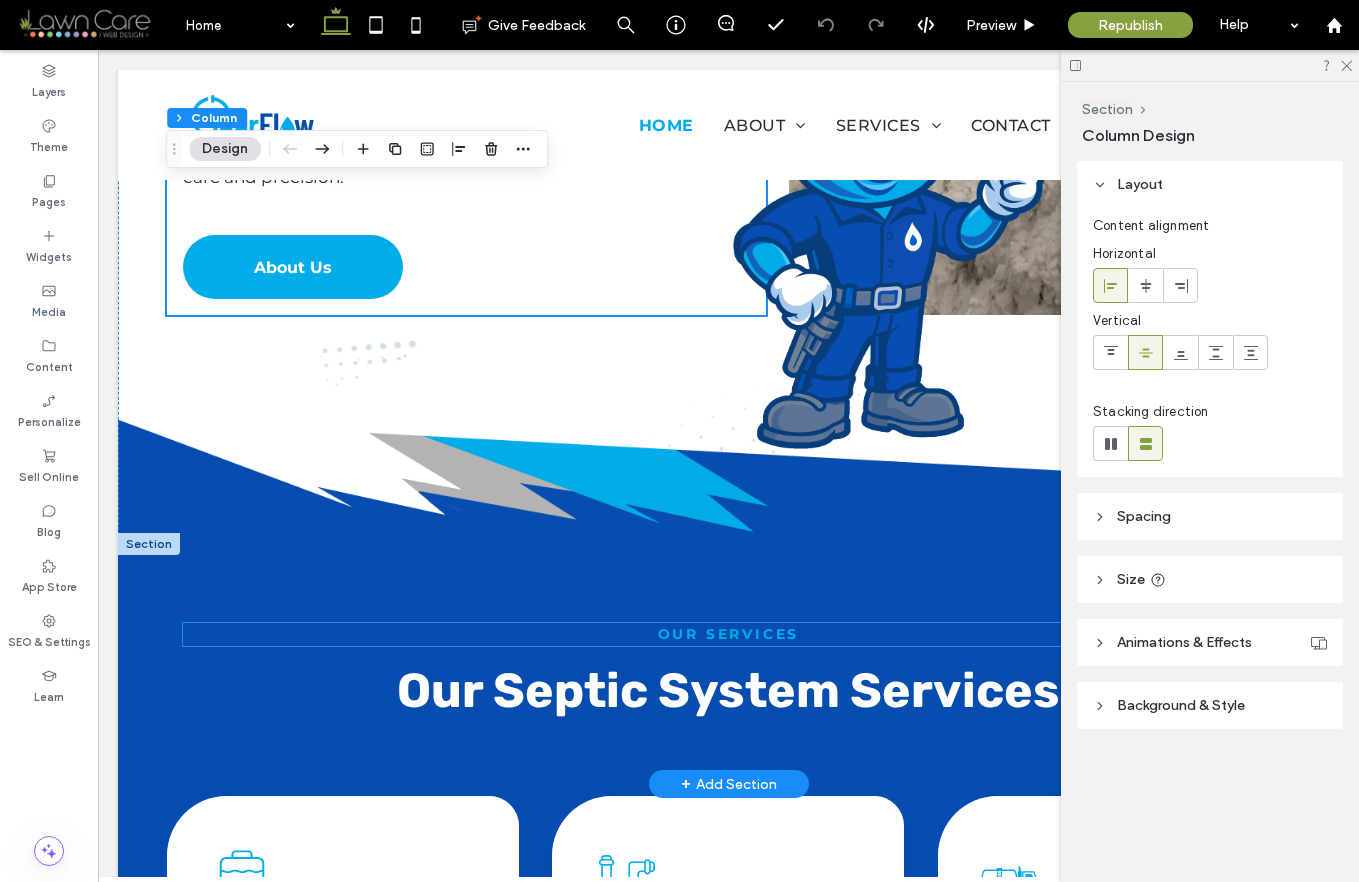 click on "OUR SERVICES" at bounding box center [728, 635] 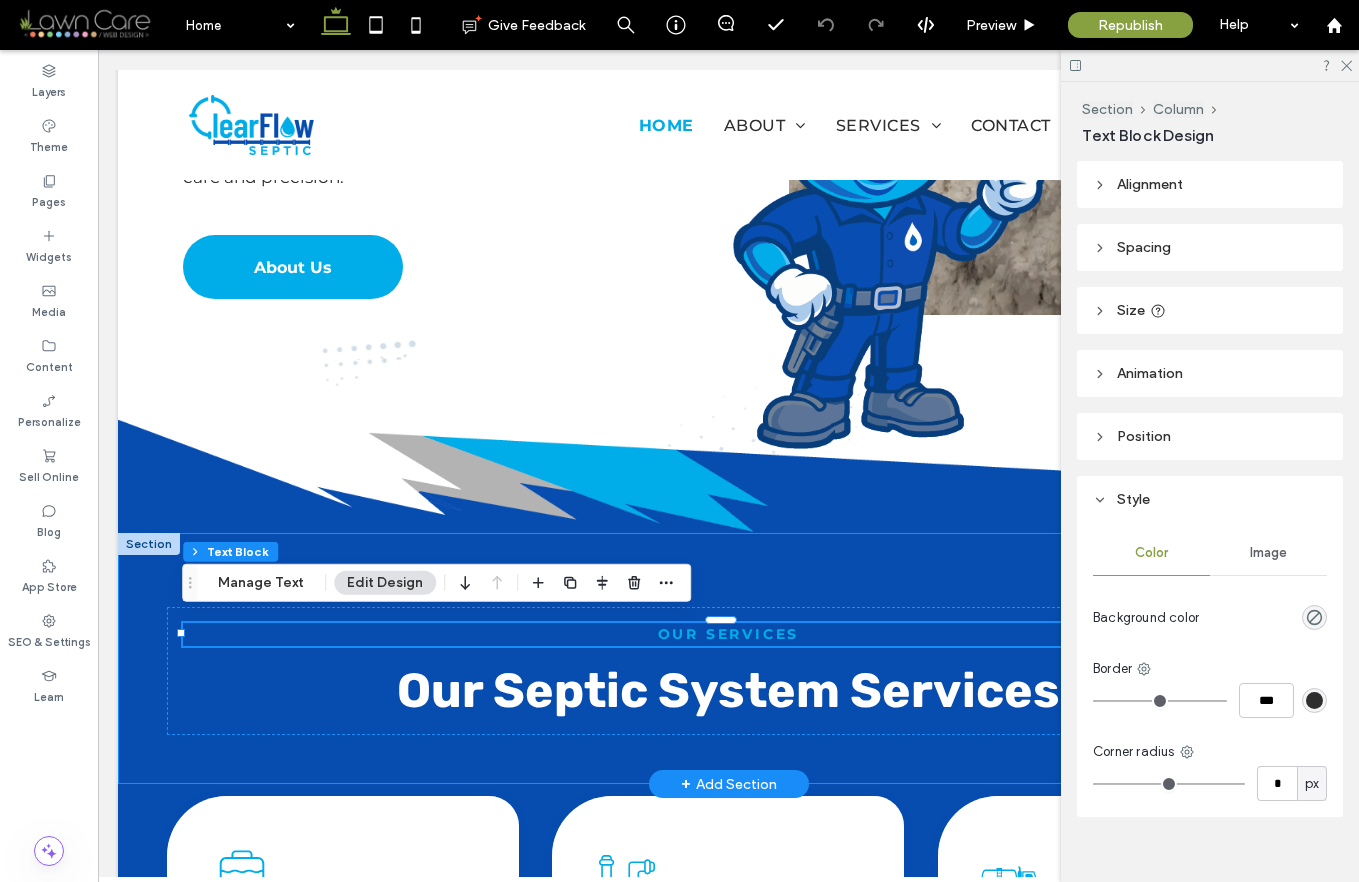 click on "OUR SERVICES
Our Septic System Services" at bounding box center (728, 658) 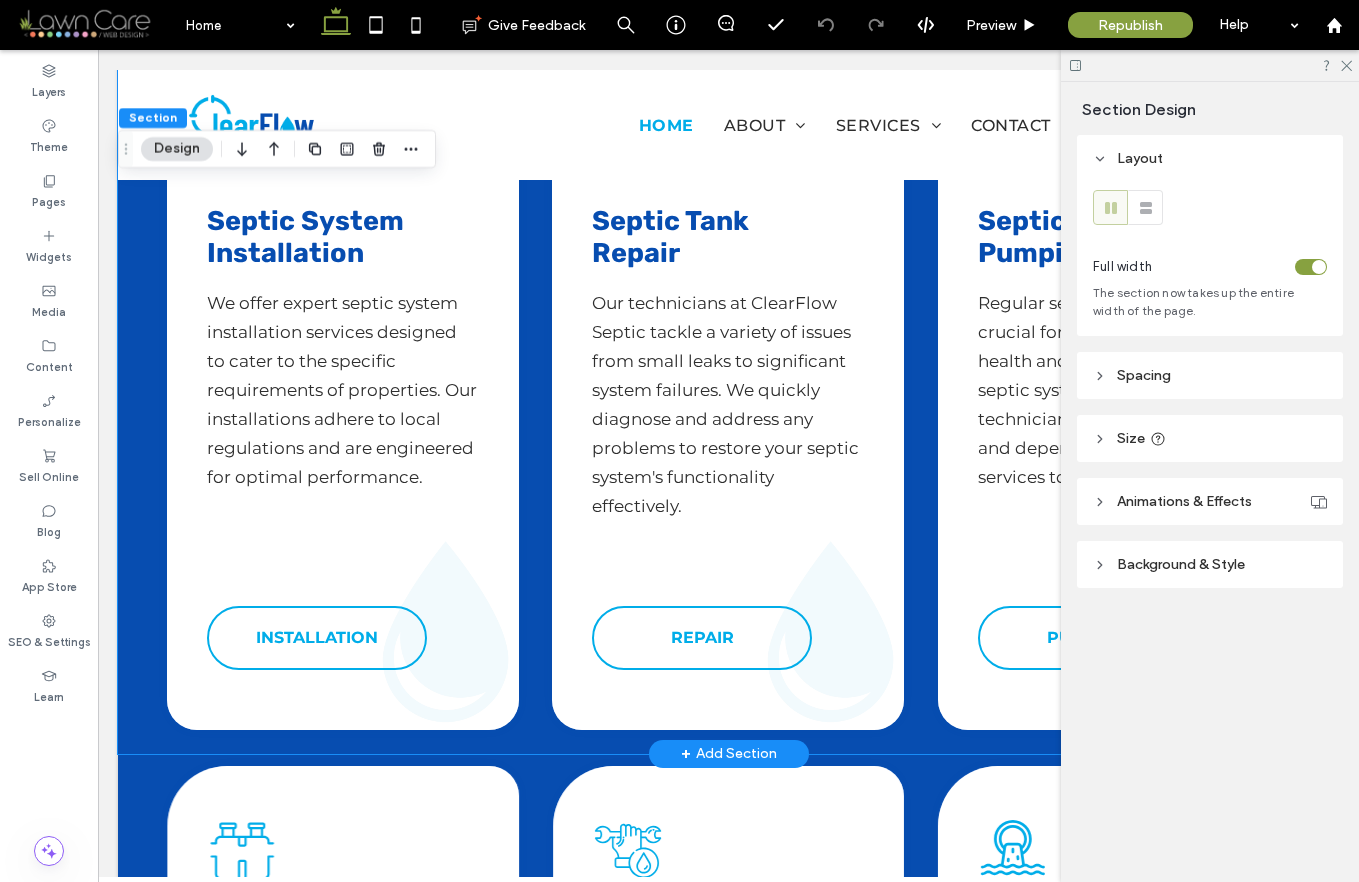 scroll, scrollTop: 3125, scrollLeft: 0, axis: vertical 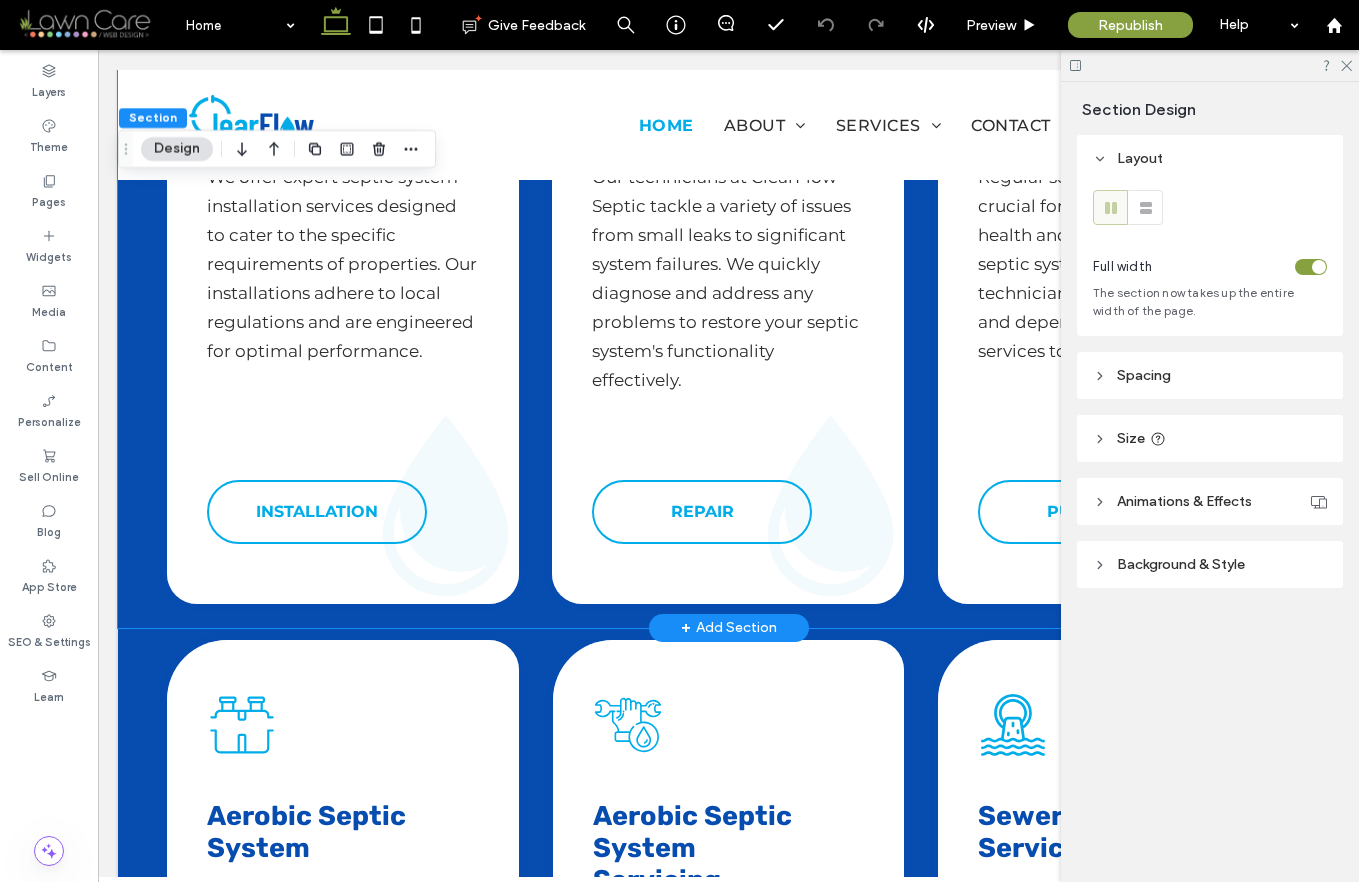 click on "Septic System Installation Icon
Septic System
Installation​
We offer expert septic system installation services designed to cater to the specific requirements of properties. Our installations adhere to local regulations and are engineered for optimal performance.
INSTALLATION
Septic System Repair Icon
Septic Tank
Repair
Our technicians at ClearFlow Septic tackle a variety of issues from sma ll leaks to significant system failures. W e quickly d iagnose and address any problems to restore your septic system's functionality effectively.
REPAIR
Septic Tank Pumping  Service Icon
Septic Tank
Pumping Service
PUMPING" at bounding box center [728, 267] 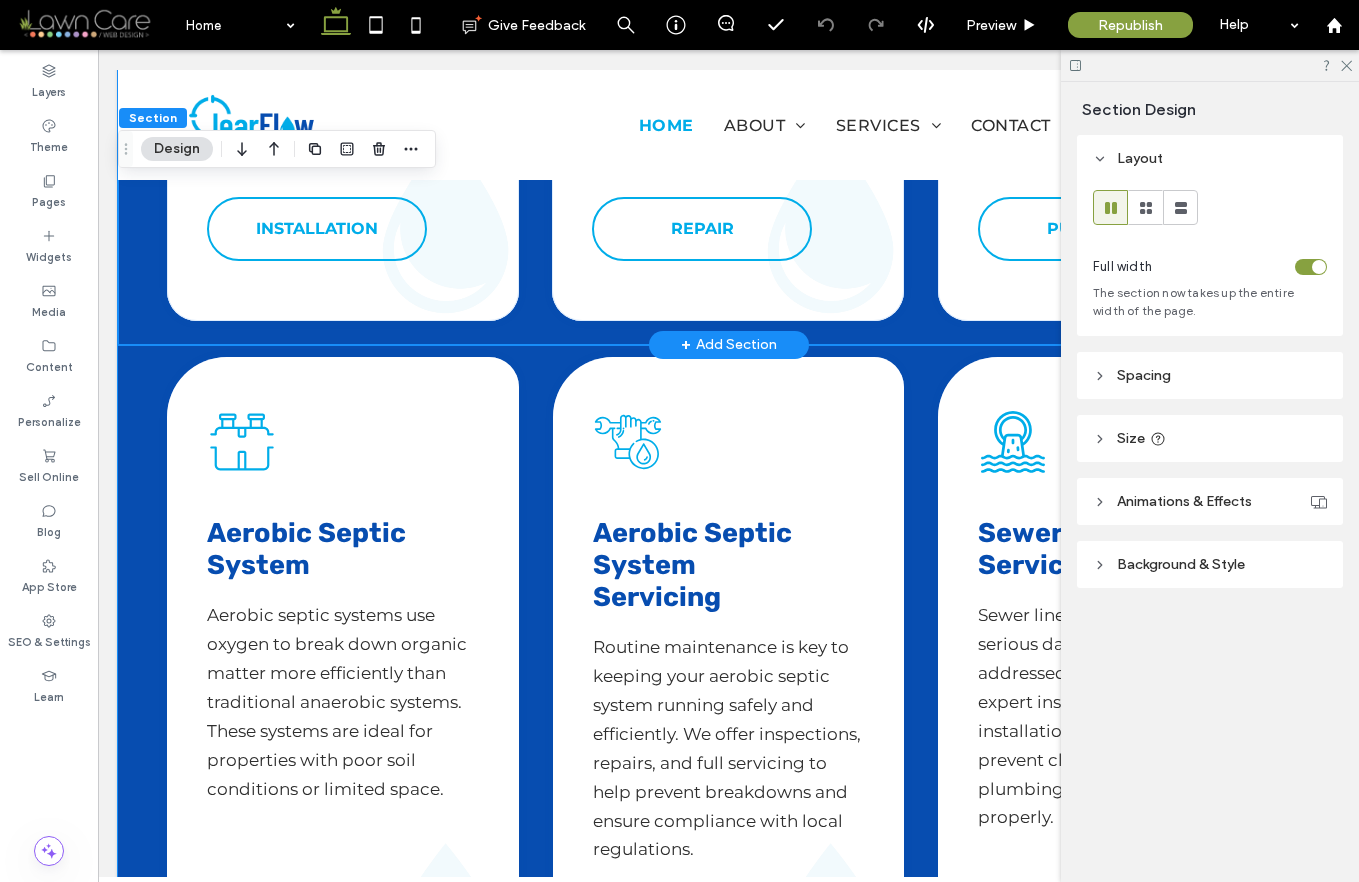 scroll, scrollTop: 3542, scrollLeft: 0, axis: vertical 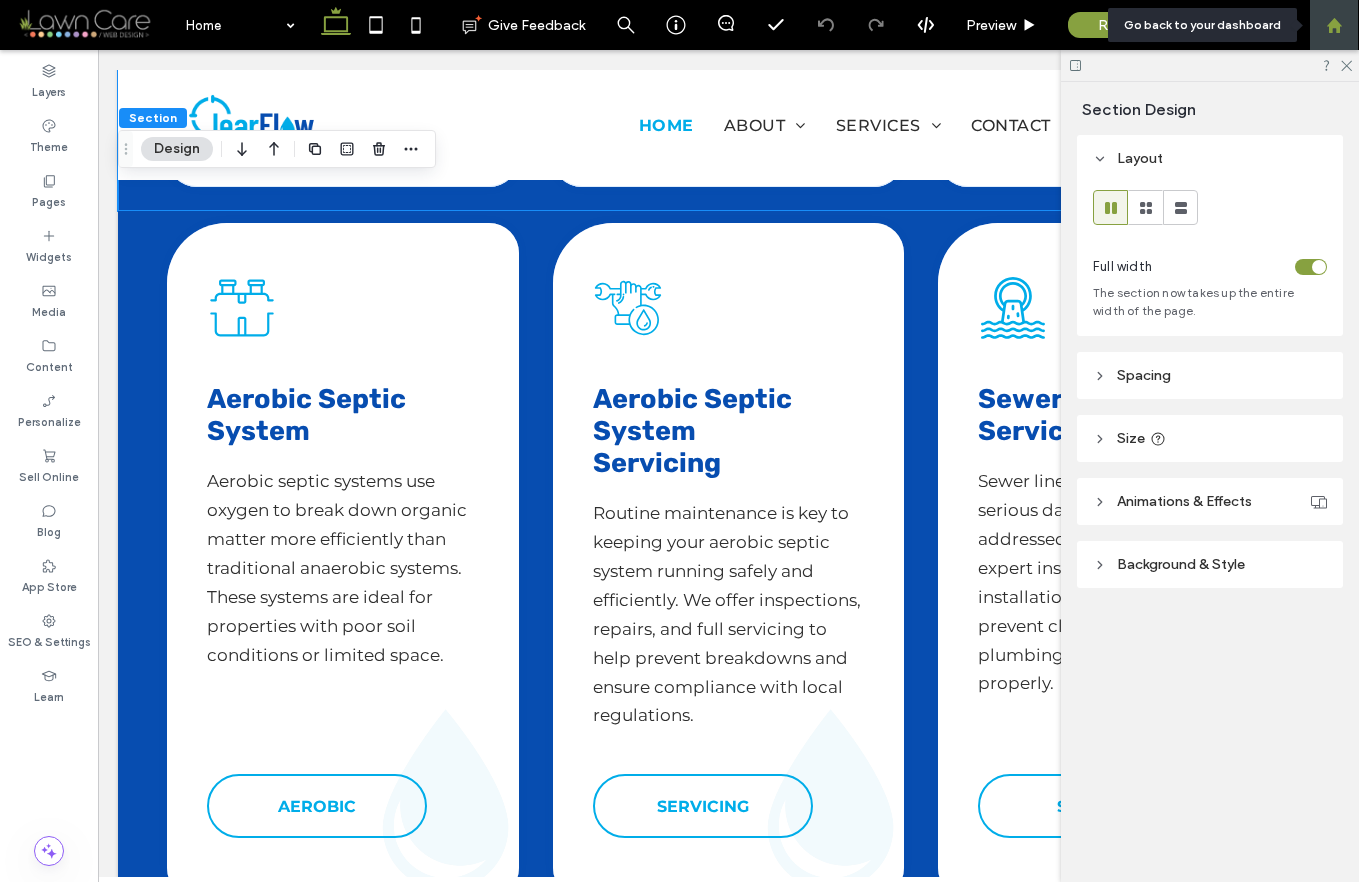 click at bounding box center (1334, 25) 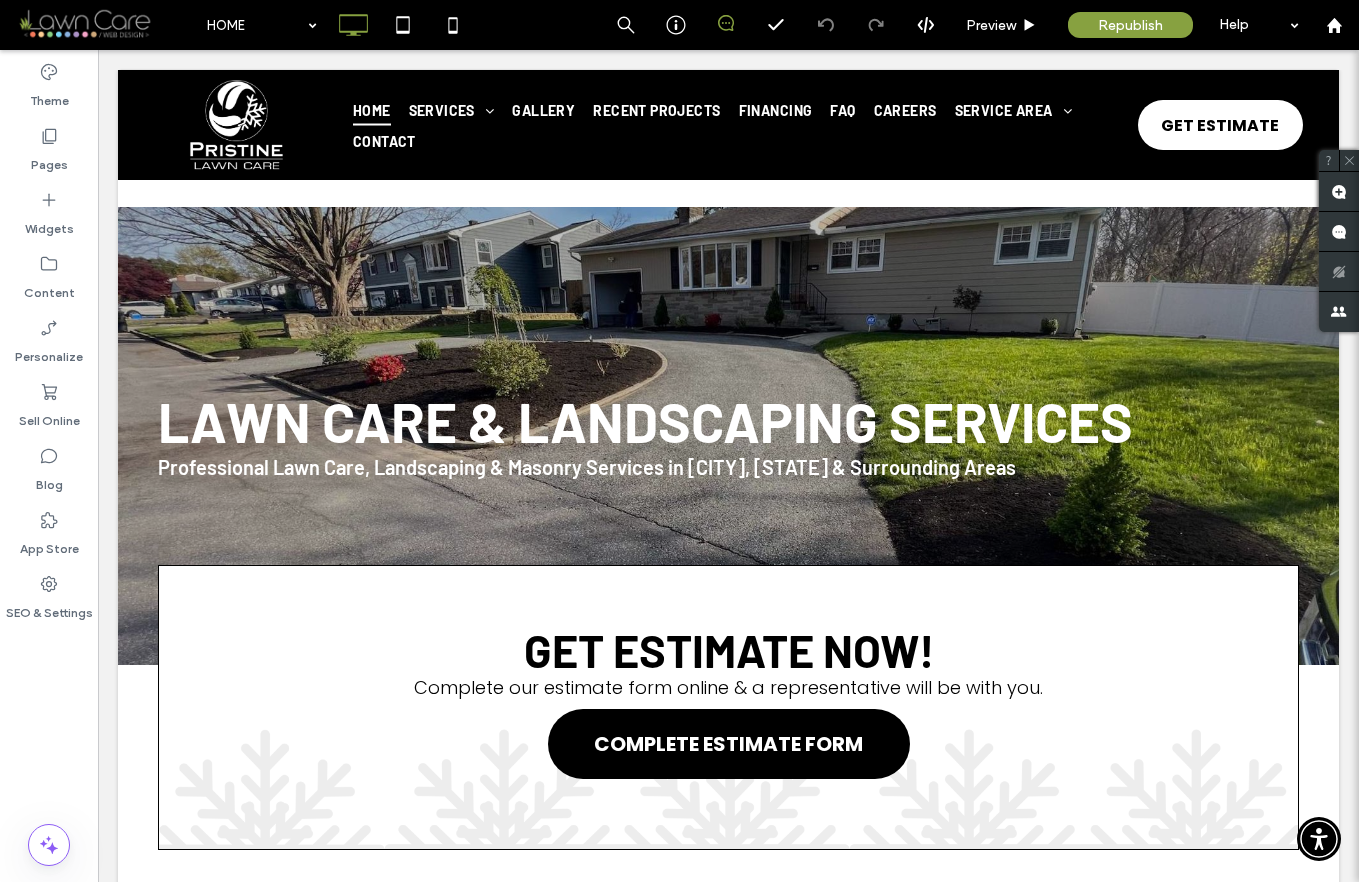 scroll, scrollTop: 569, scrollLeft: 0, axis: vertical 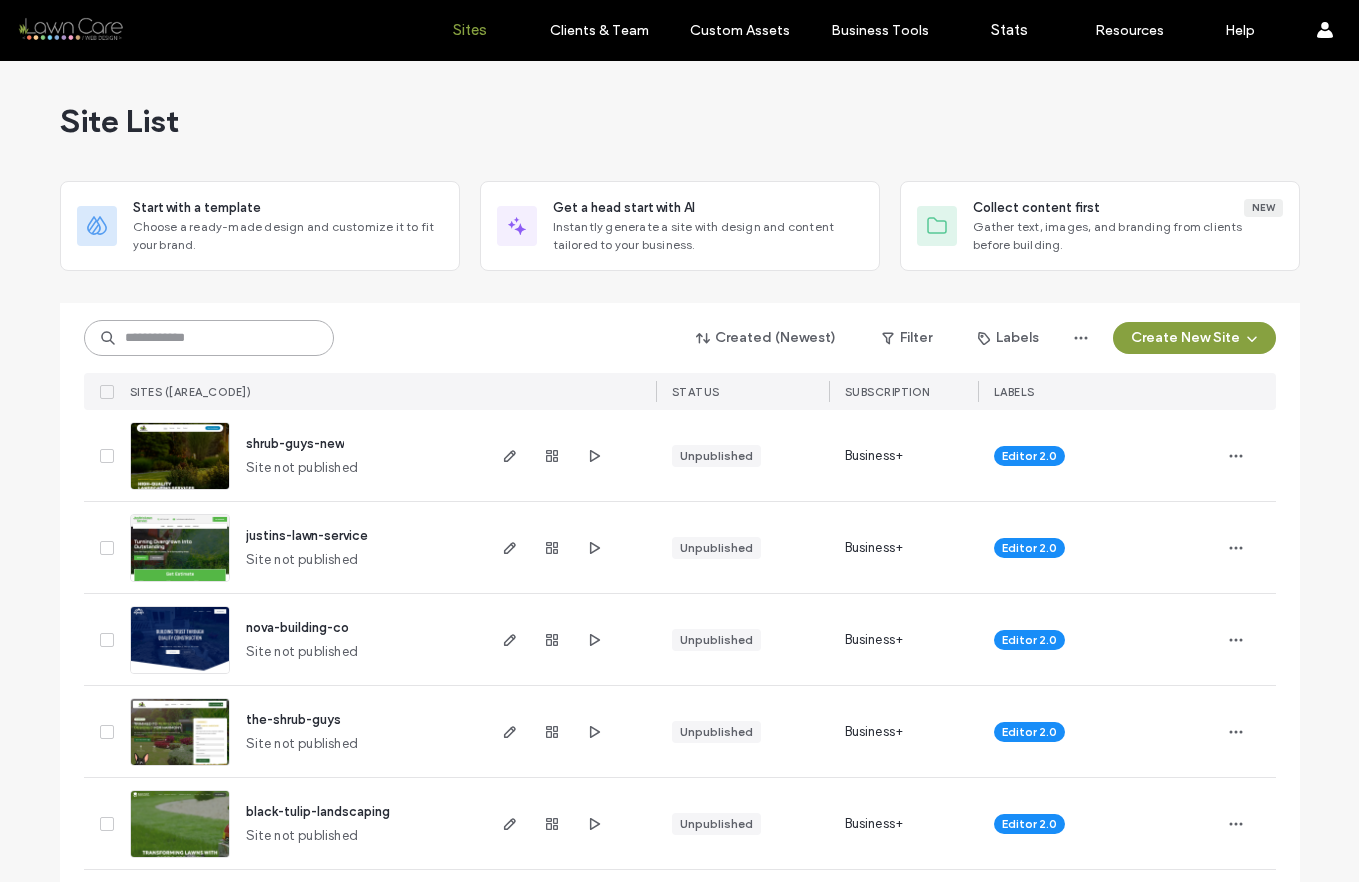 click at bounding box center [209, 338] 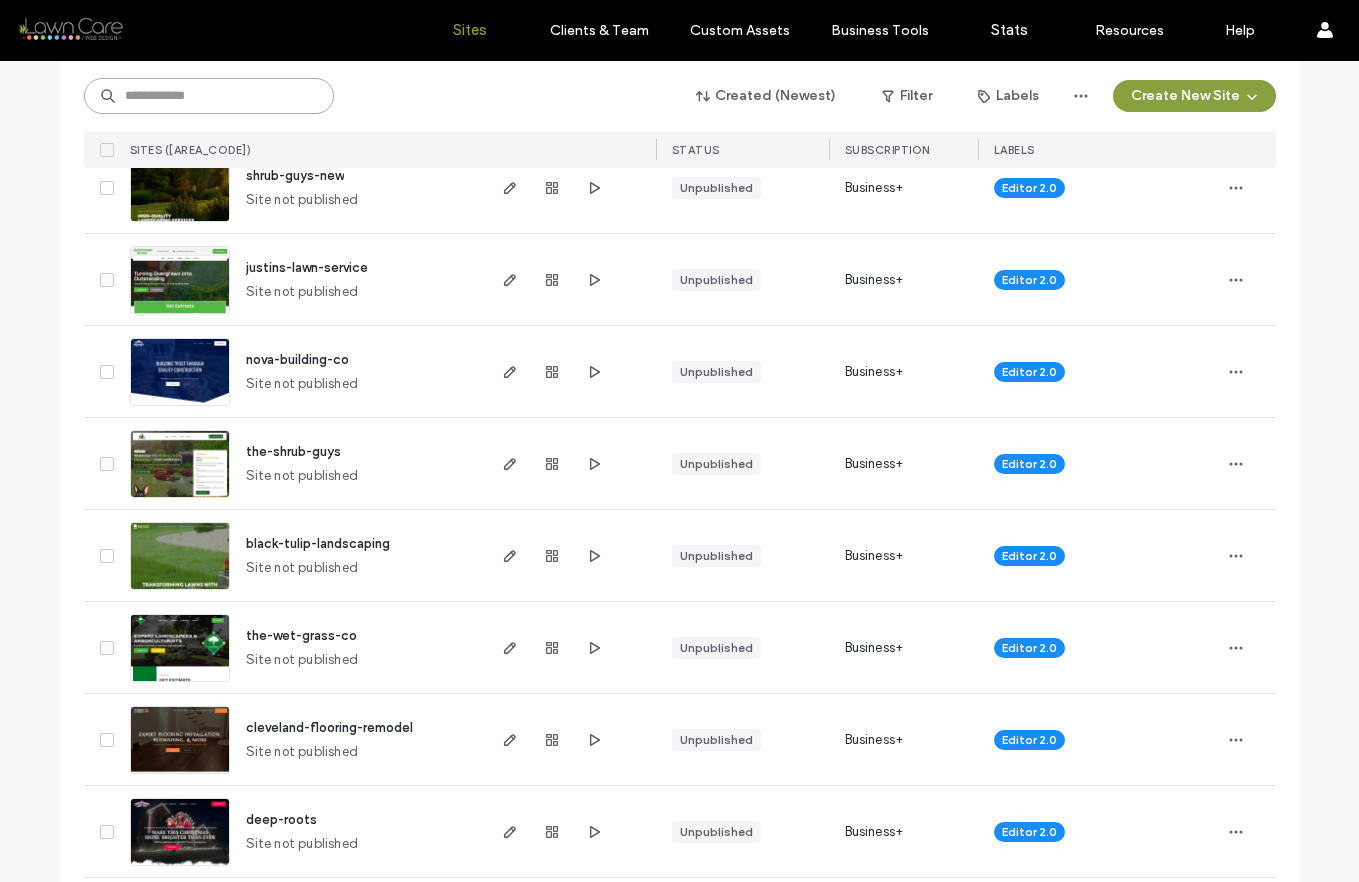 scroll, scrollTop: 313, scrollLeft: 0, axis: vertical 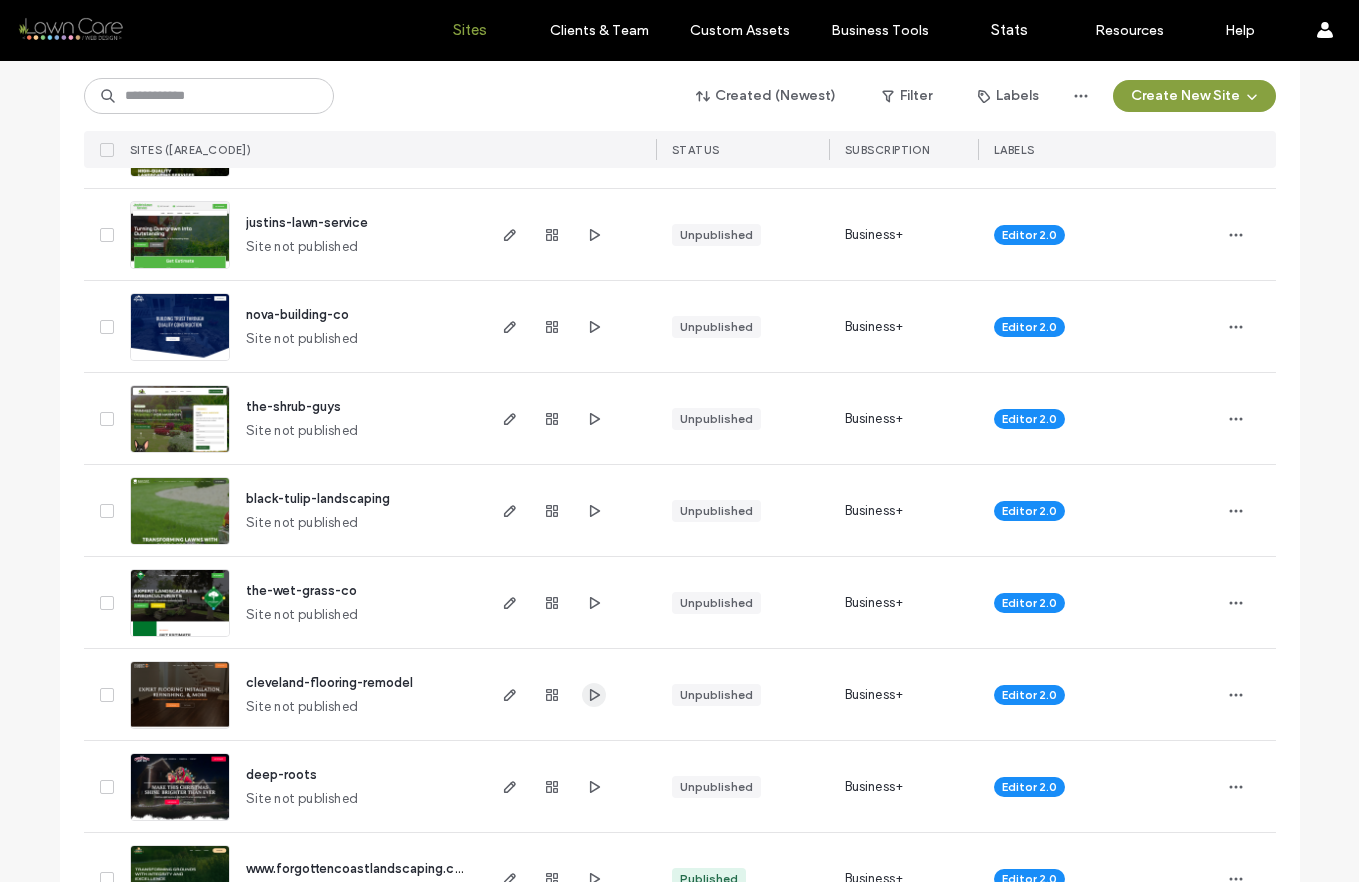click 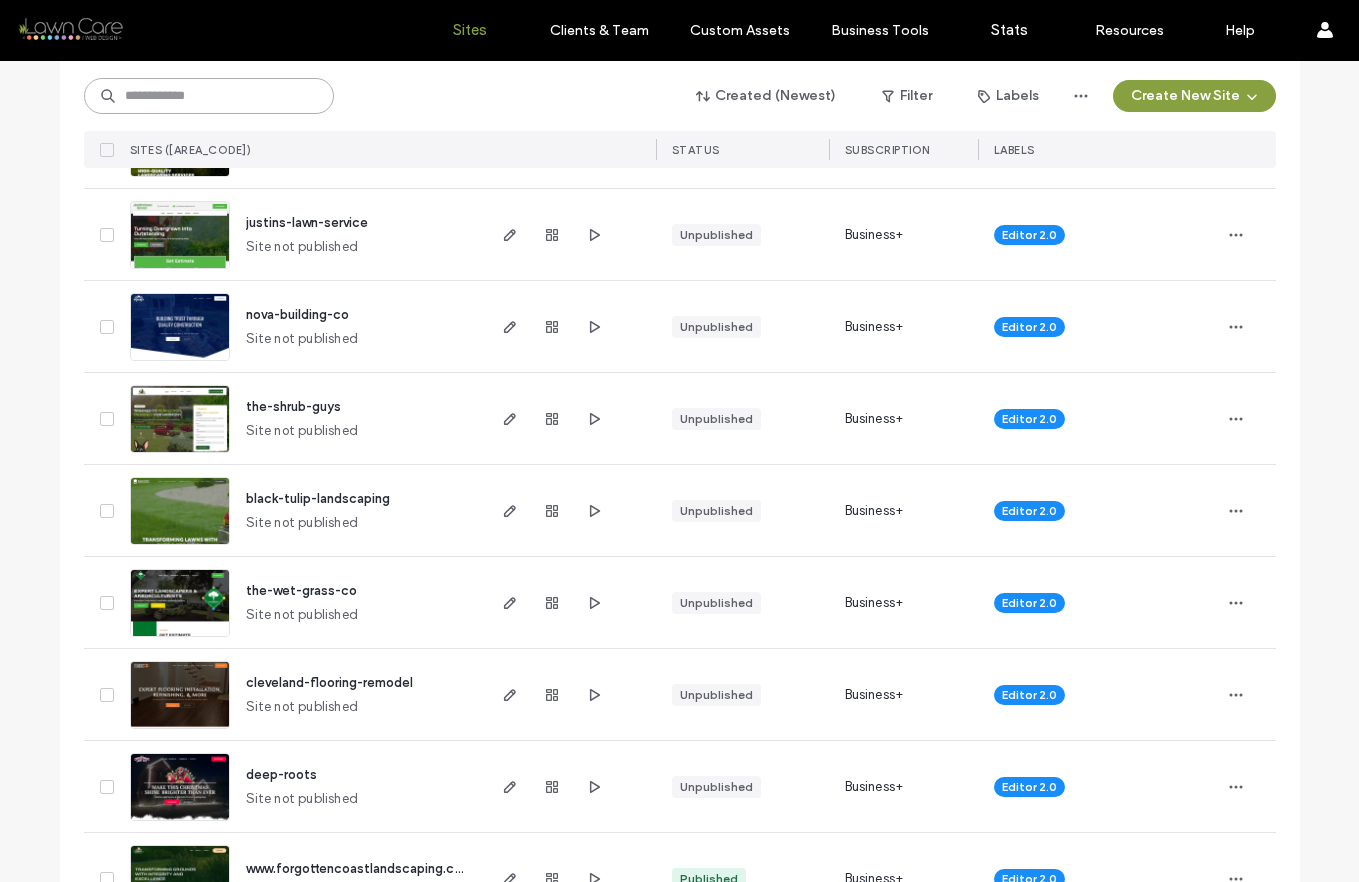 click at bounding box center (209, 96) 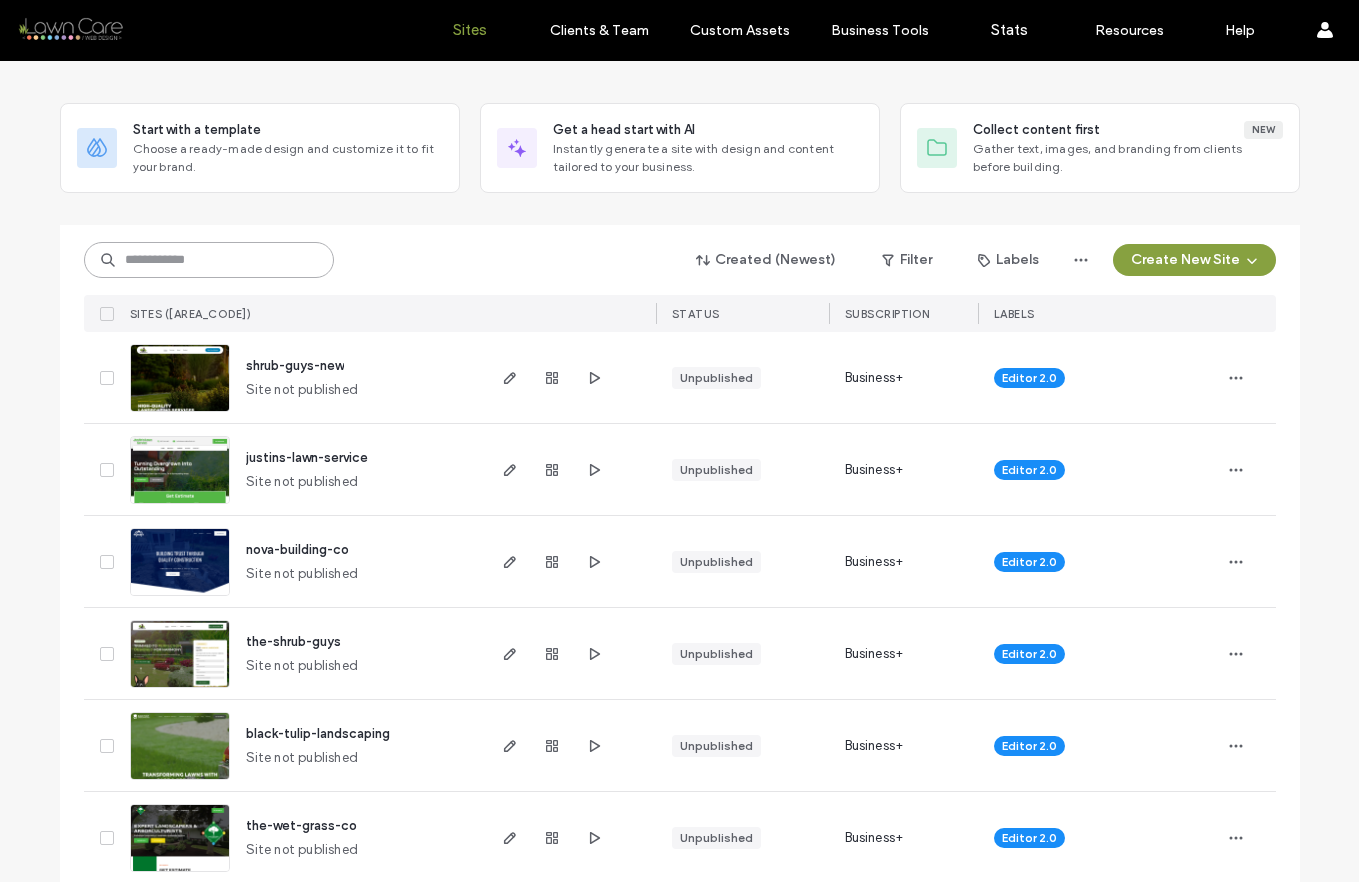 scroll, scrollTop: 0, scrollLeft: 0, axis: both 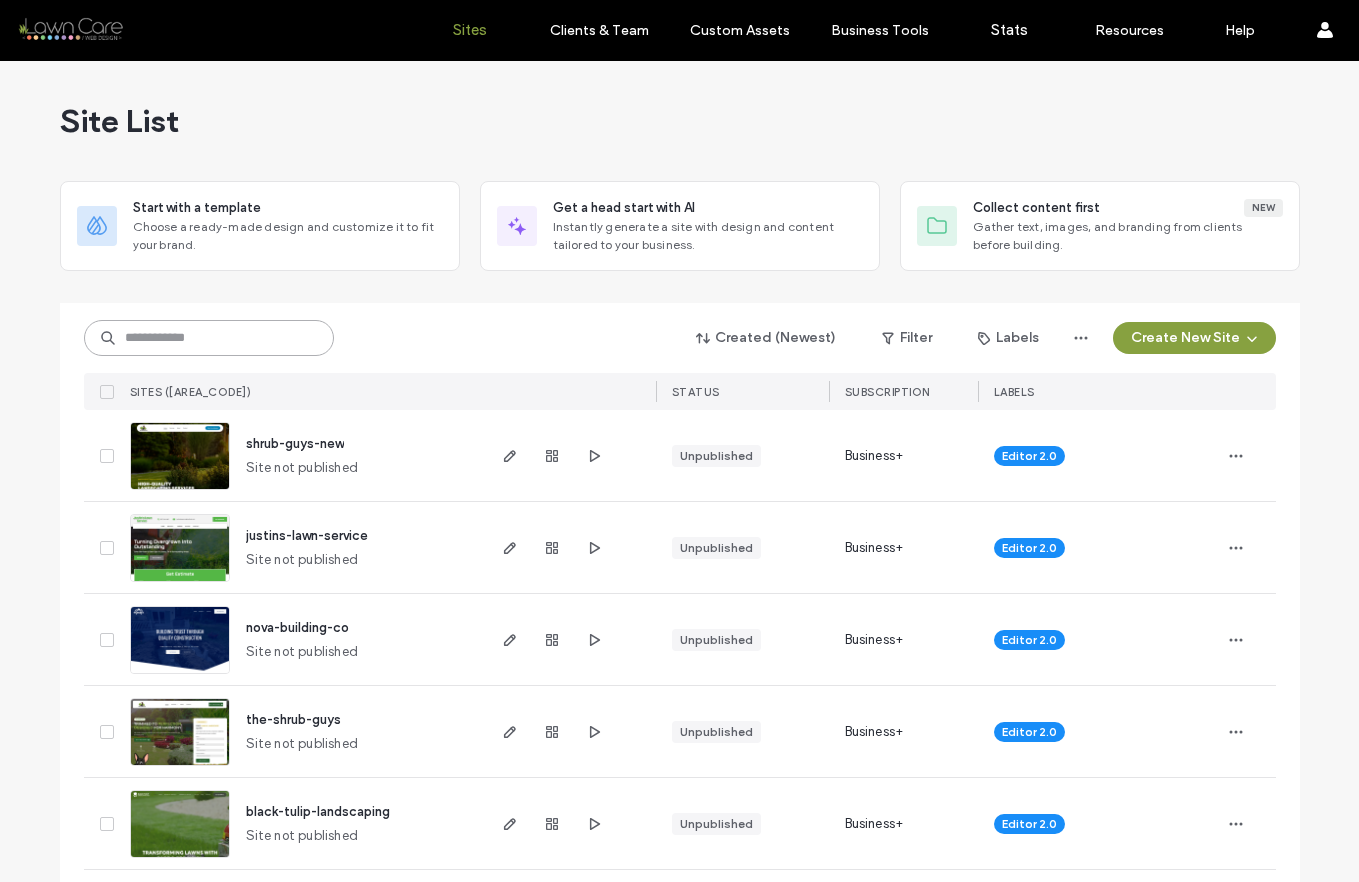 click at bounding box center [209, 338] 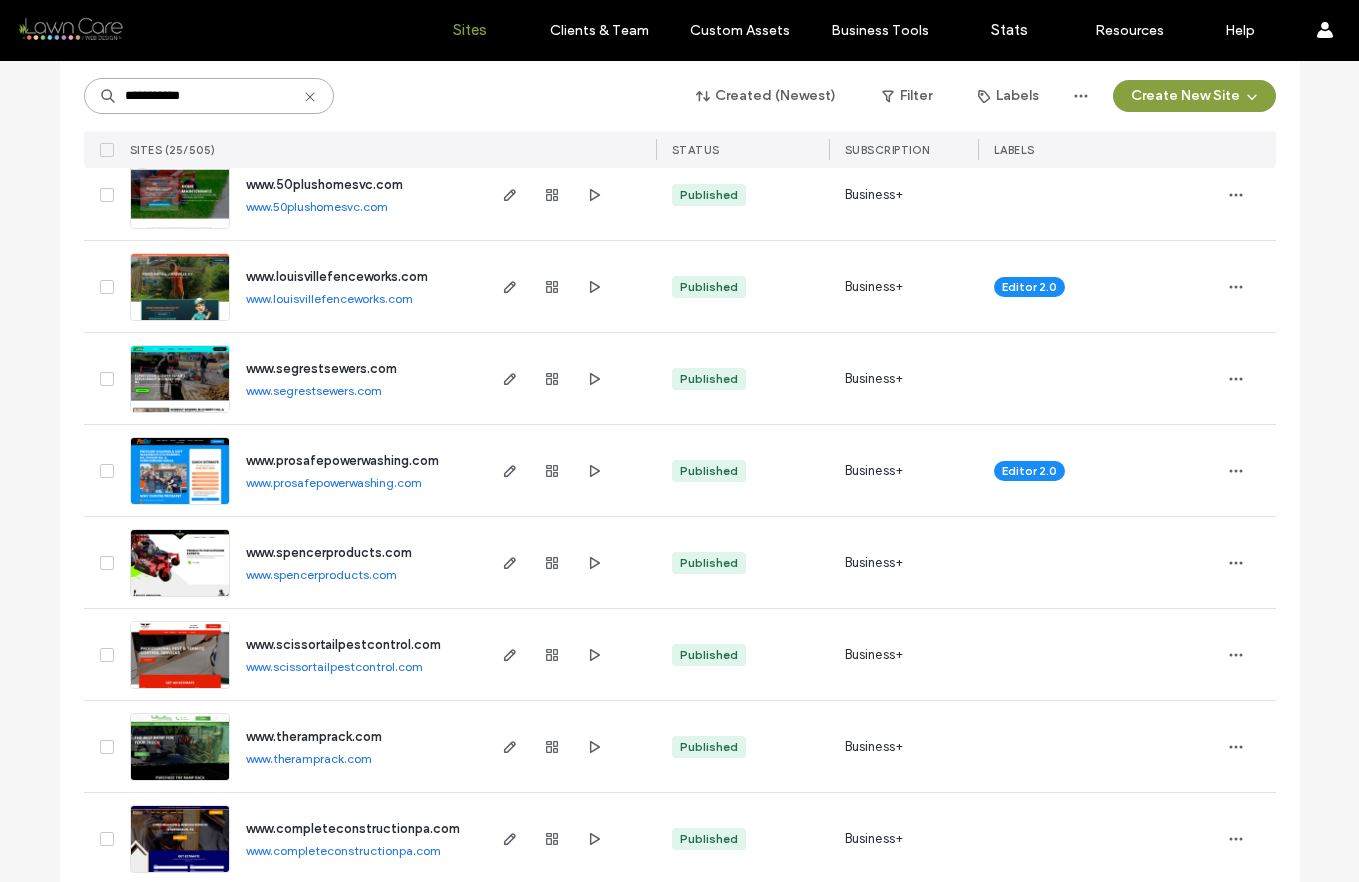 scroll, scrollTop: 1852, scrollLeft: 0, axis: vertical 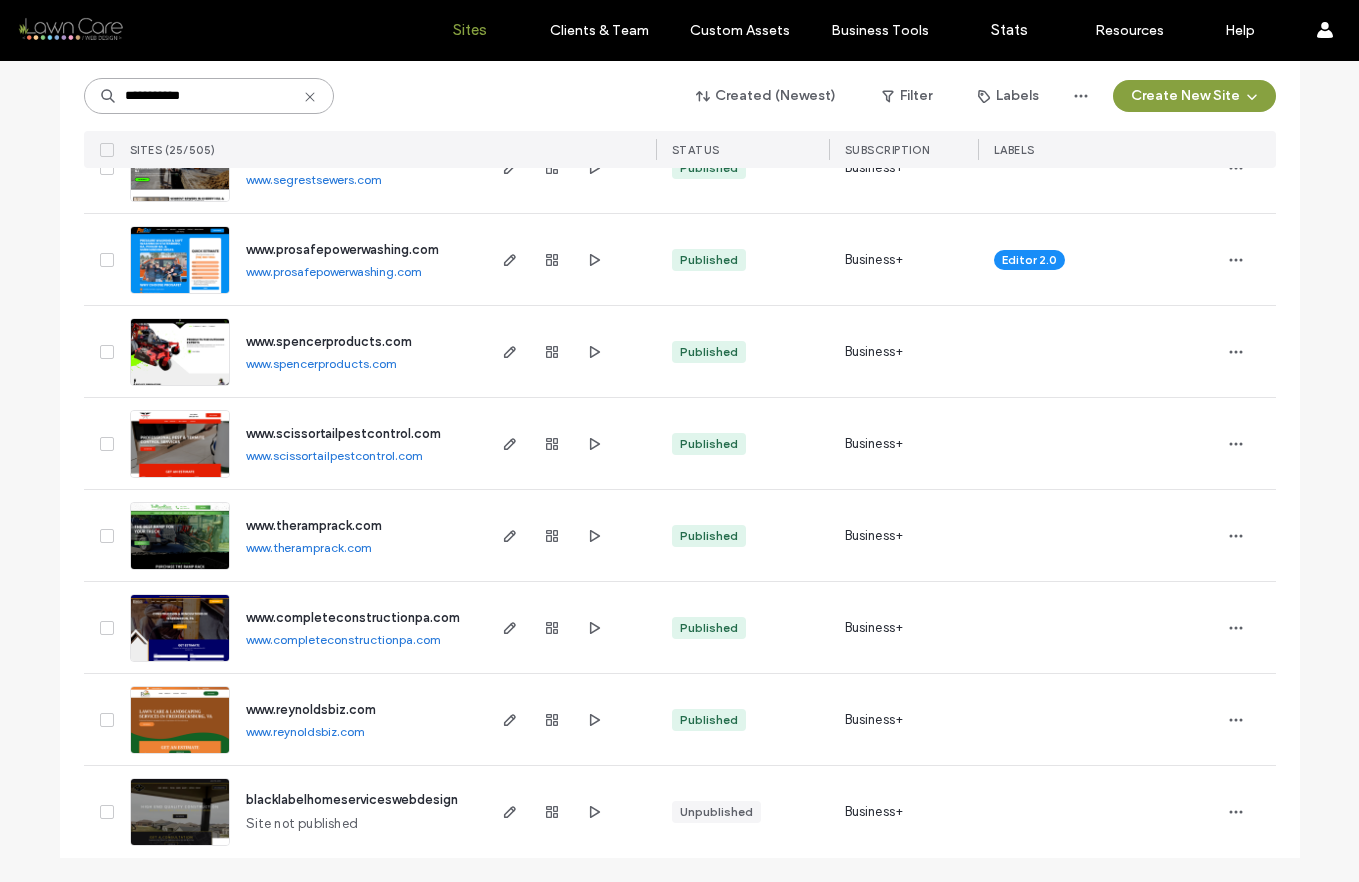 click on "**********" at bounding box center (209, 96) 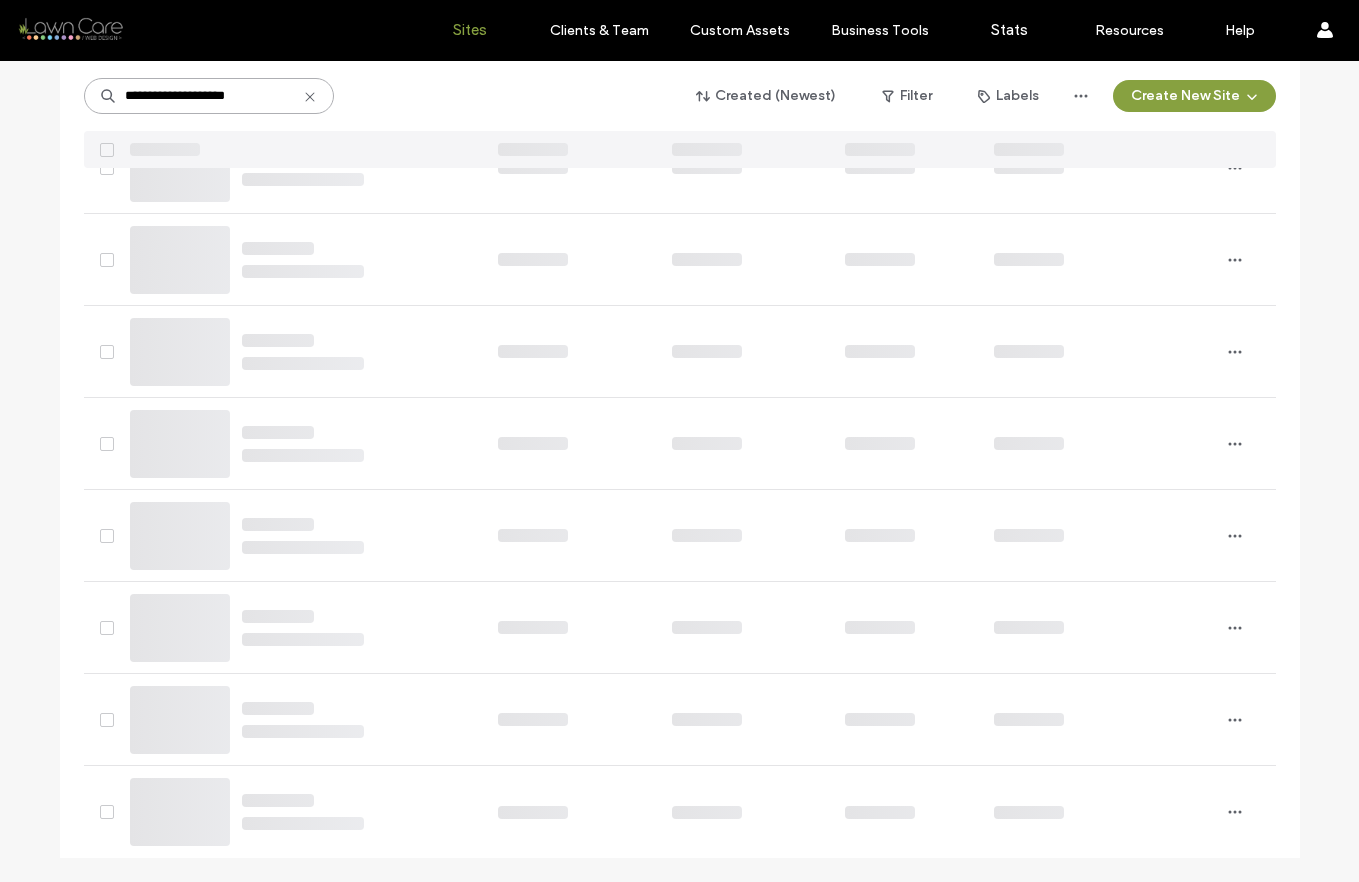 scroll, scrollTop: 0, scrollLeft: 0, axis: both 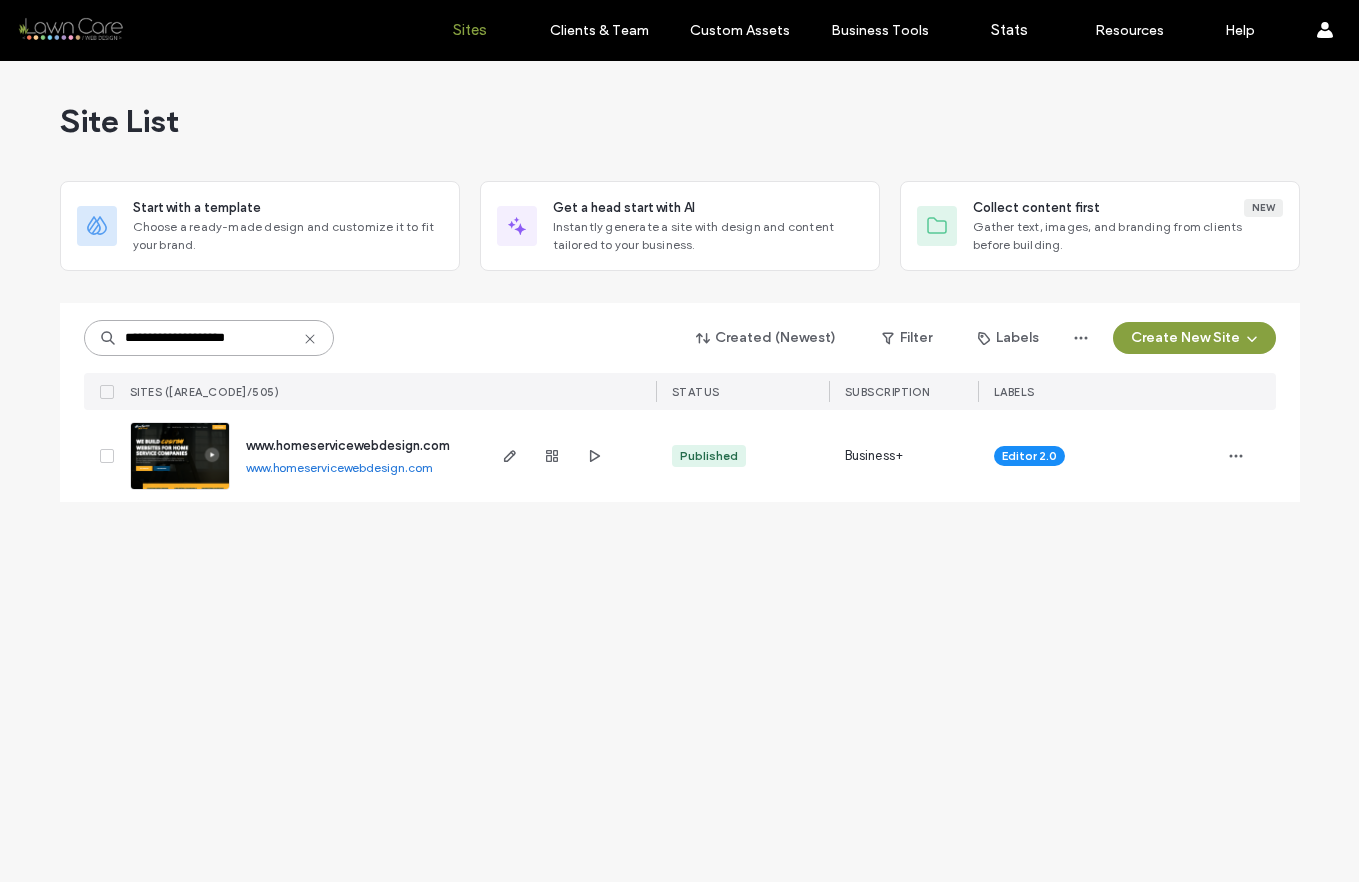 type on "**********" 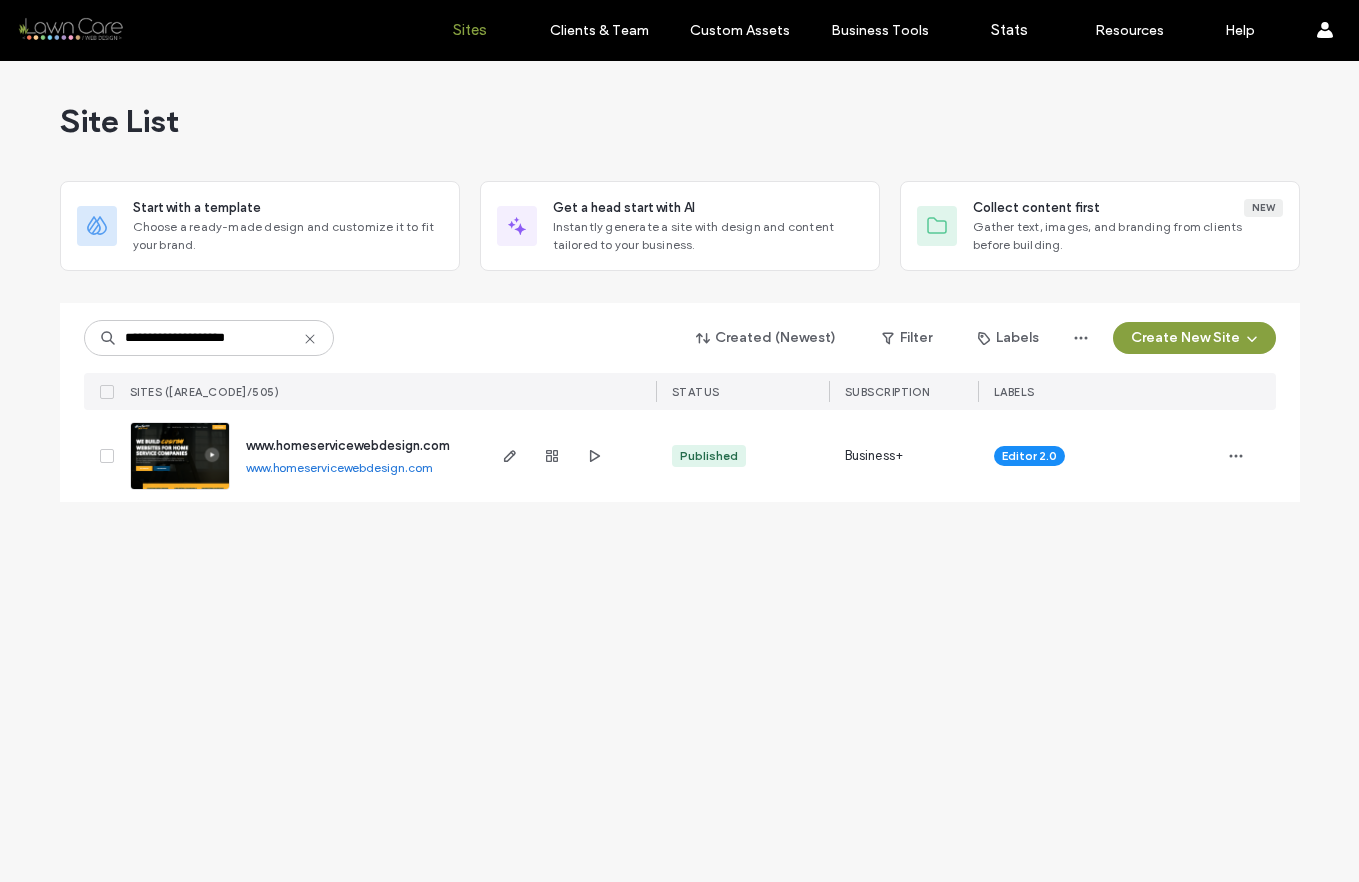 click on "www.homeservicewebdesign.com" at bounding box center (348, 445) 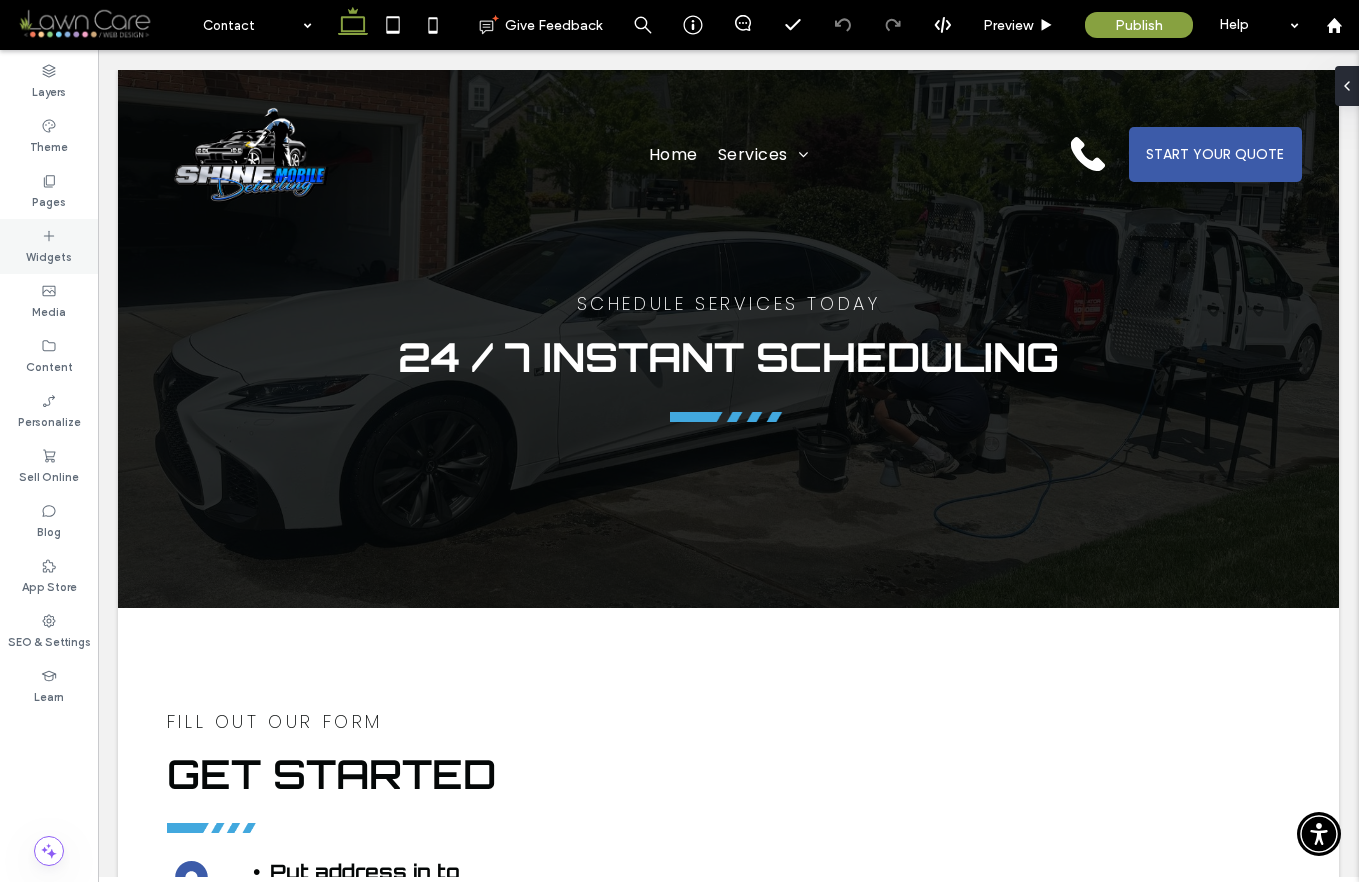 scroll, scrollTop: 0, scrollLeft: 0, axis: both 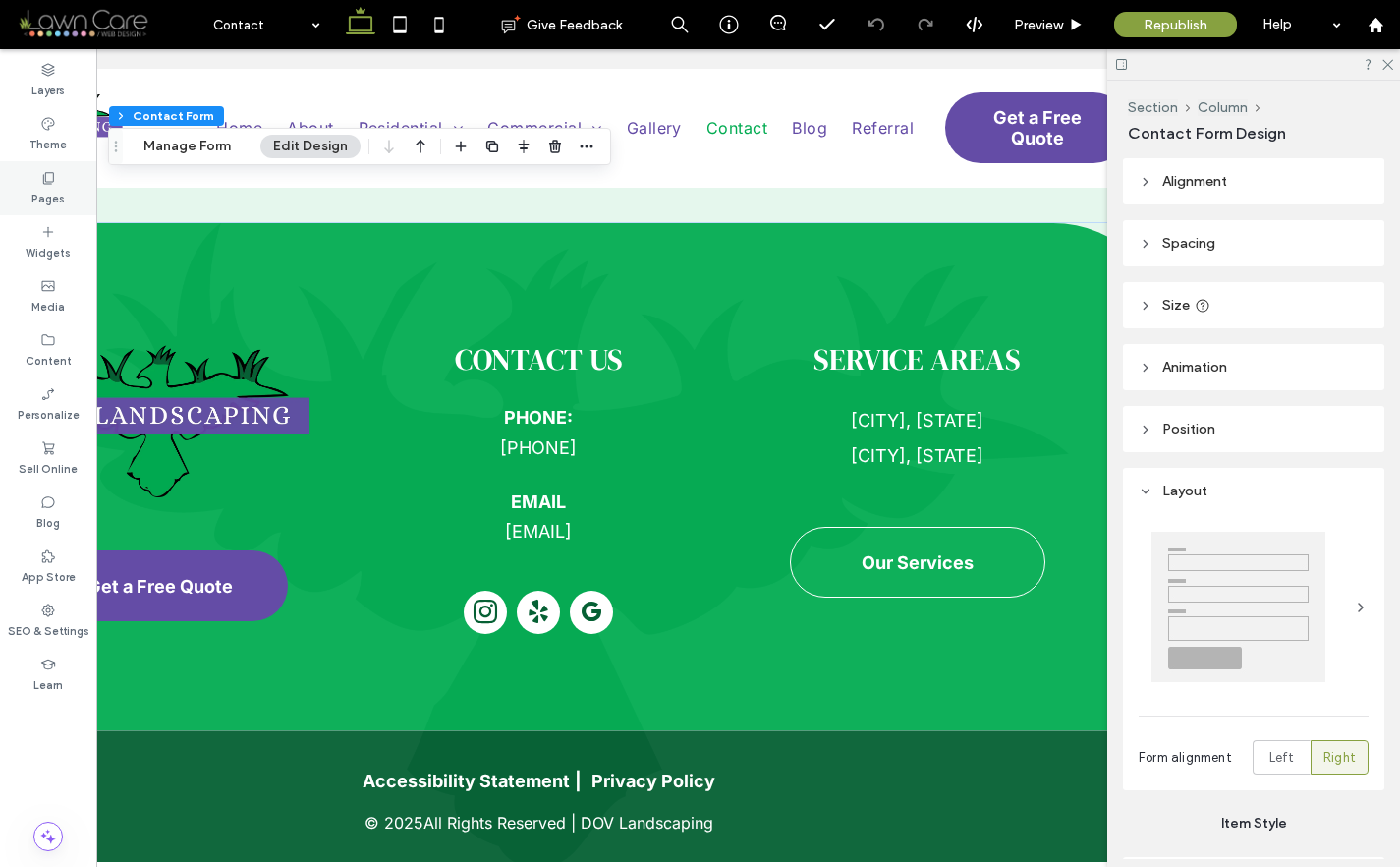click on "Pages" at bounding box center (48, 188) 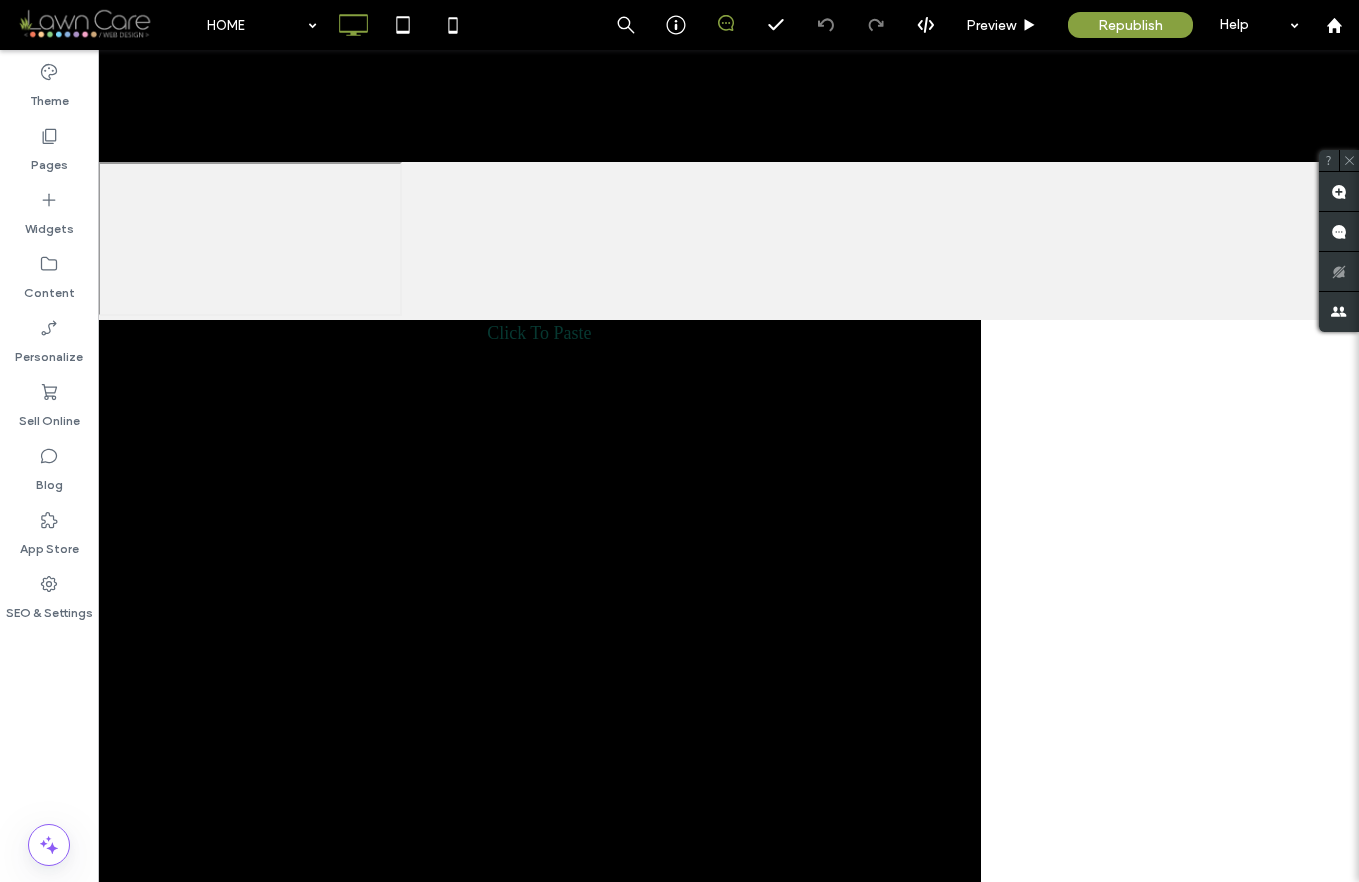 scroll, scrollTop: 569, scrollLeft: 0, axis: vertical 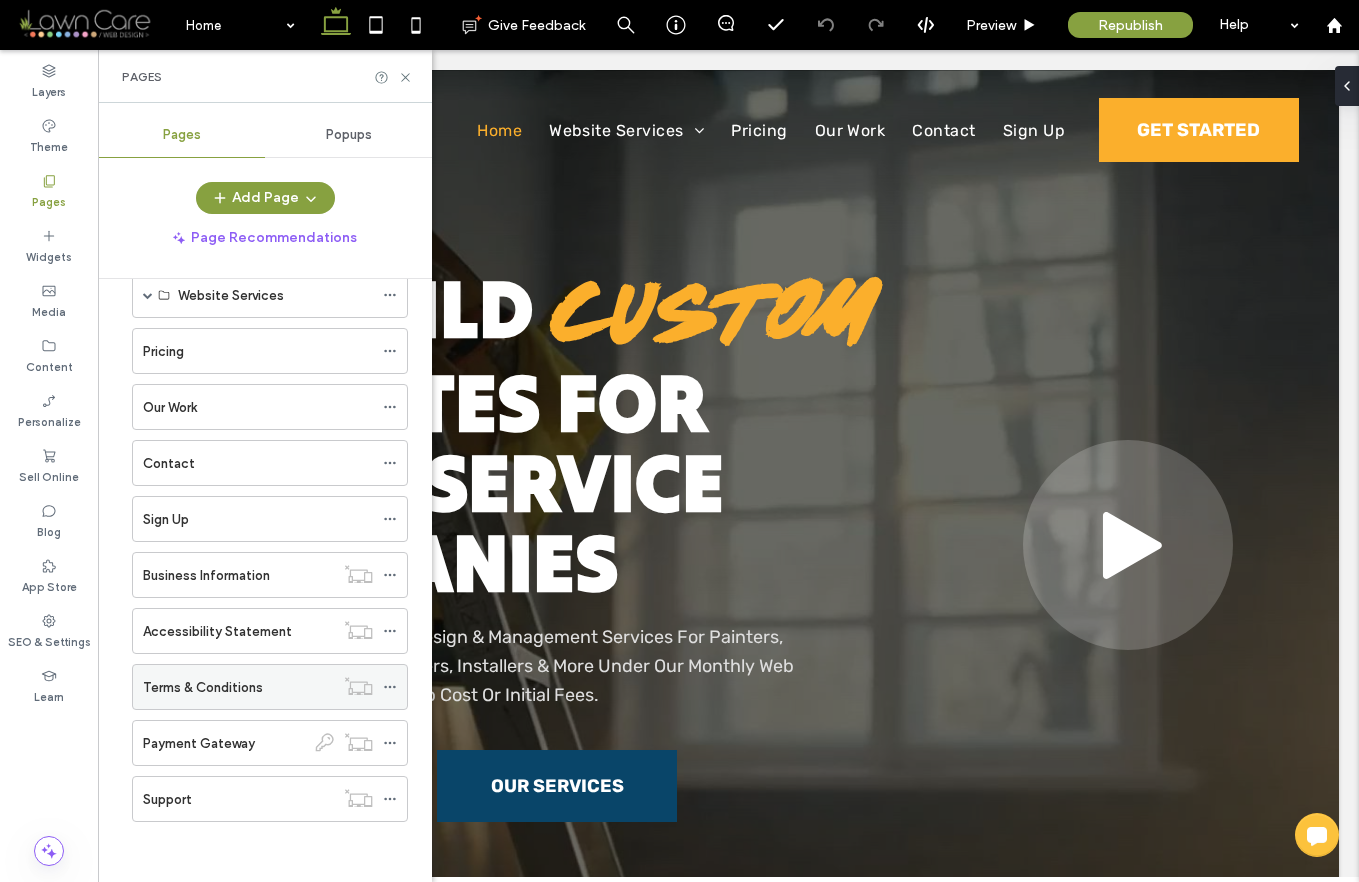 click on "Terms & Conditions" at bounding box center [203, 687] 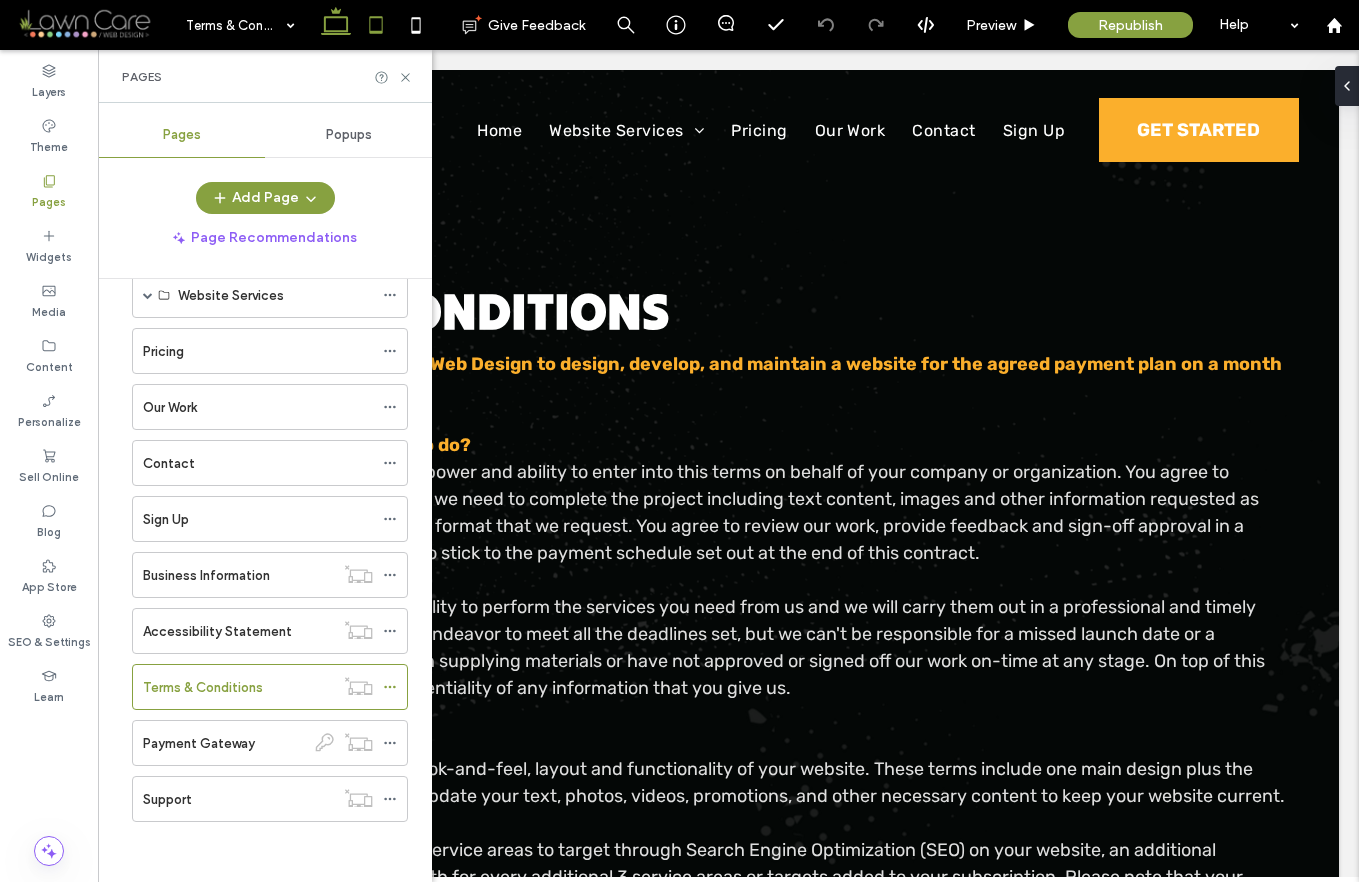 scroll, scrollTop: 0, scrollLeft: 0, axis: both 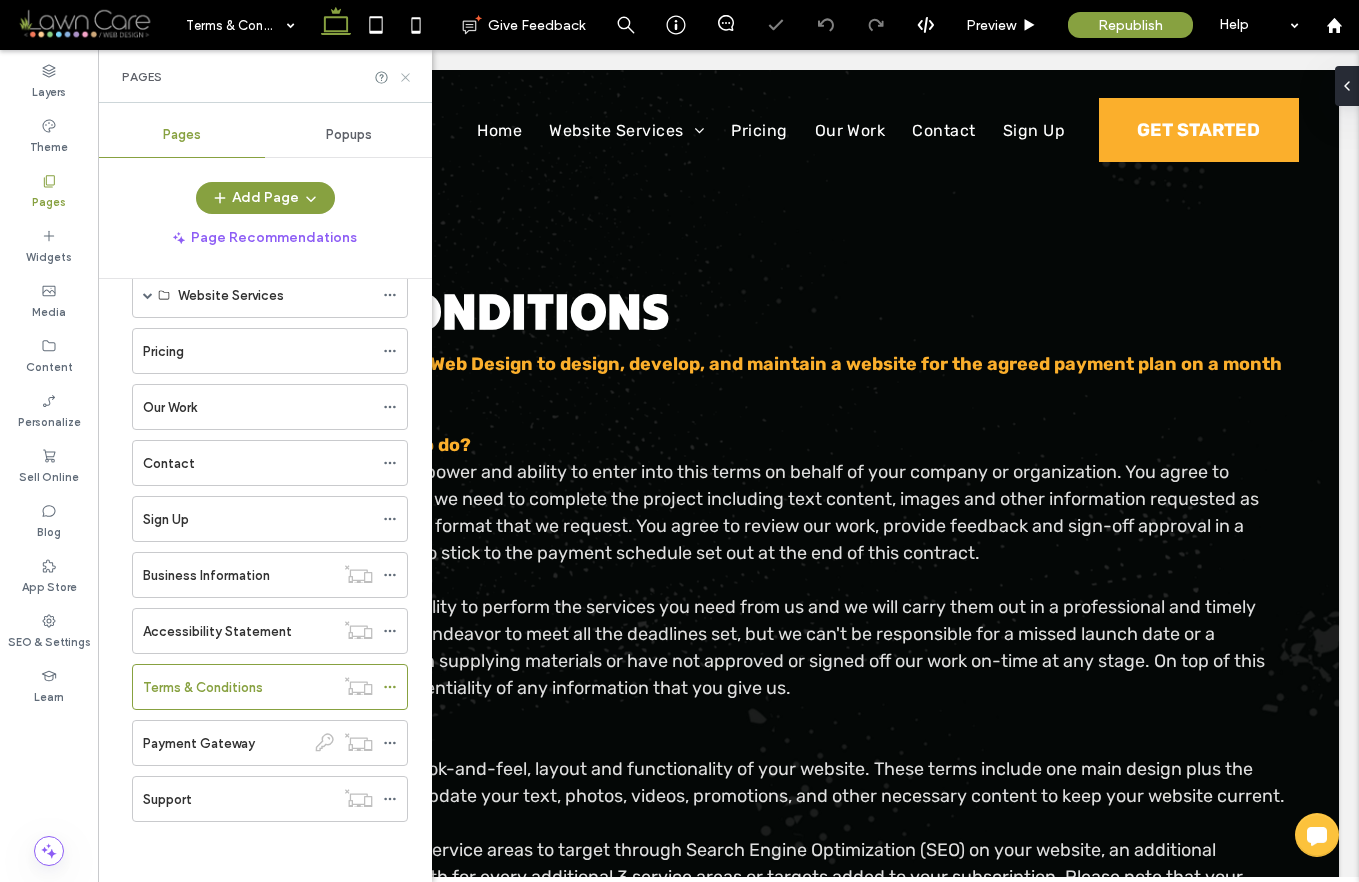 click 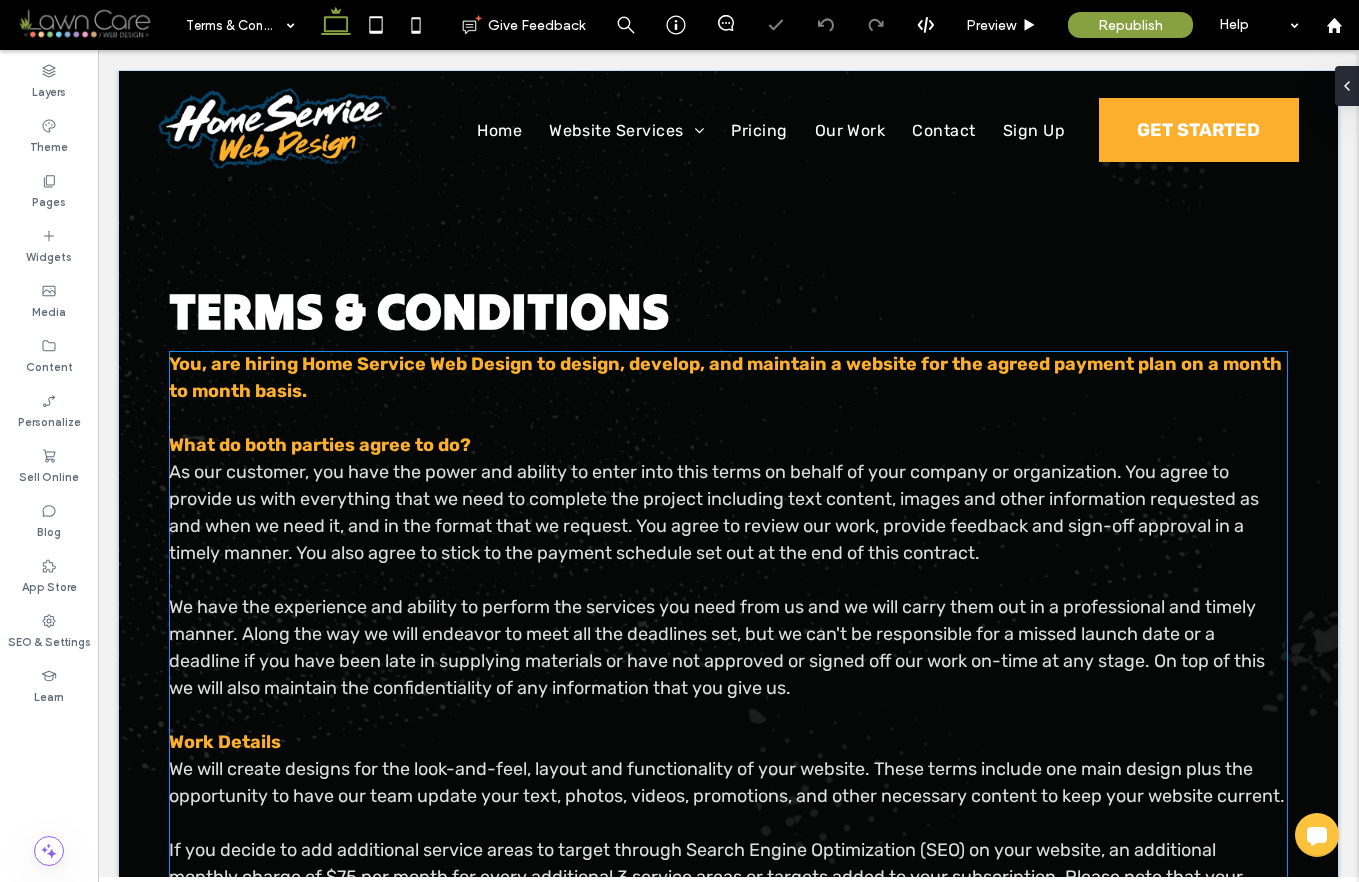 click on "We have the experience and ability to perform the services you need from us and we will carry them out in a professional and timely manner. Along the way we will endeavor to meet all the deadlines set, but we can't be responsible for a missed launch date or a deadline if you have been late in supplying materials or have not approved or signed off our work on-time at any stage. On top of this we will also maintain the confidentiality of any information that you give us." at bounding box center [717, 647] 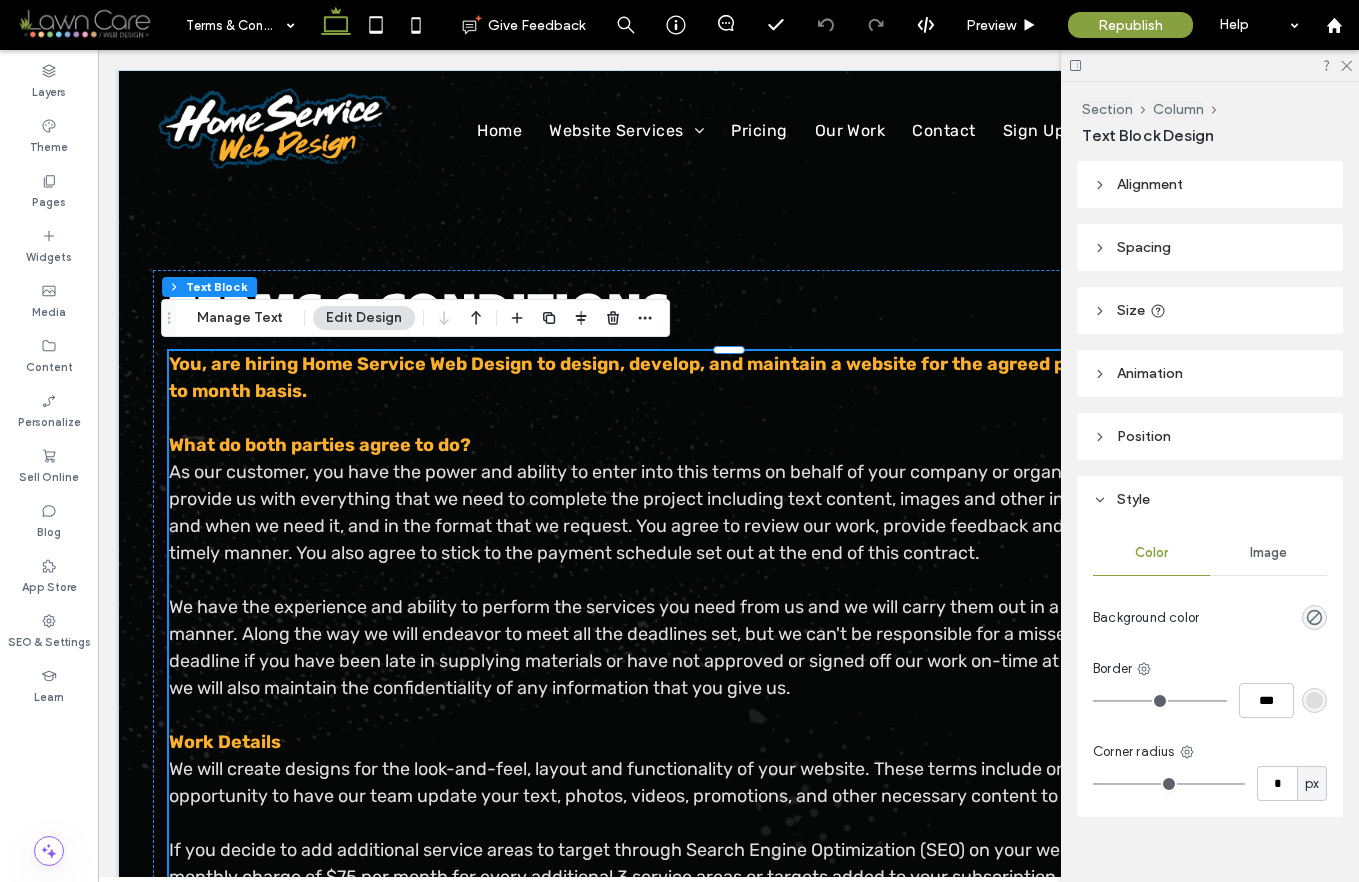 click 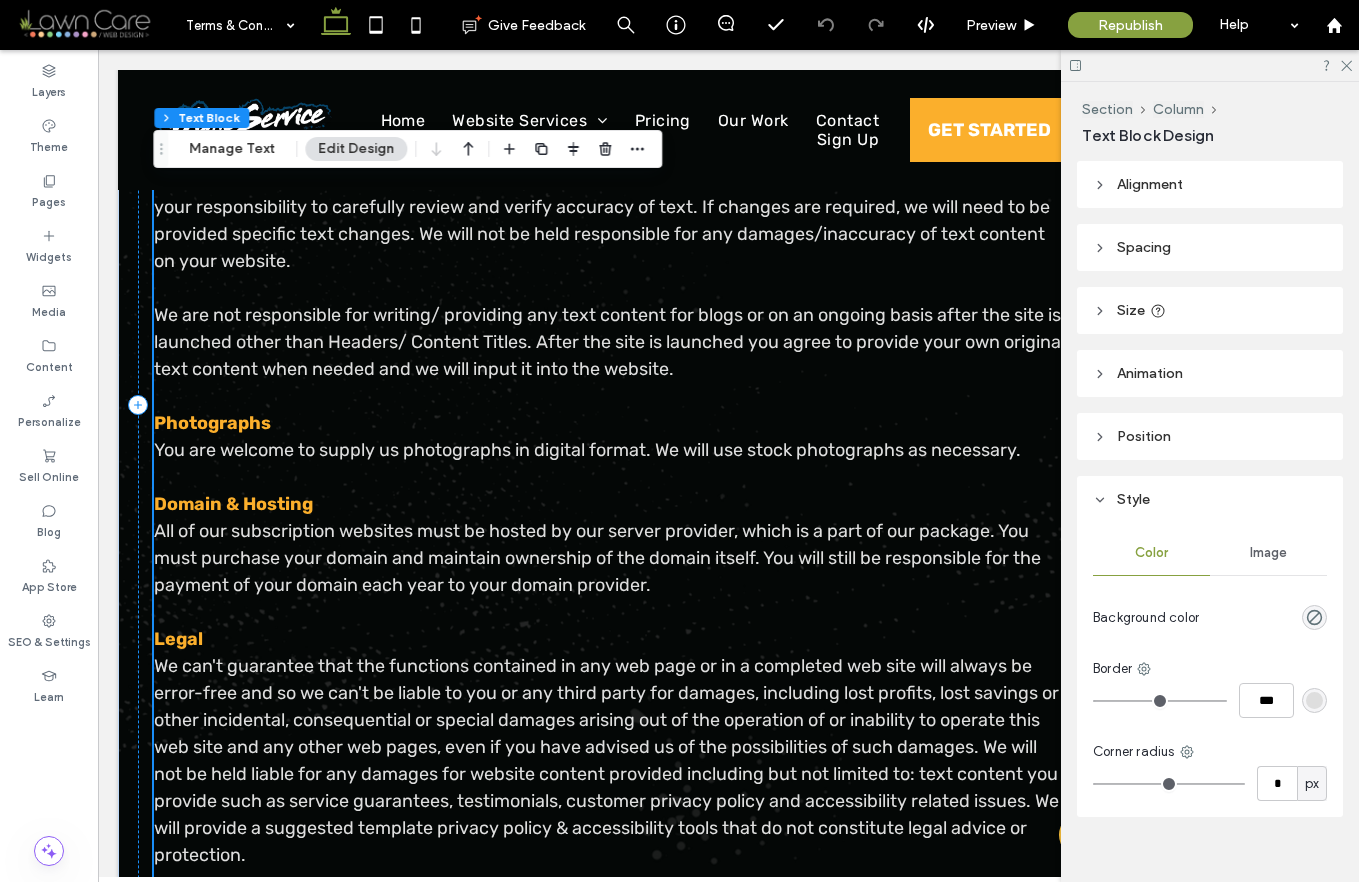 scroll, scrollTop: 1808, scrollLeft: 0, axis: vertical 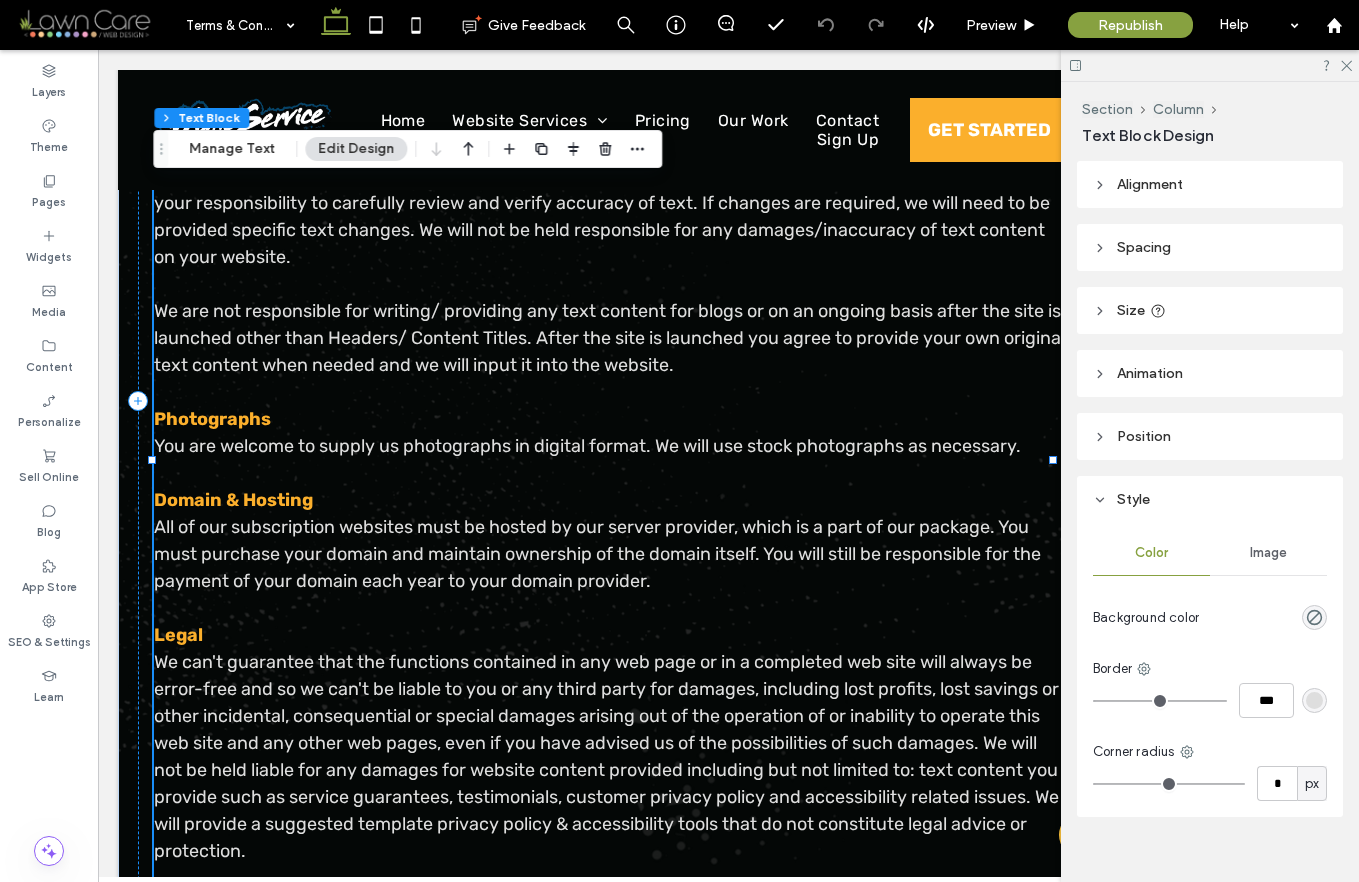 click on "All of our subscription websites must be hosted by our server provider, which is a part of our package. You must purchase your domain and maintain ownership of the domain itself. You will still be responsible for the payment of your domain each year to your domain provider." at bounding box center [597, 554] 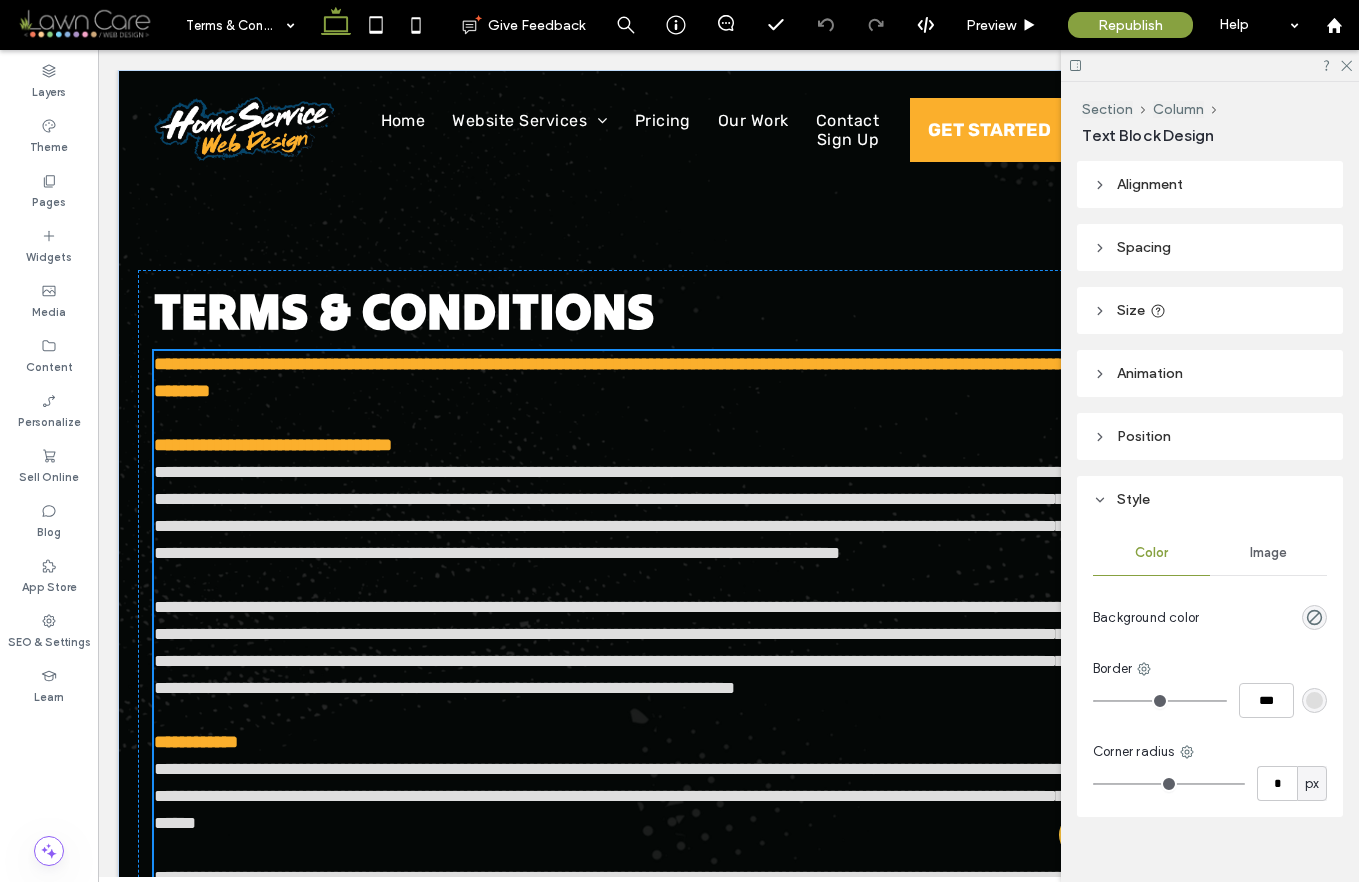 type on "*****" 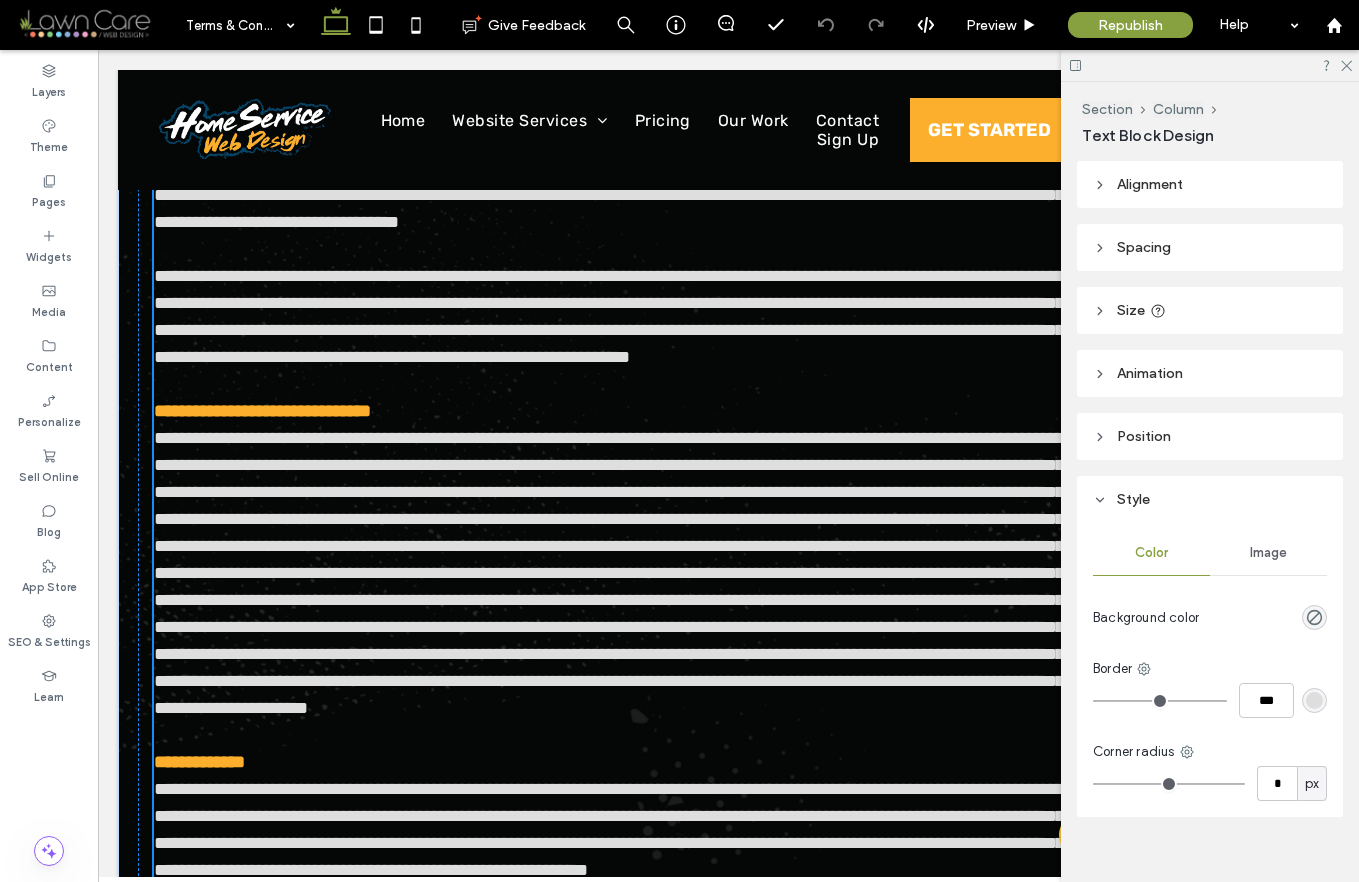 scroll, scrollTop: 1007, scrollLeft: 0, axis: vertical 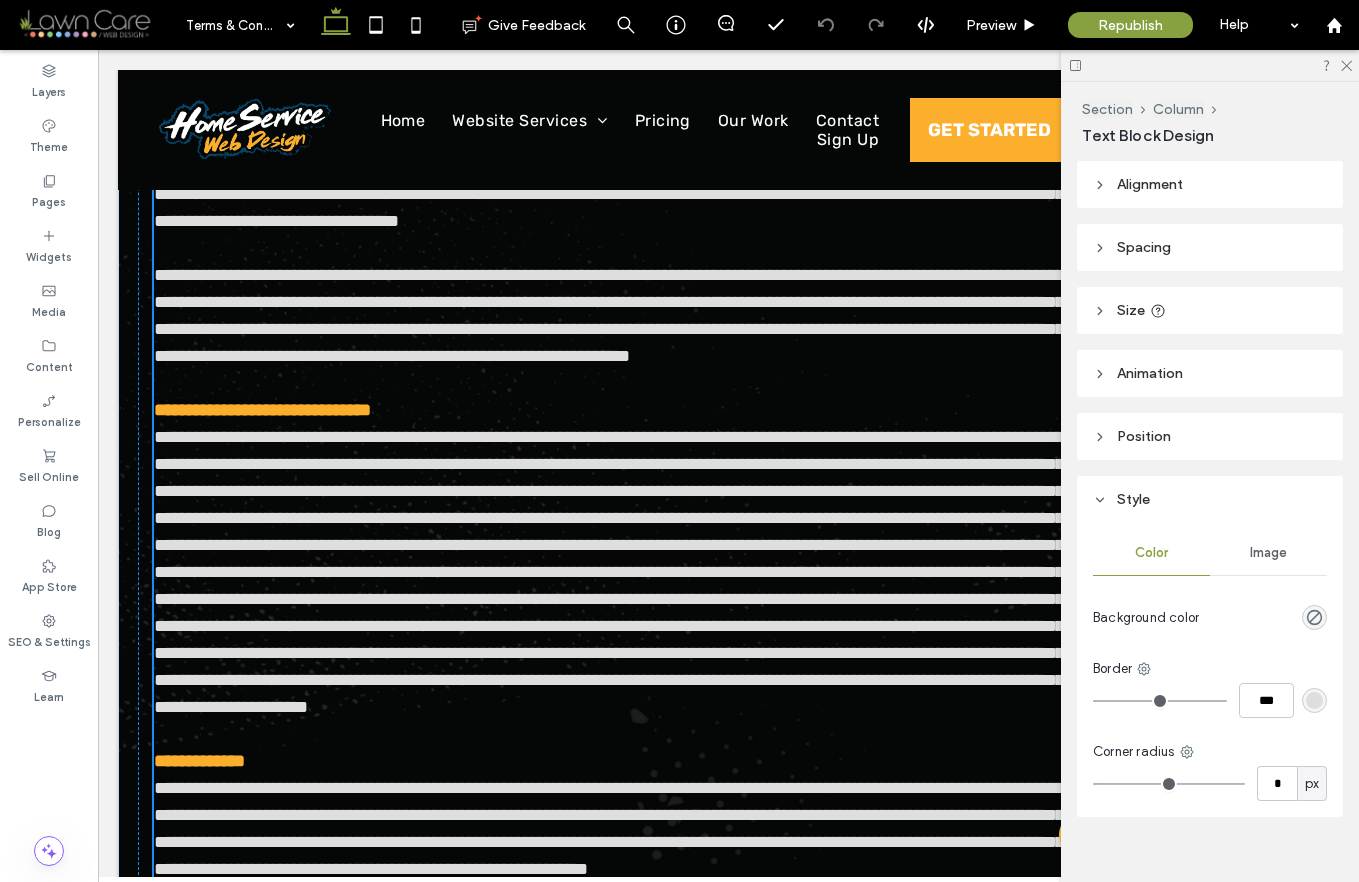 click at bounding box center [611, 572] 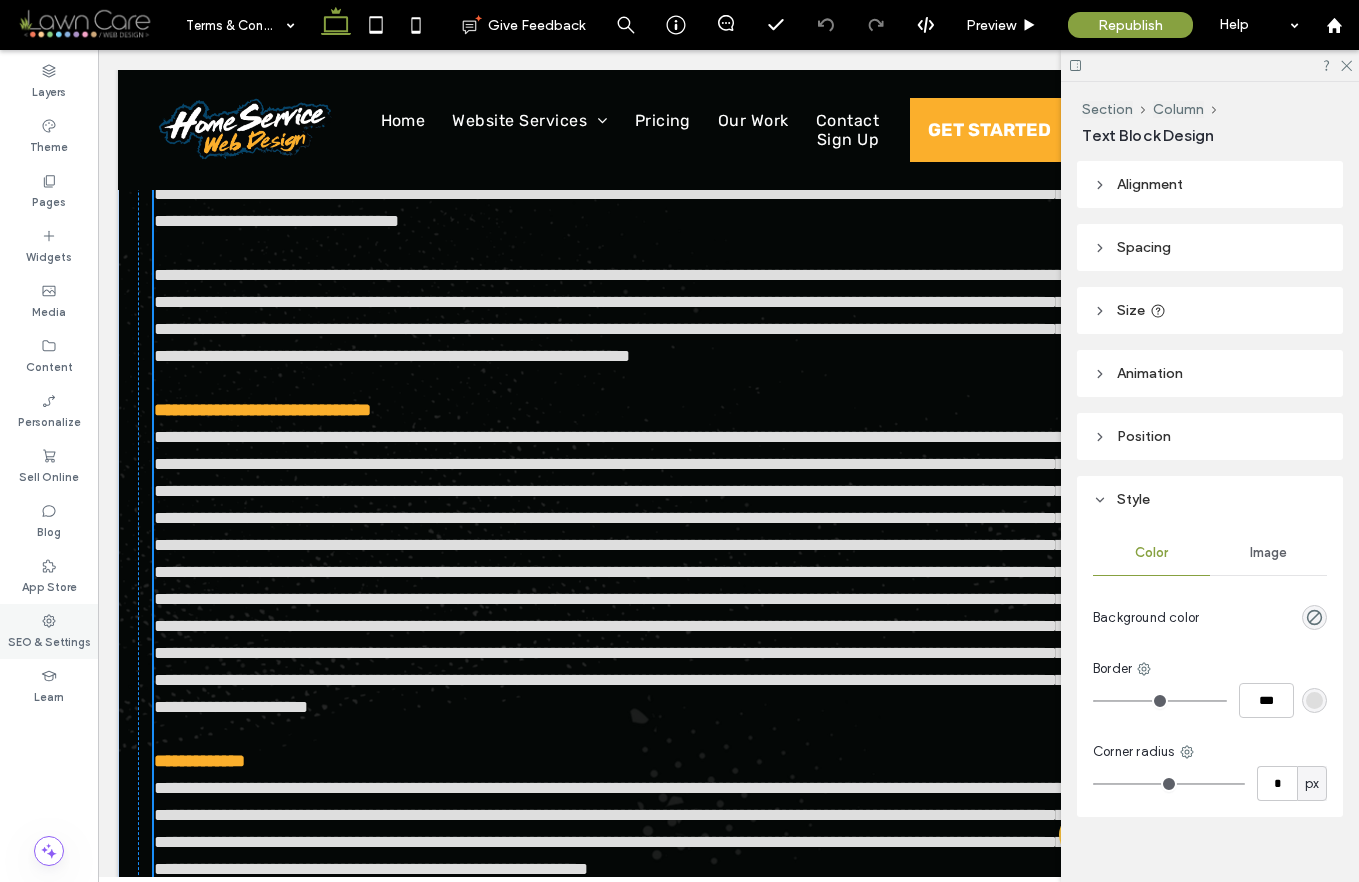 click on "SEO & Settings" at bounding box center (49, 640) 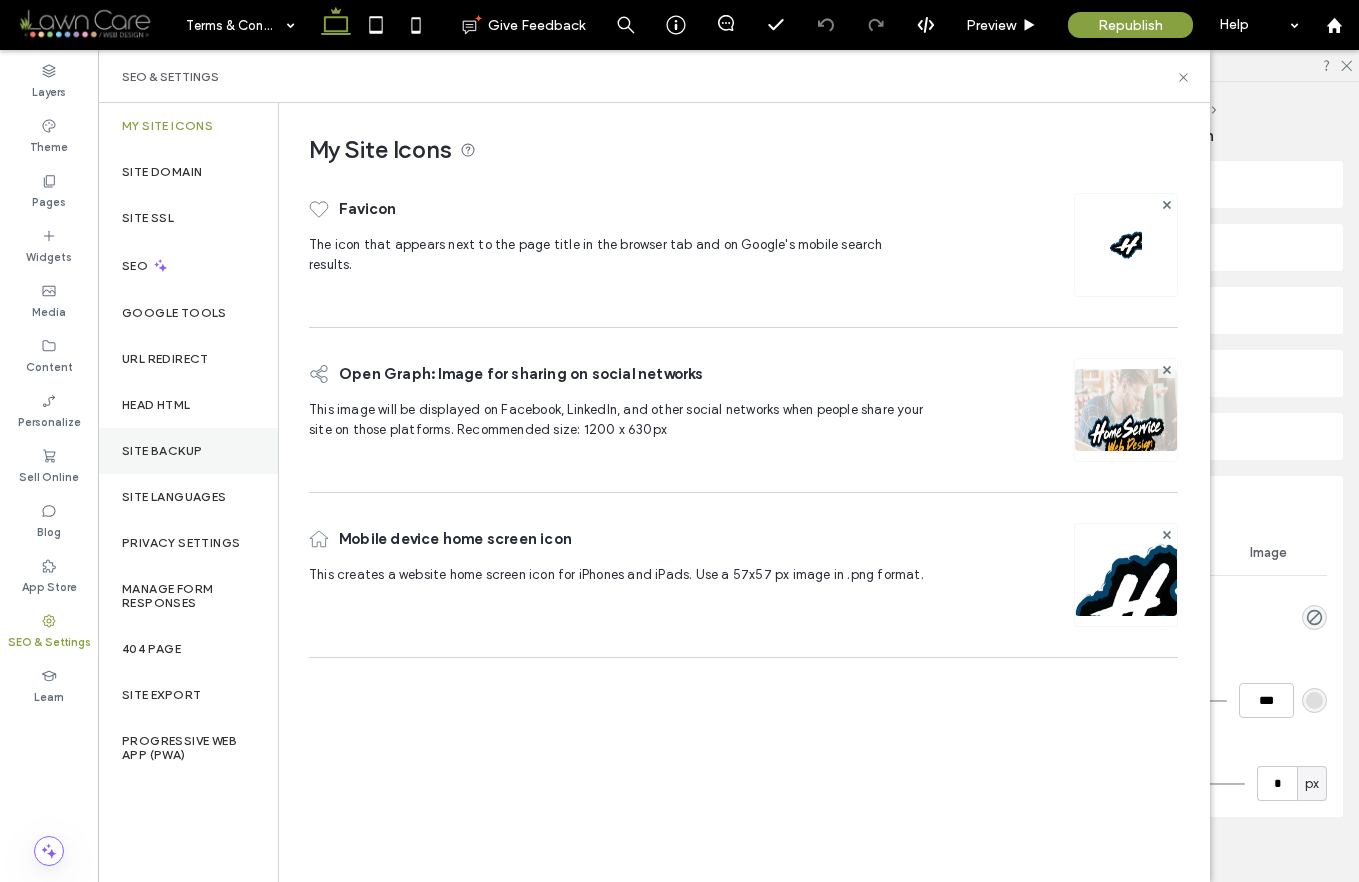 click on "Site Backup" at bounding box center [188, 451] 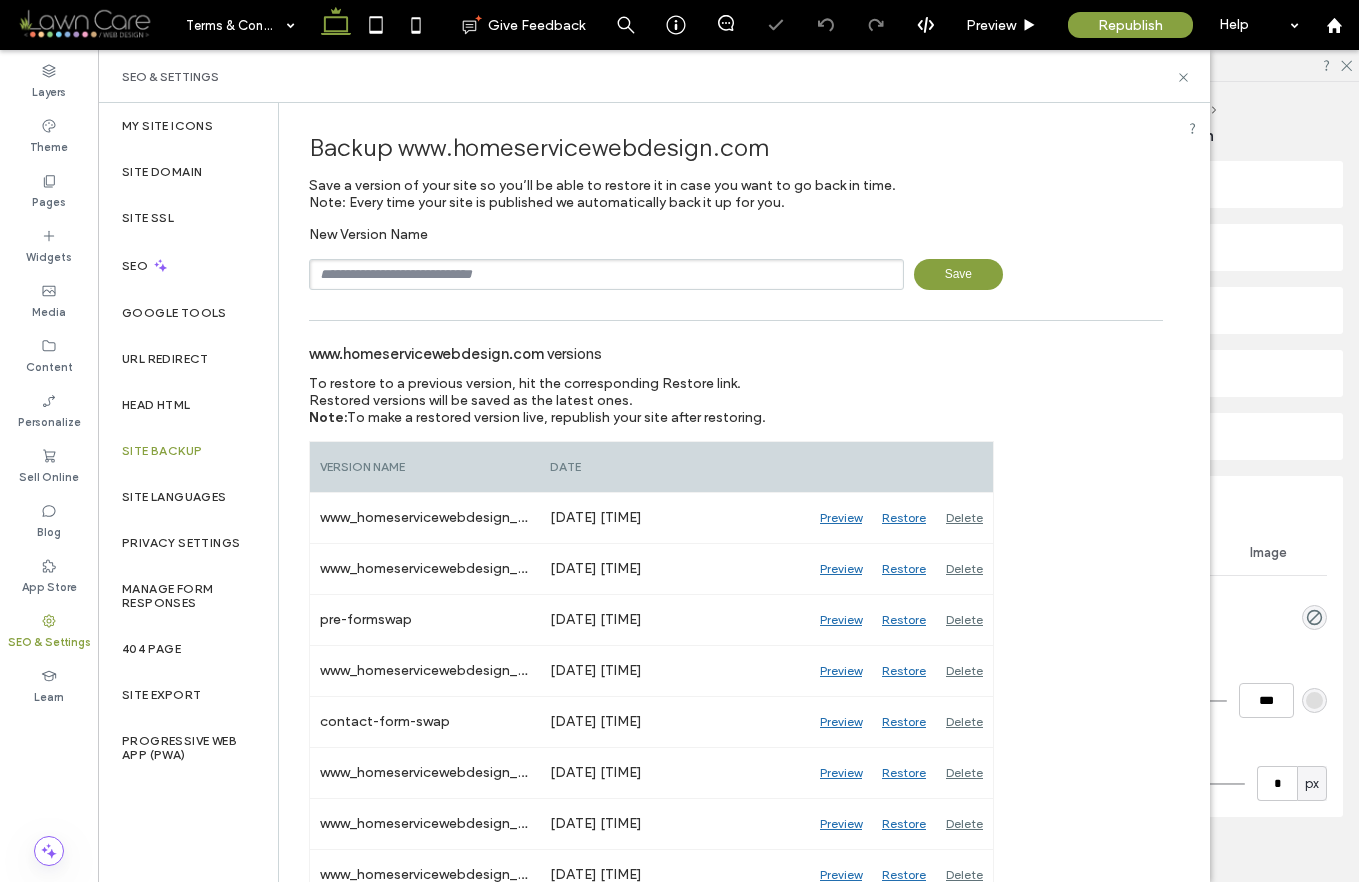 click at bounding box center [606, 274] 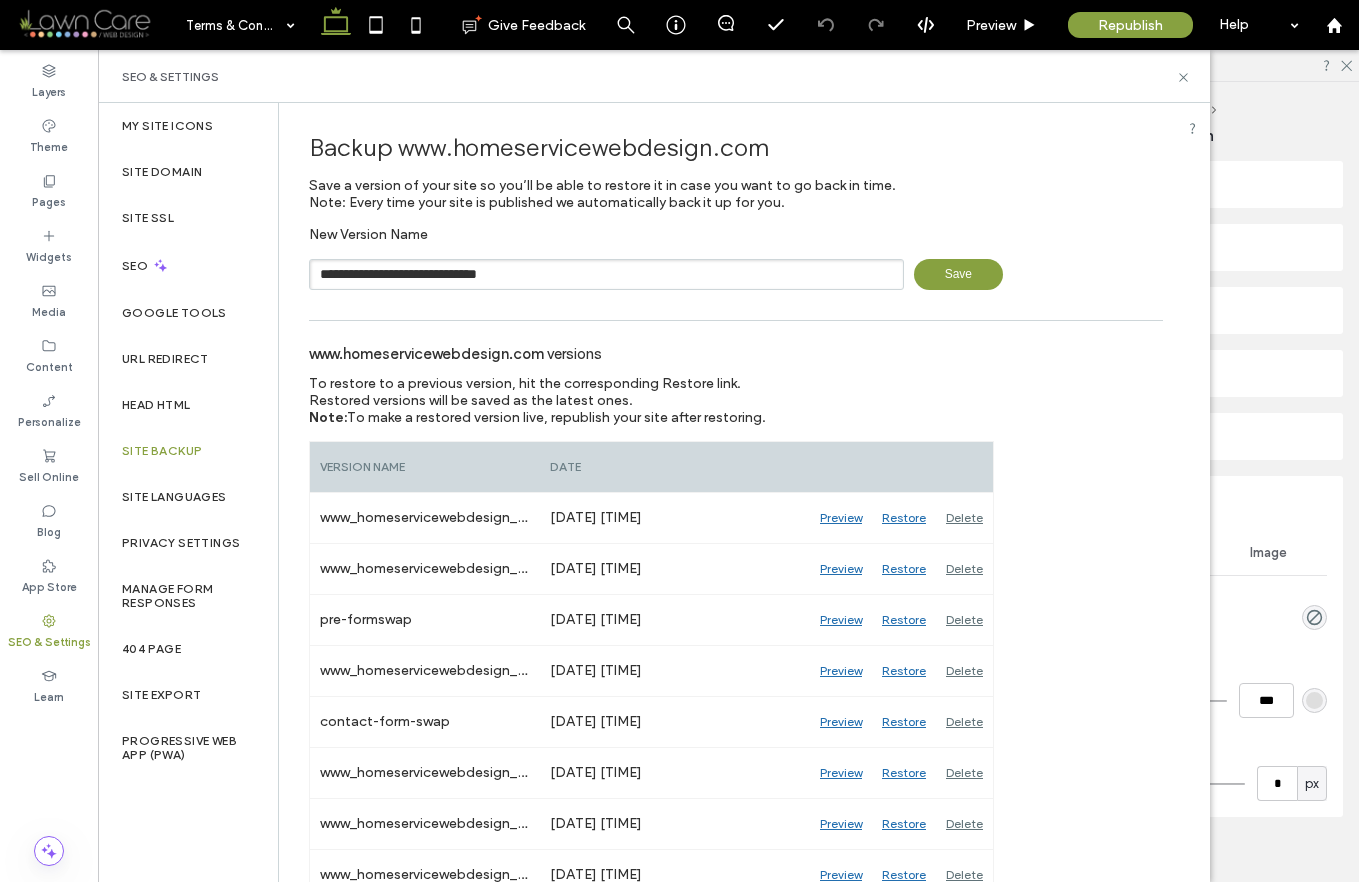 type on "**********" 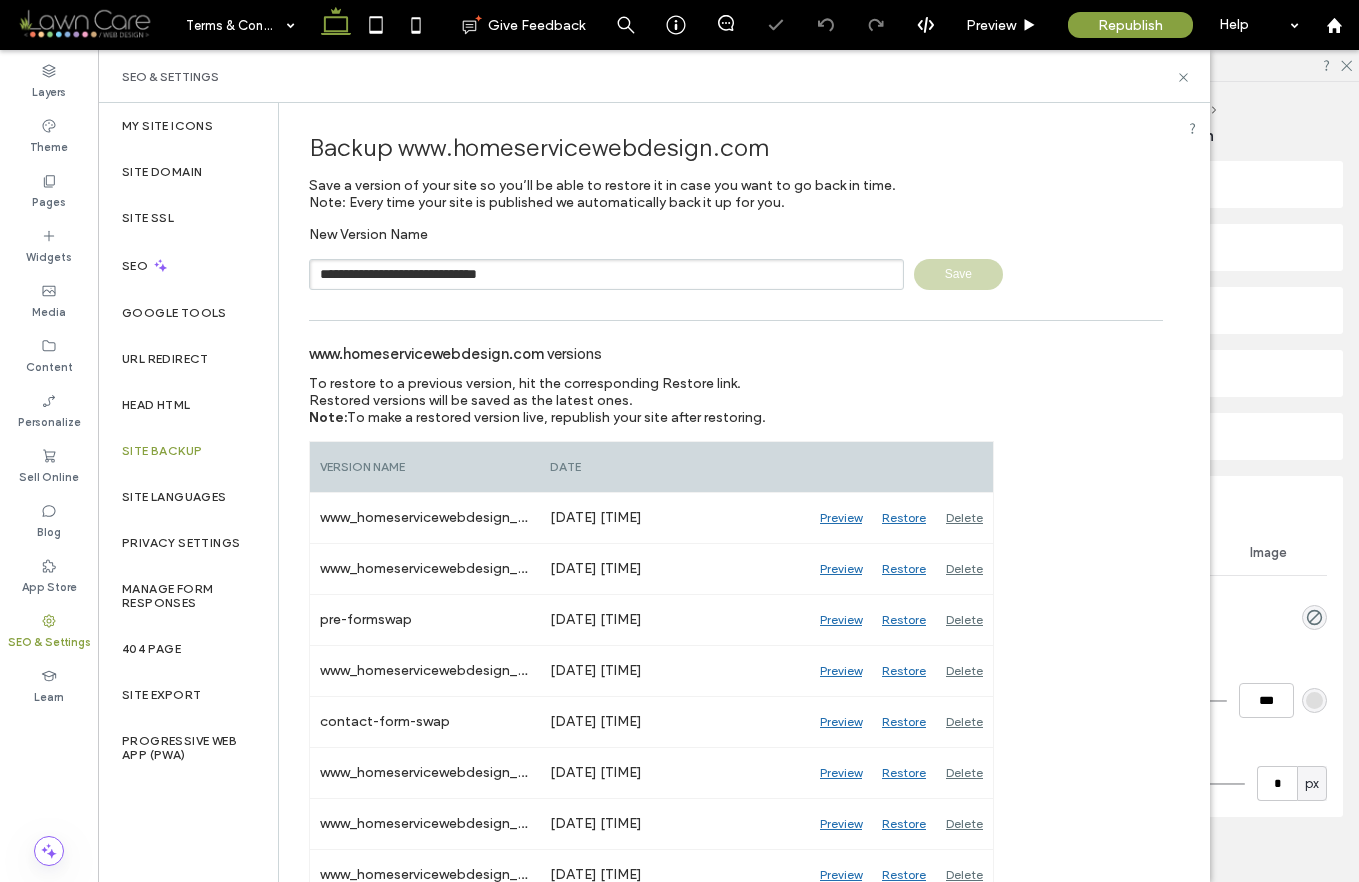 type 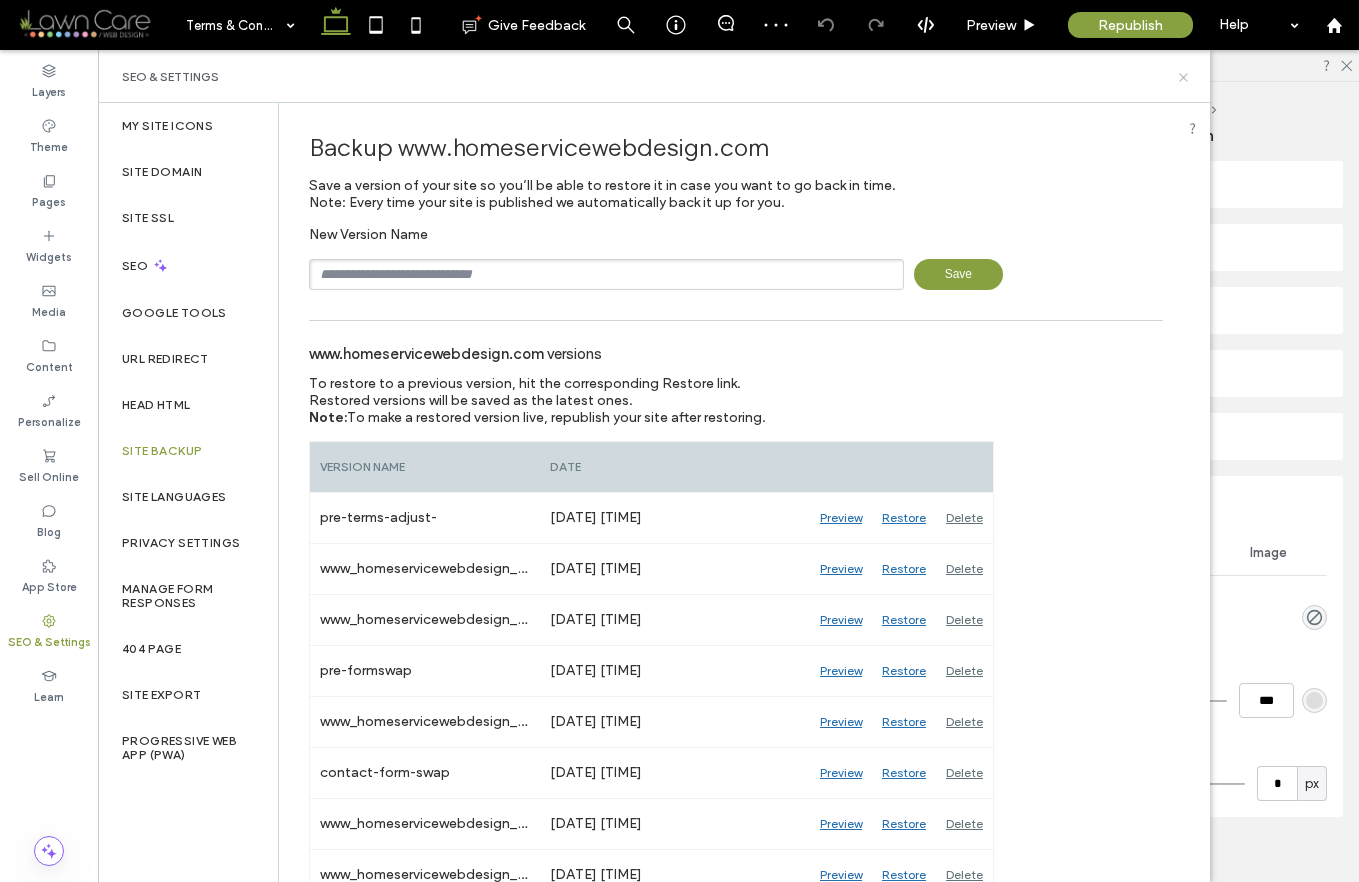 click 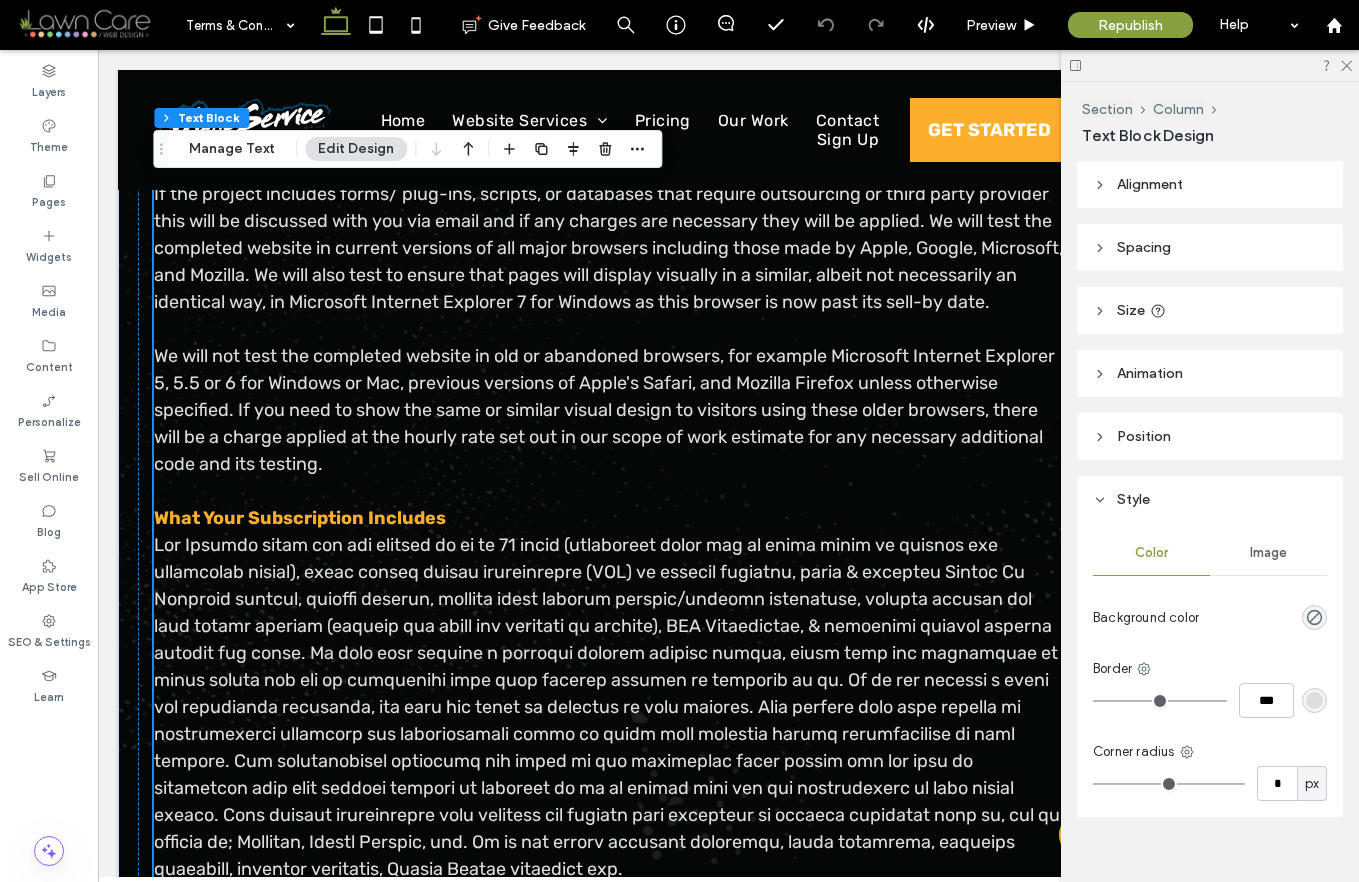 click on "What Your Subscription Includes" at bounding box center [611, 518] 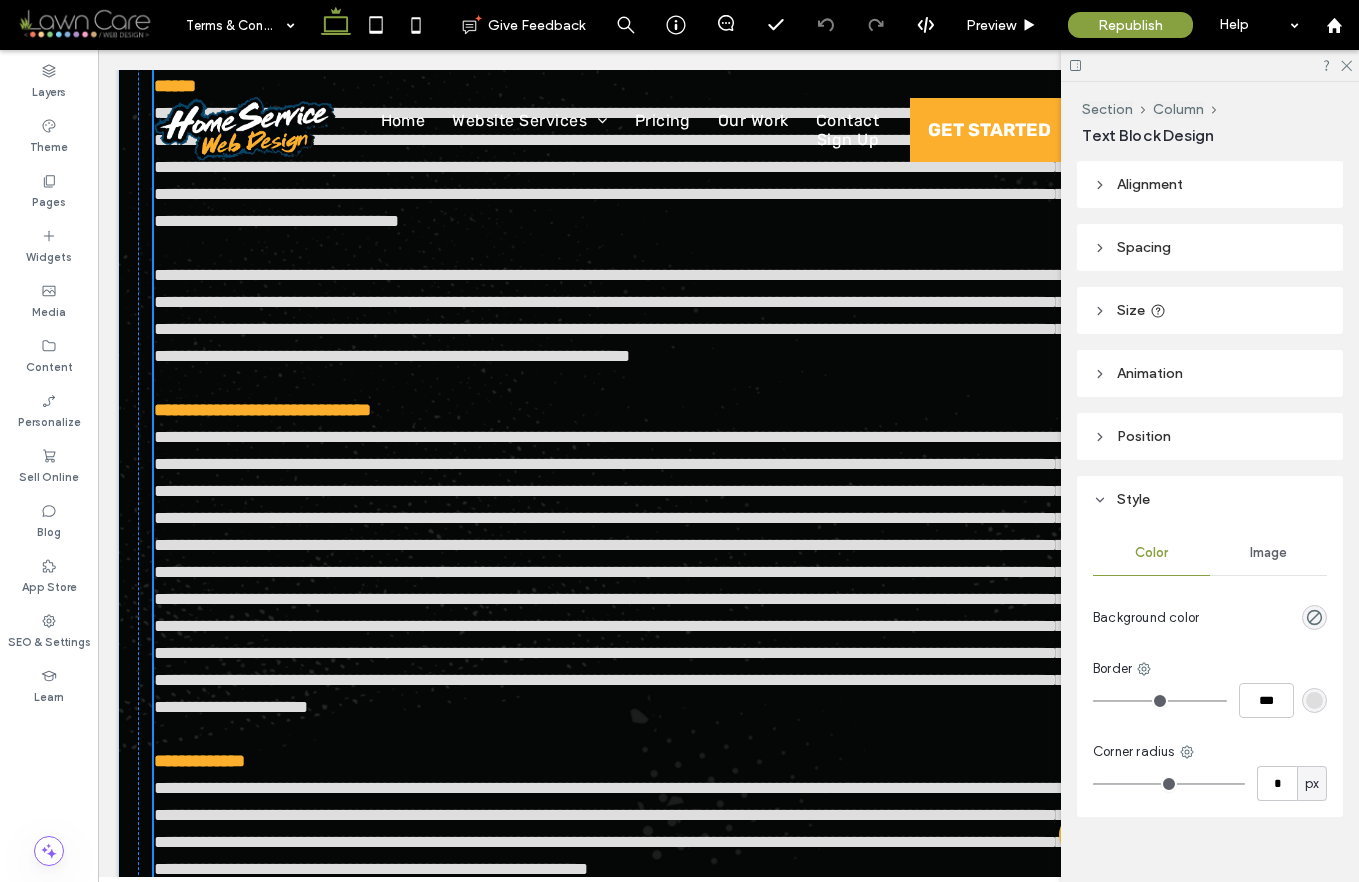scroll, scrollTop: 0, scrollLeft: 0, axis: both 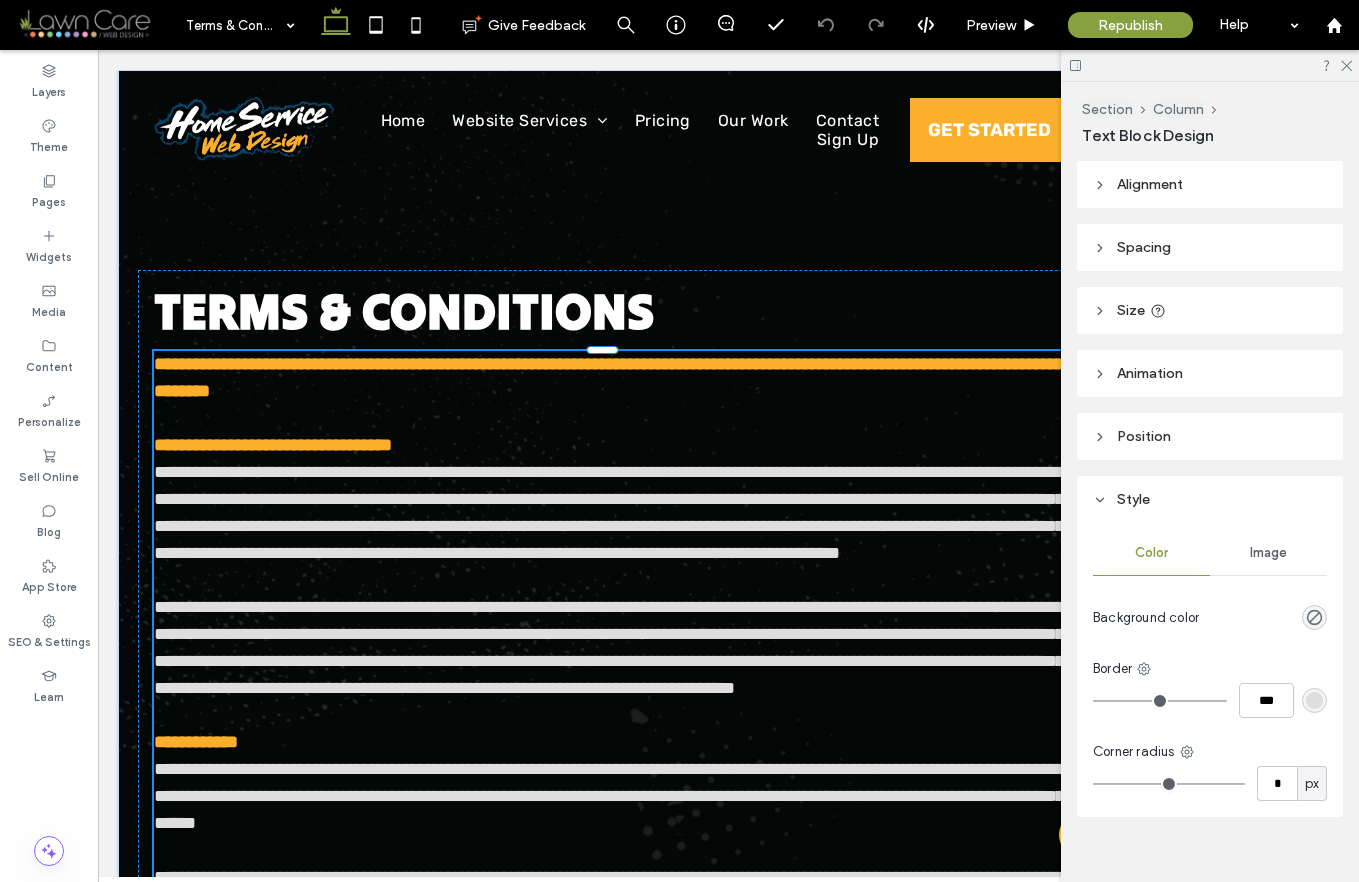 click on "**********" at bounding box center [611, 513] 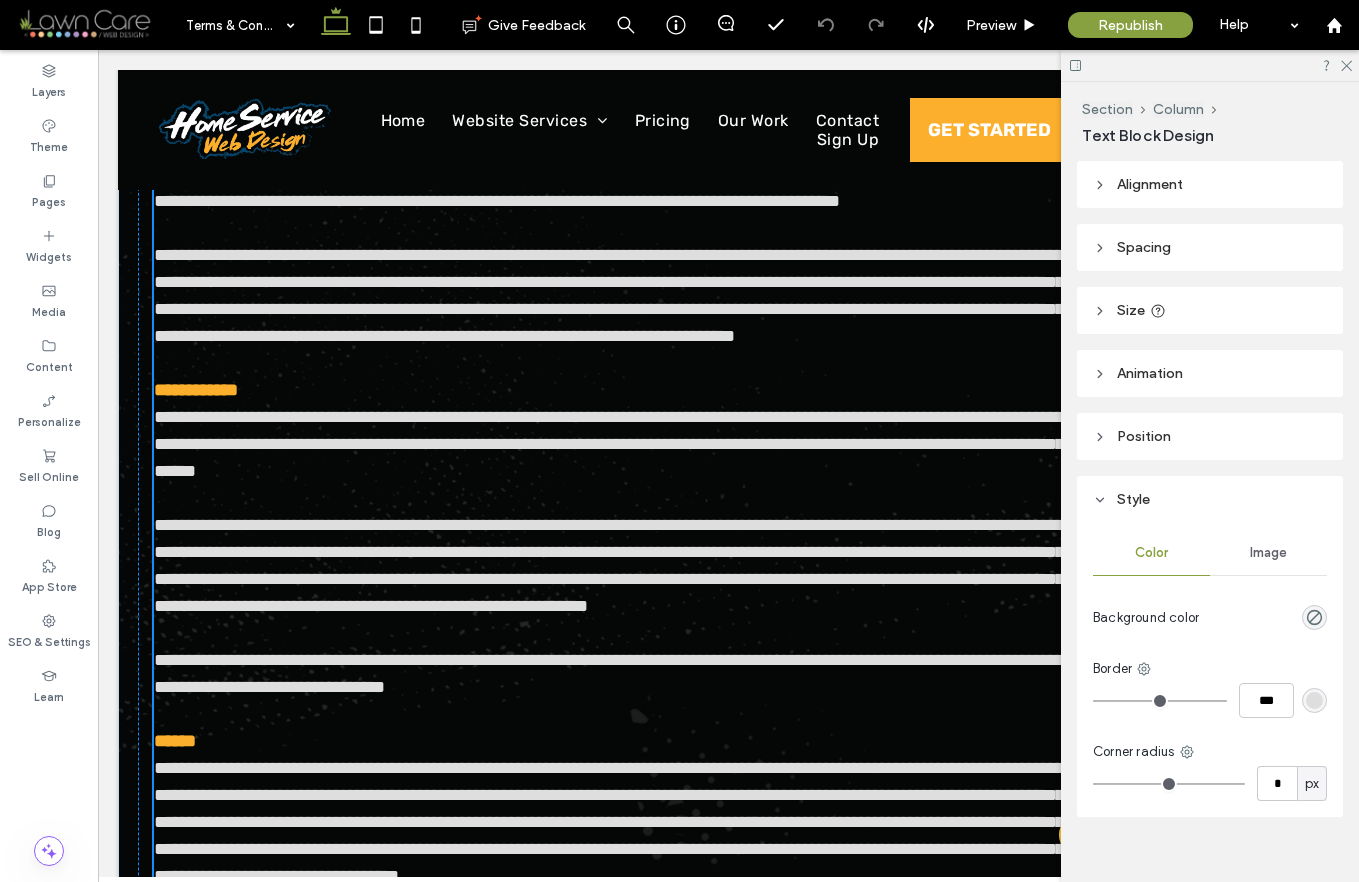 scroll, scrollTop: 356, scrollLeft: 0, axis: vertical 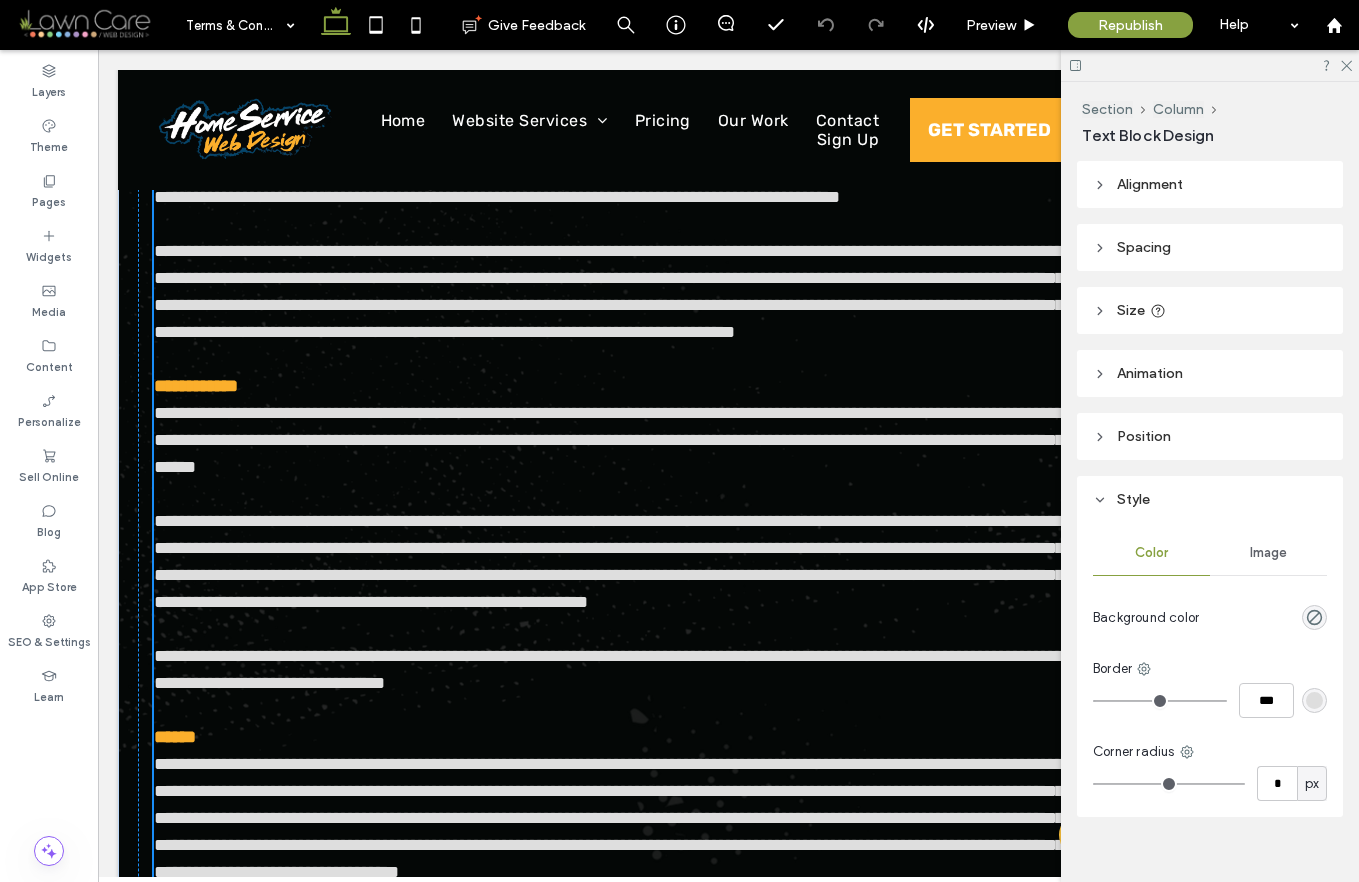 click on "**********" at bounding box center (609, 561) 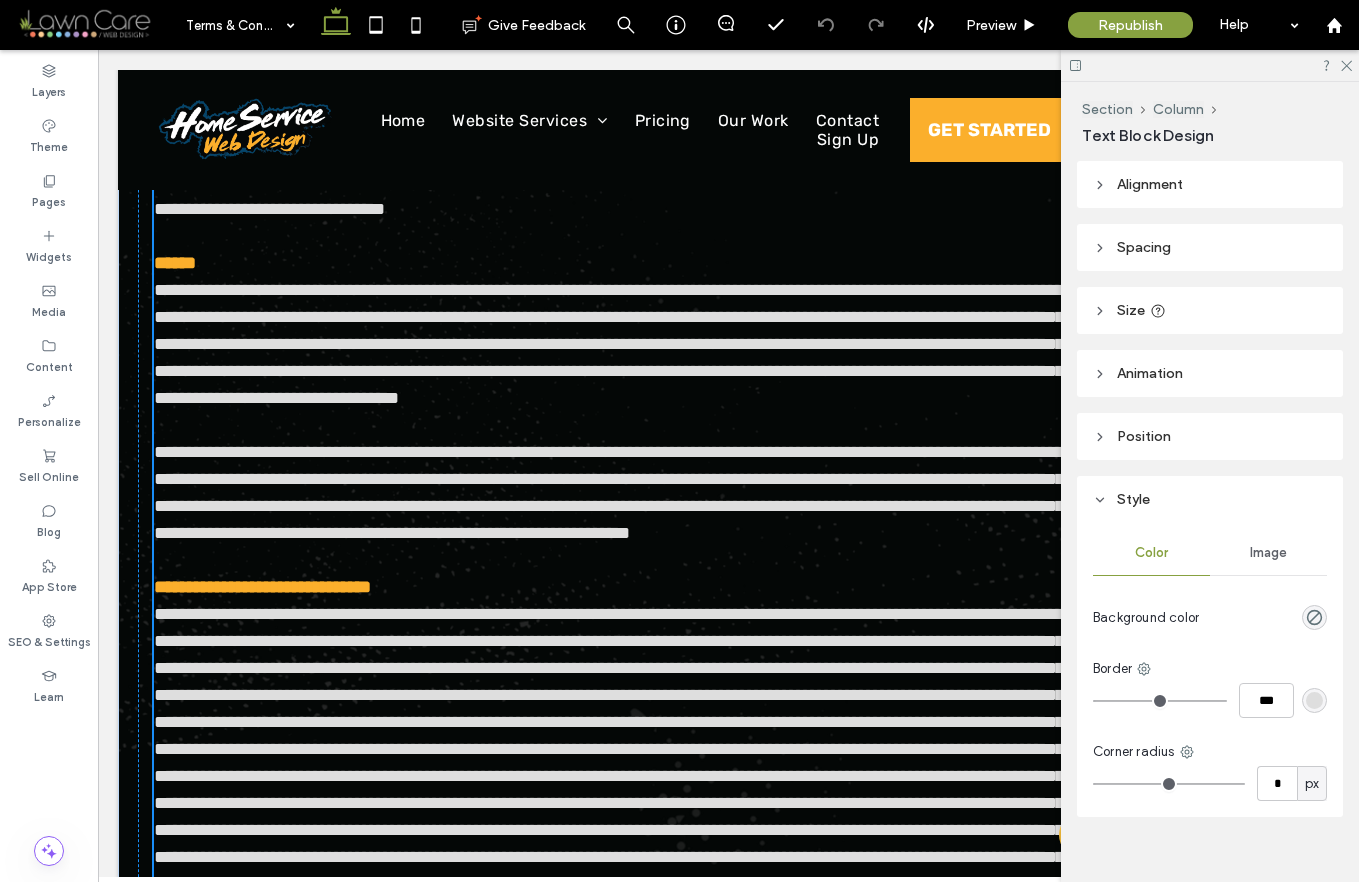 scroll, scrollTop: 950, scrollLeft: 0, axis: vertical 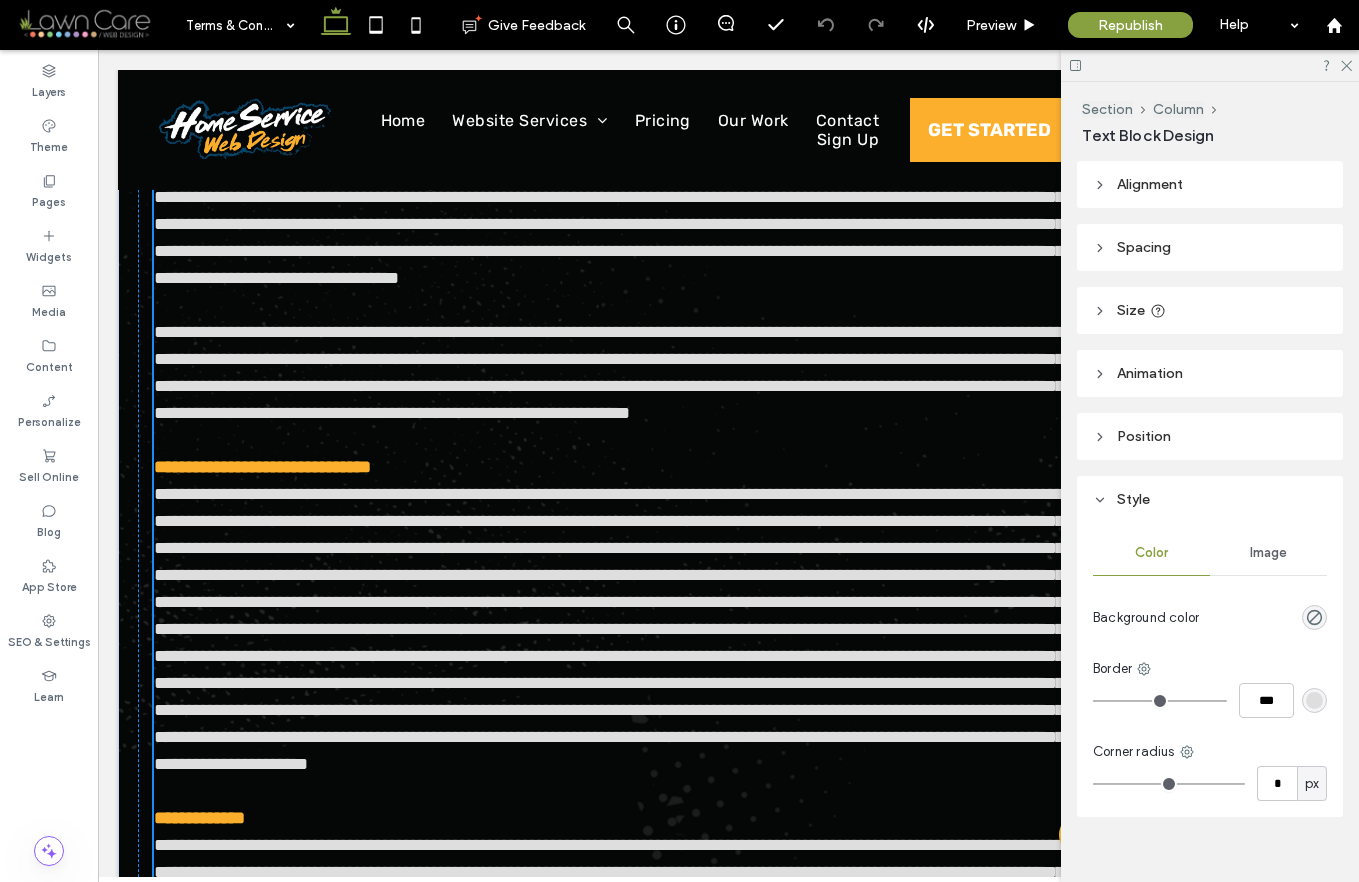 click at bounding box center (609, 629) 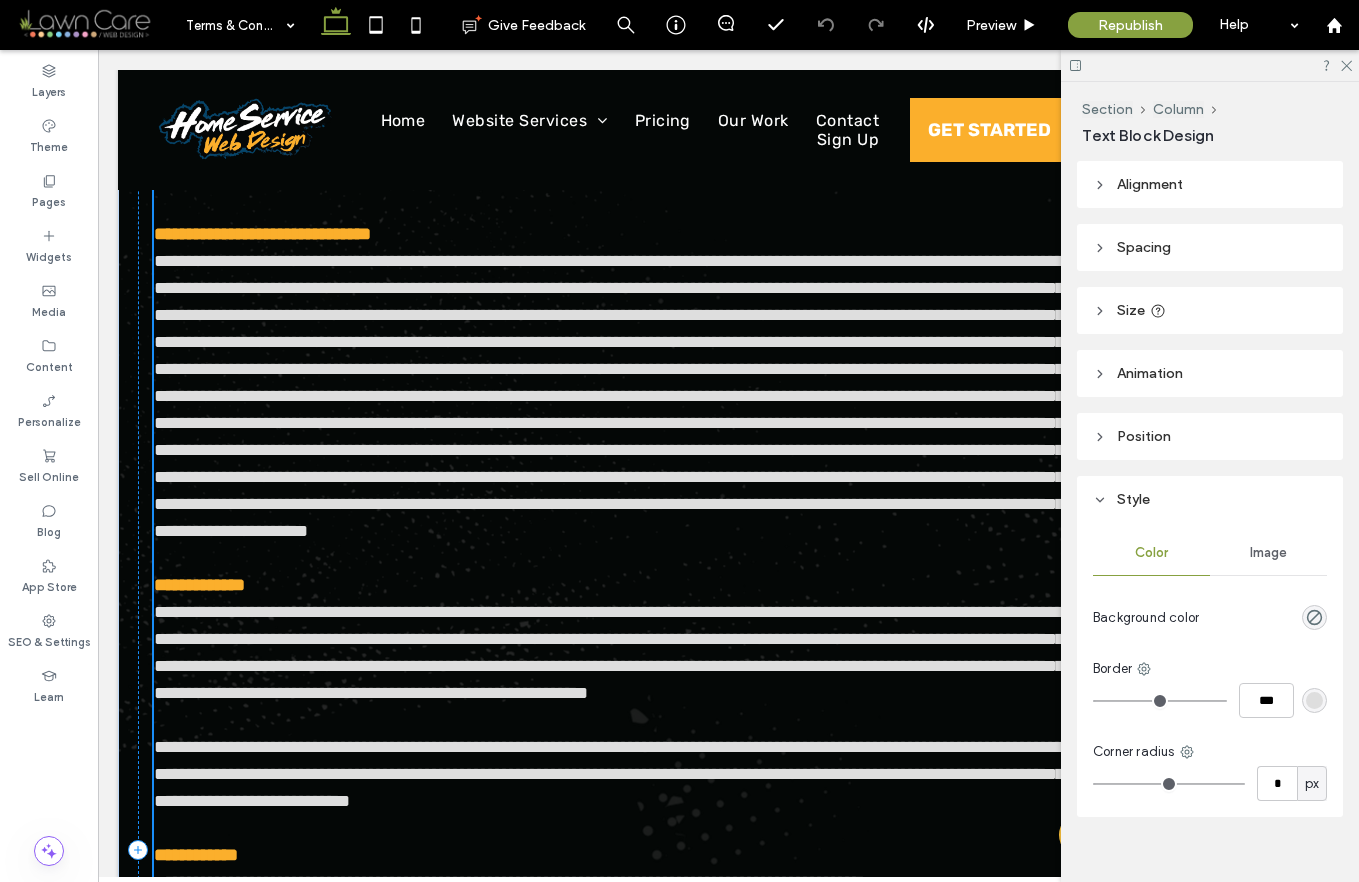 scroll, scrollTop: 1214, scrollLeft: 0, axis: vertical 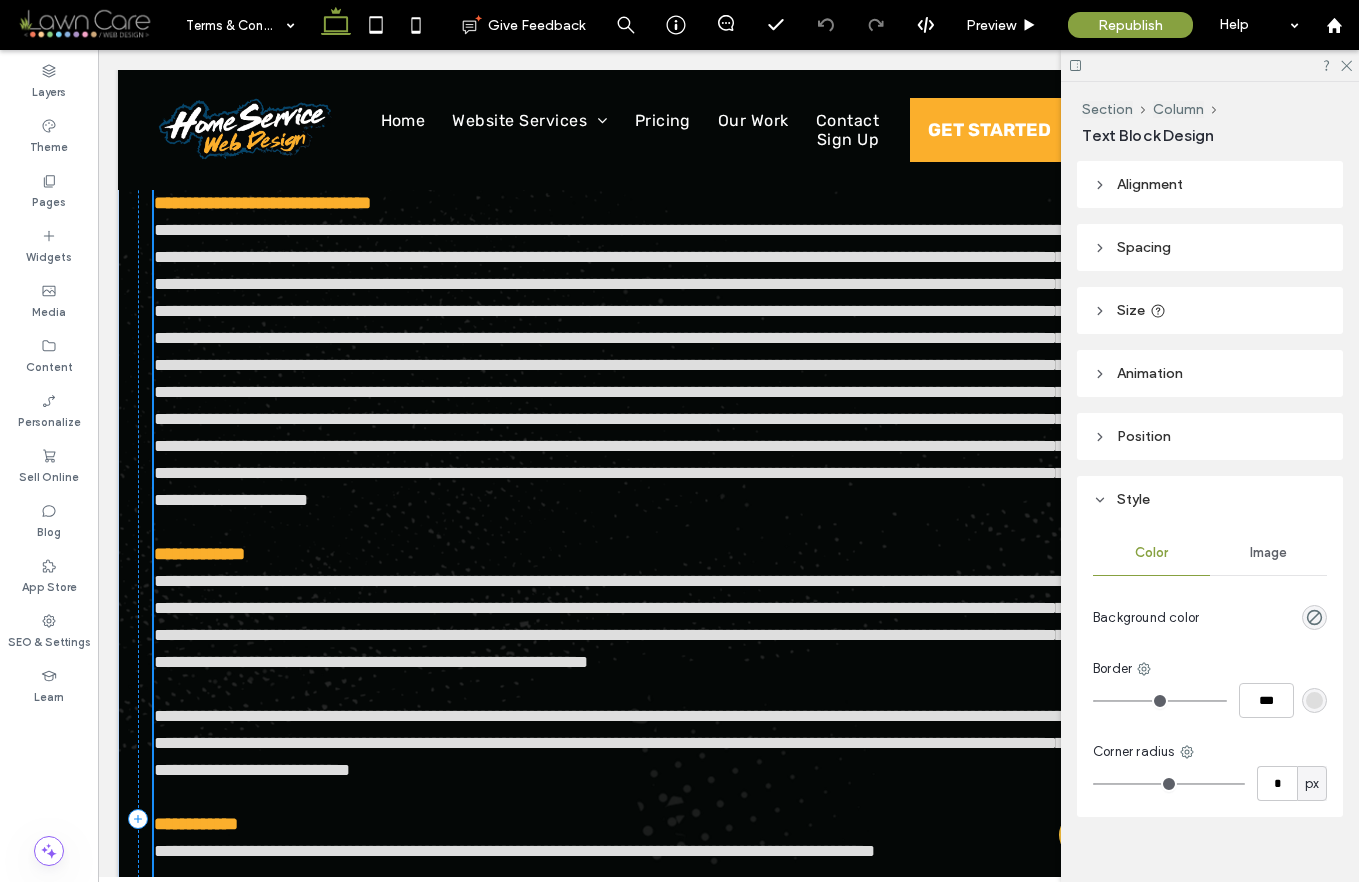 click at bounding box center (609, 365) 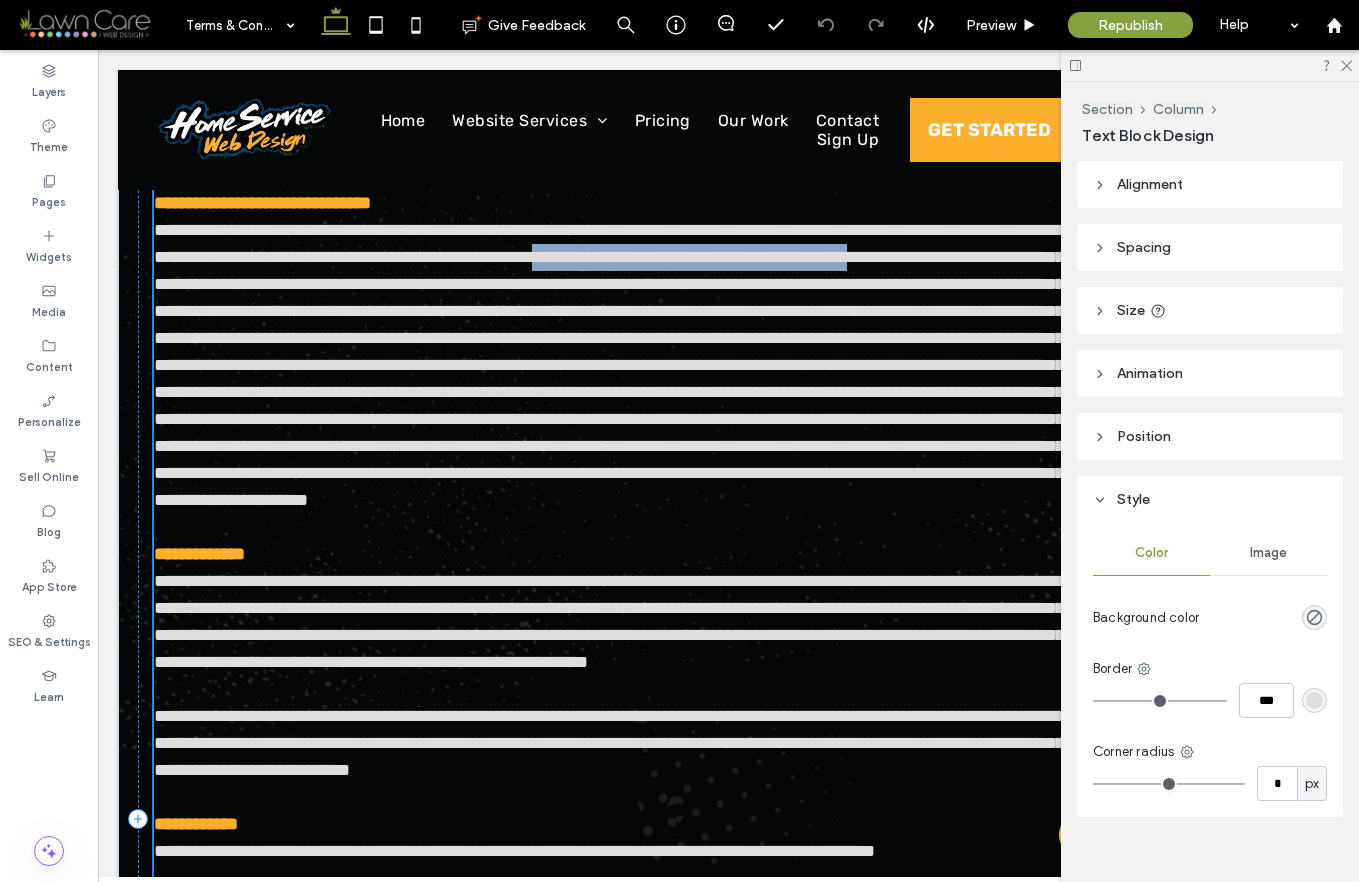 drag, startPoint x: 810, startPoint y: 386, endPoint x: 315, endPoint y: 417, distance: 495.96976 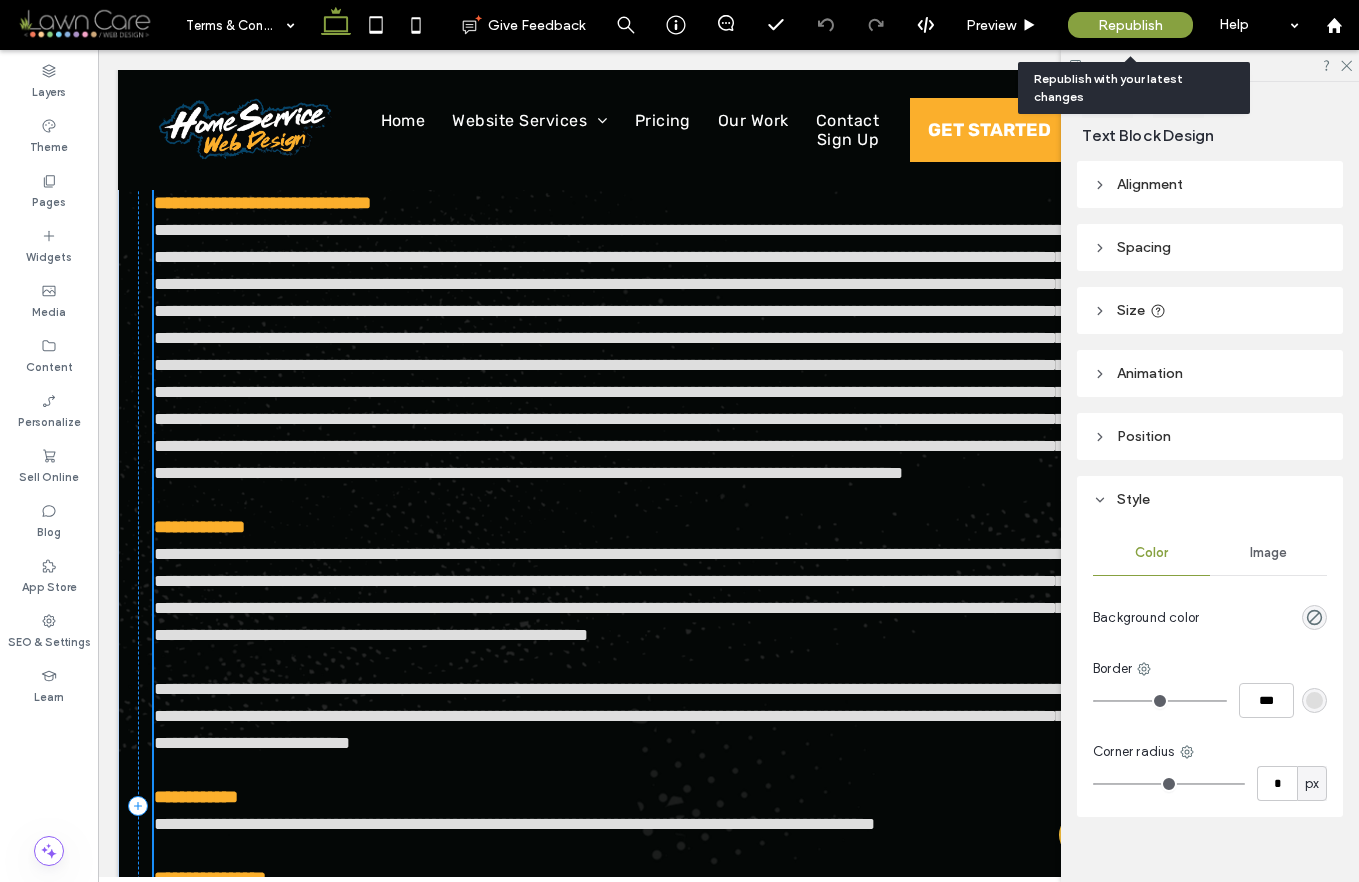 click on "Republish" at bounding box center [1130, 25] 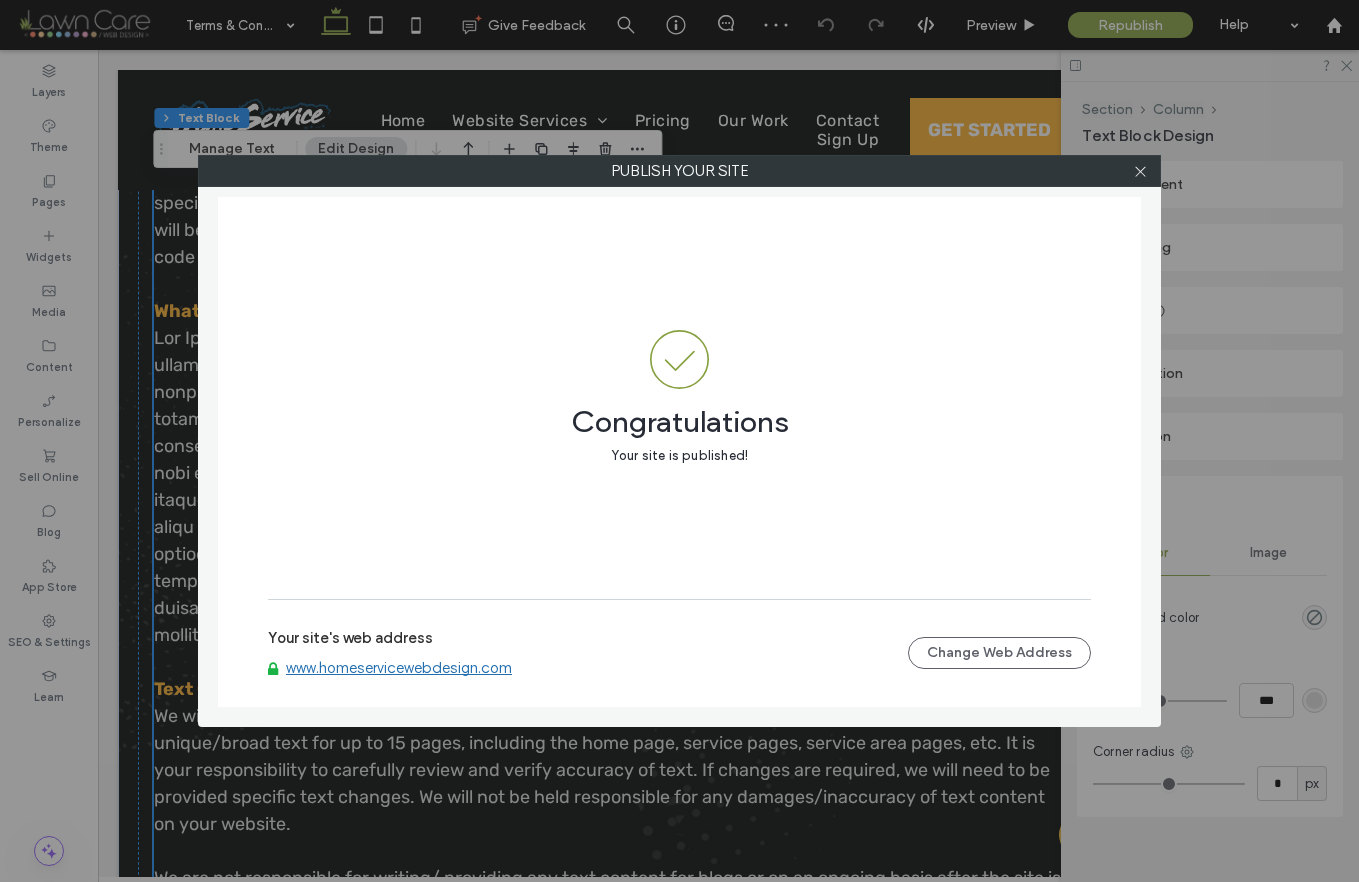 click on "www.homeservicewebdesign.com" at bounding box center [399, 668] 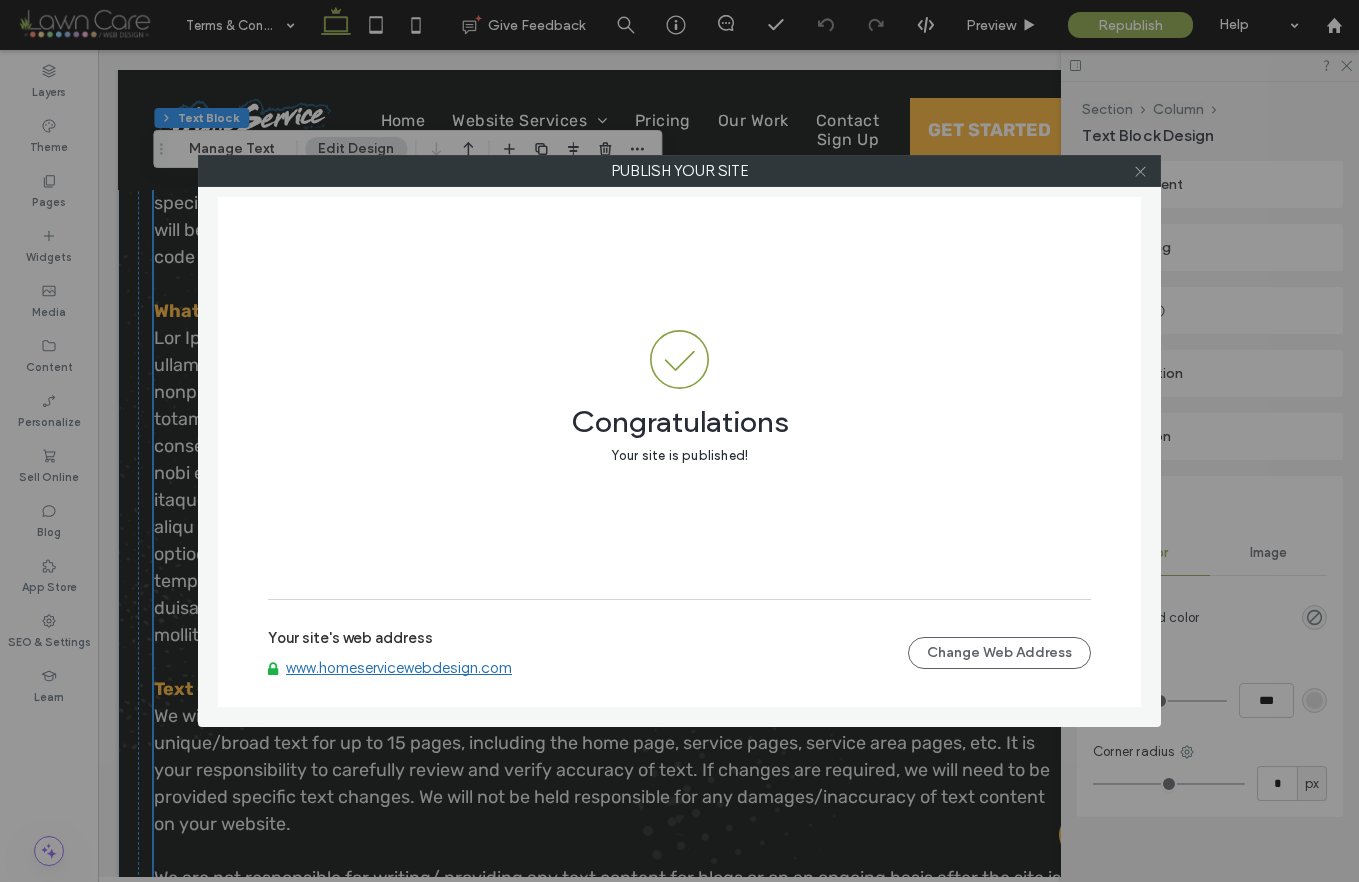 click 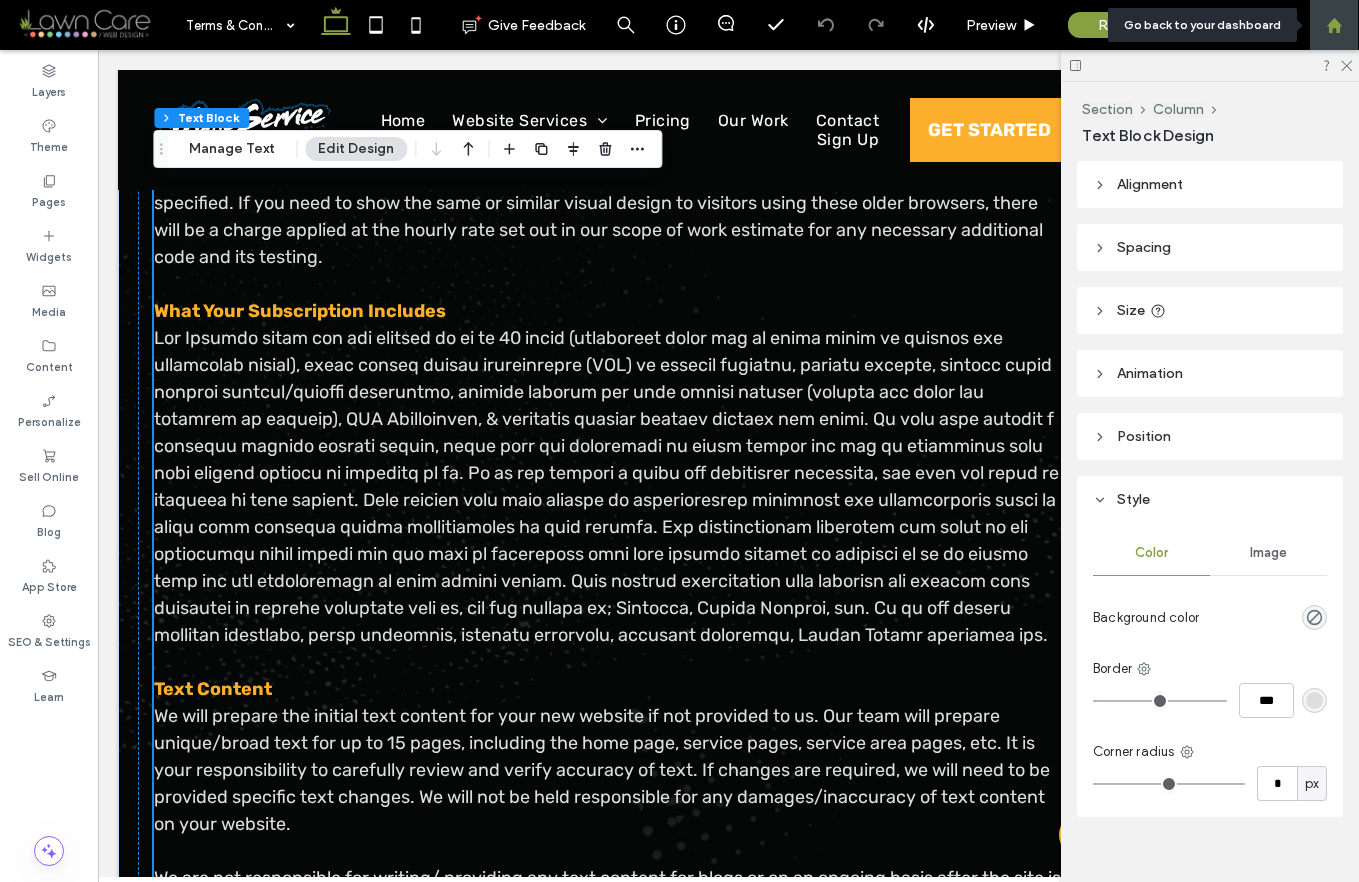 click at bounding box center (1334, 25) 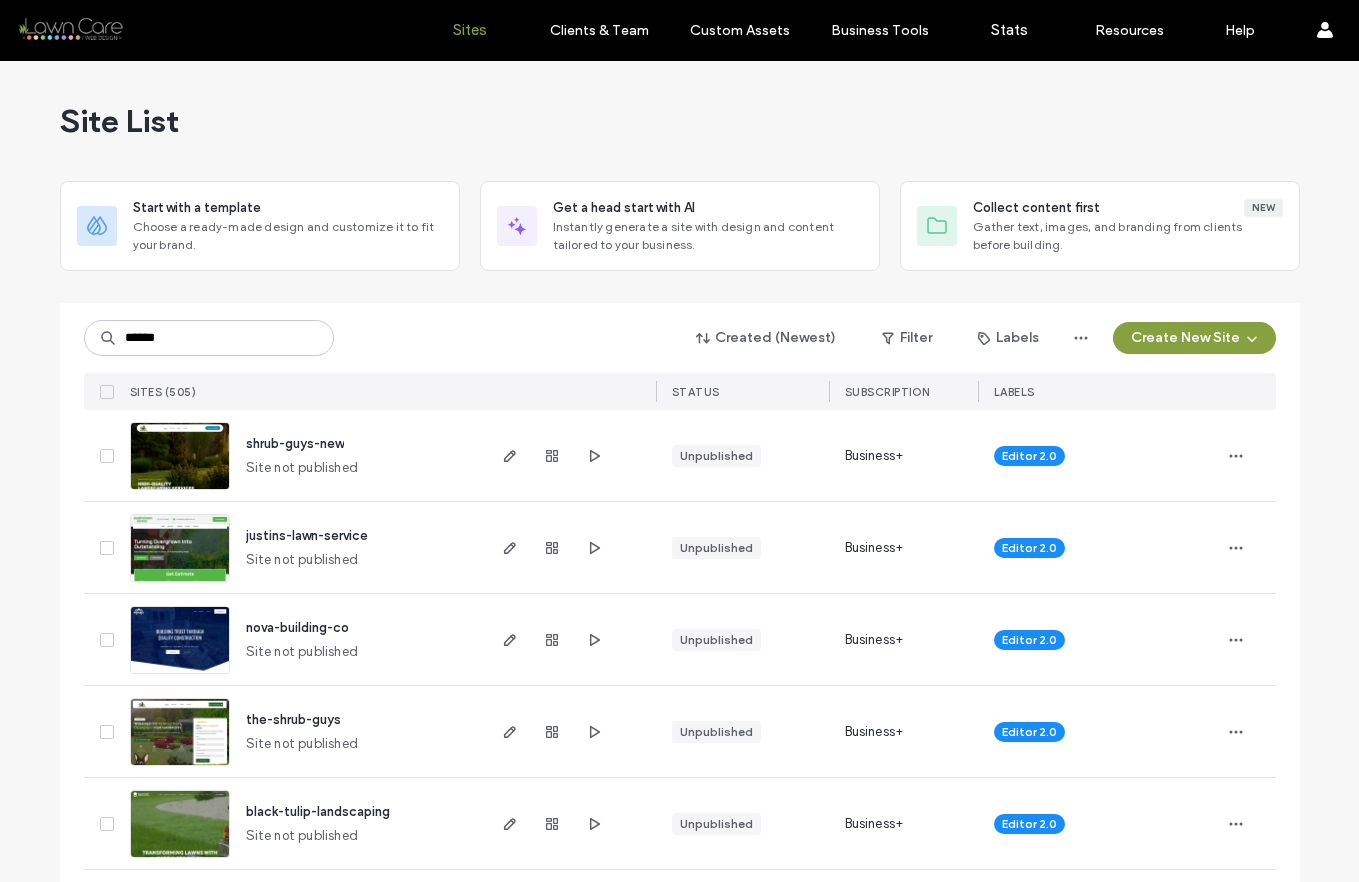 scroll, scrollTop: 0, scrollLeft: 0, axis: both 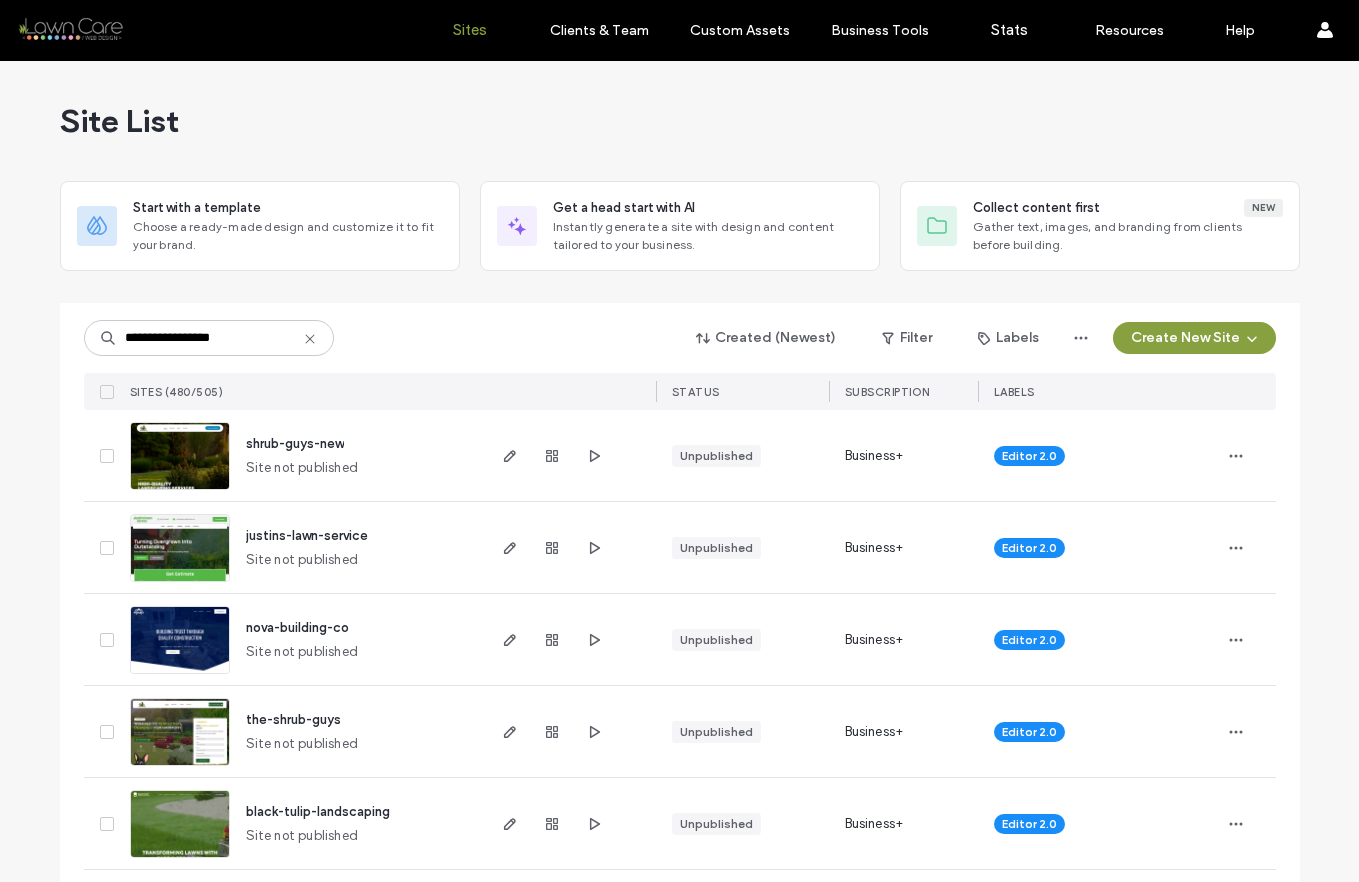 click on "**********" at bounding box center (209, 338) 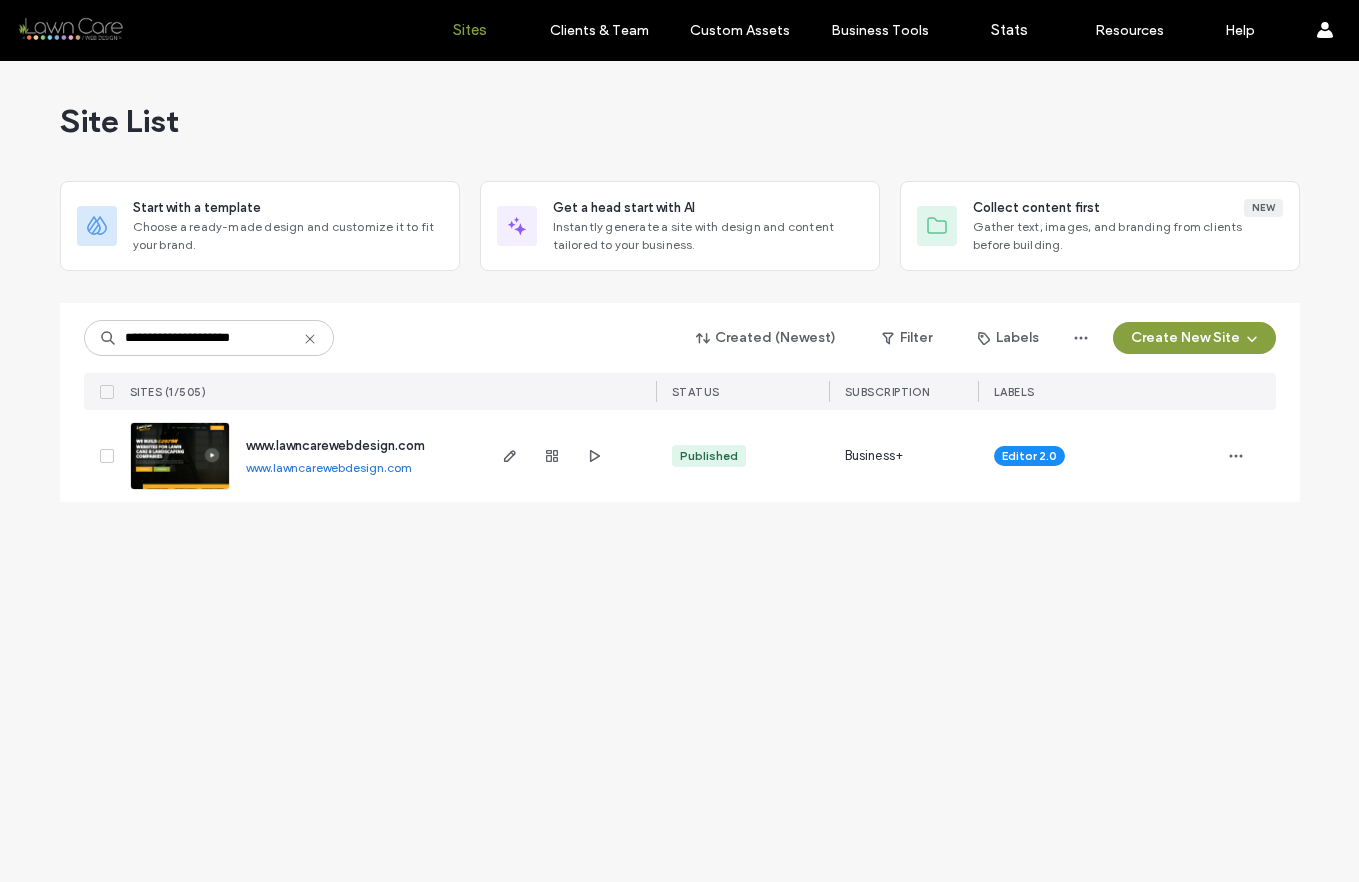 type on "**********" 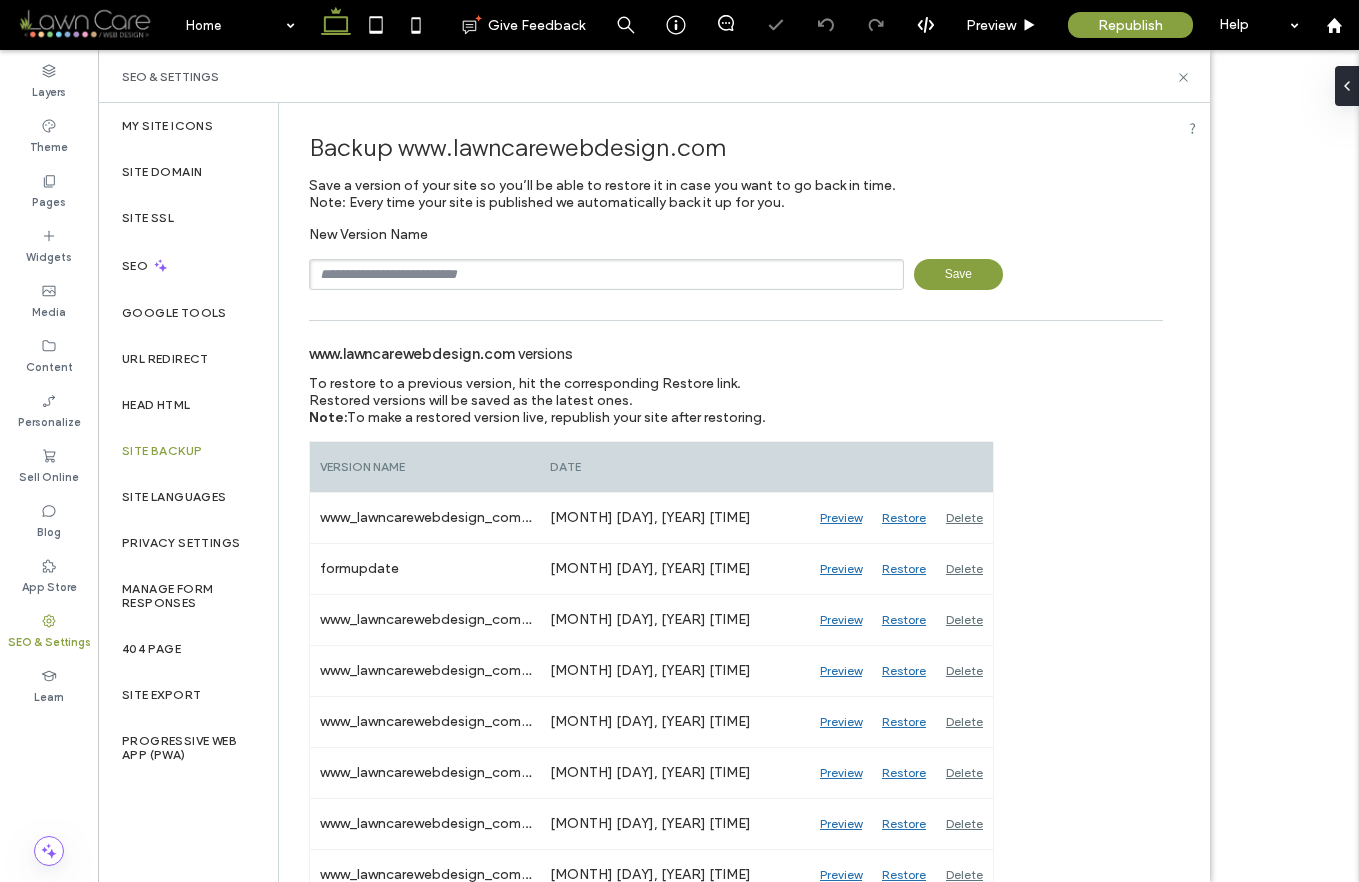 scroll, scrollTop: 0, scrollLeft: 0, axis: both 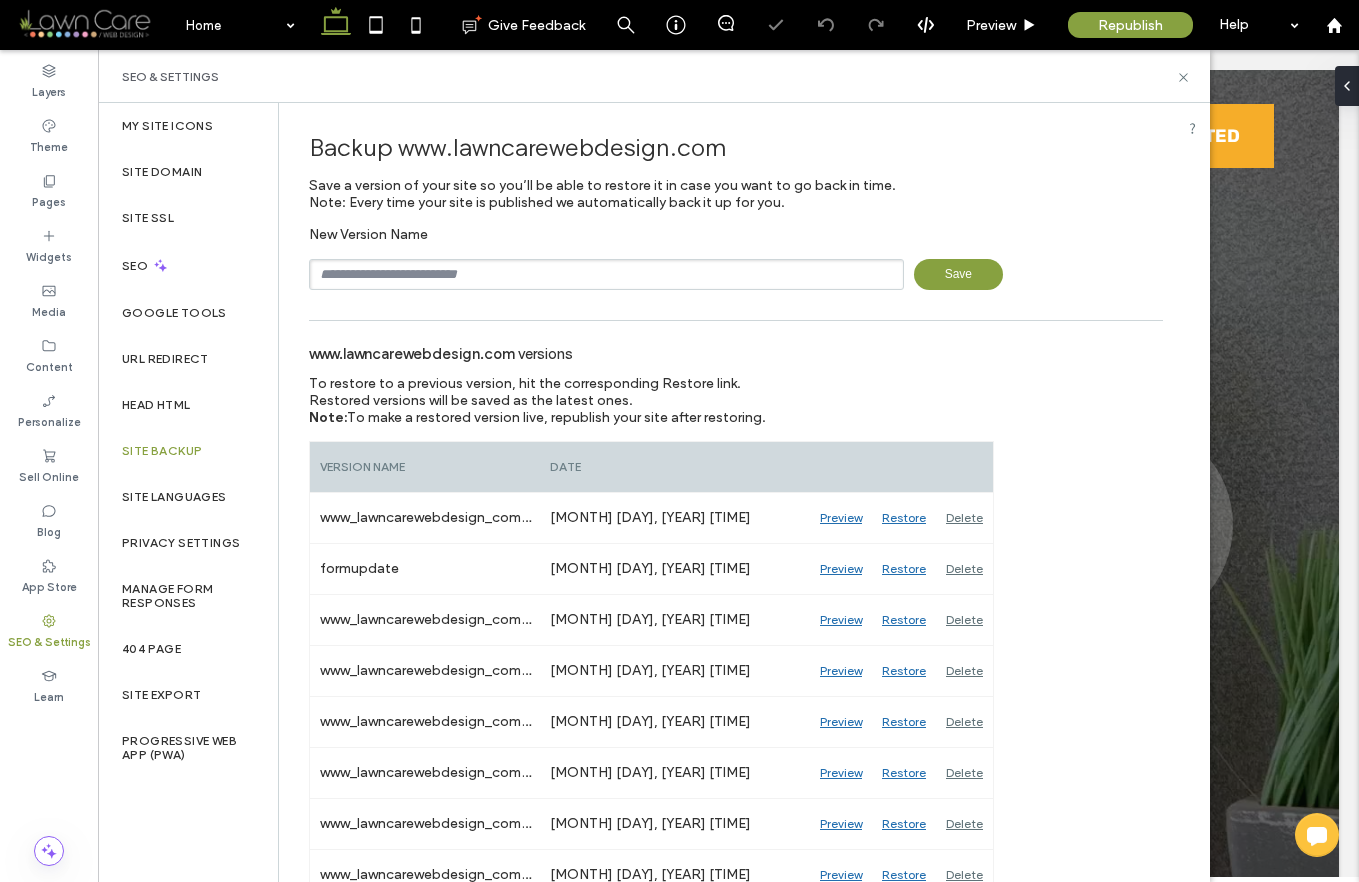 click at bounding box center (606, 274) 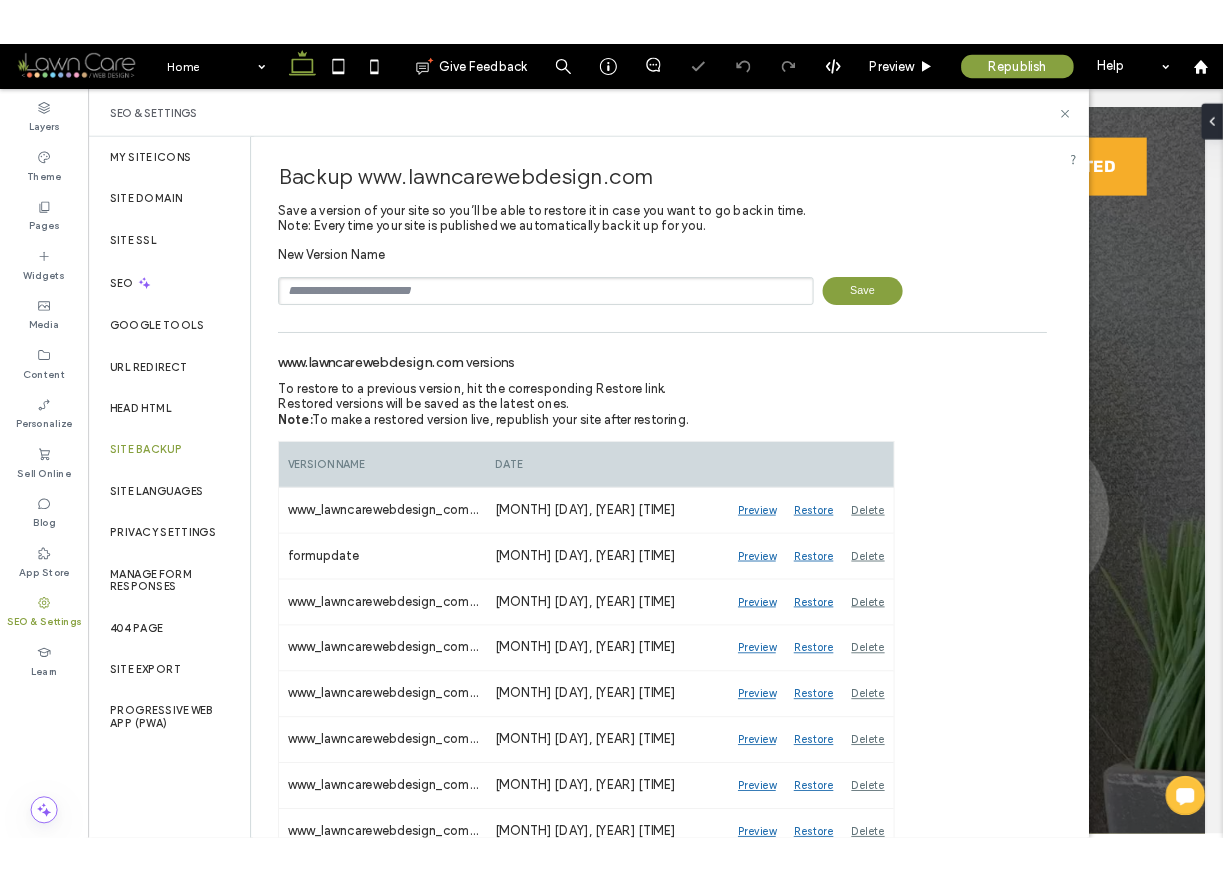 scroll, scrollTop: 0, scrollLeft: 0, axis: both 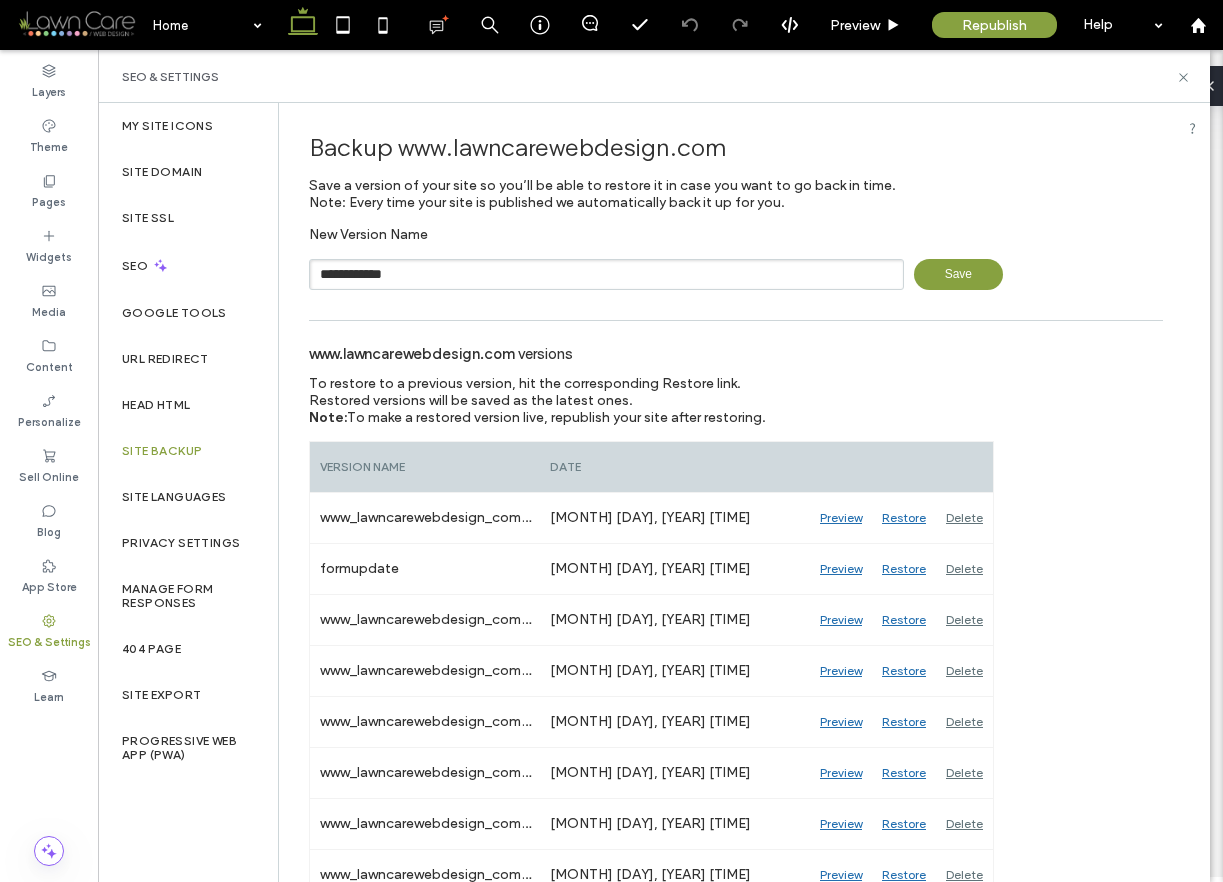 type on "**********" 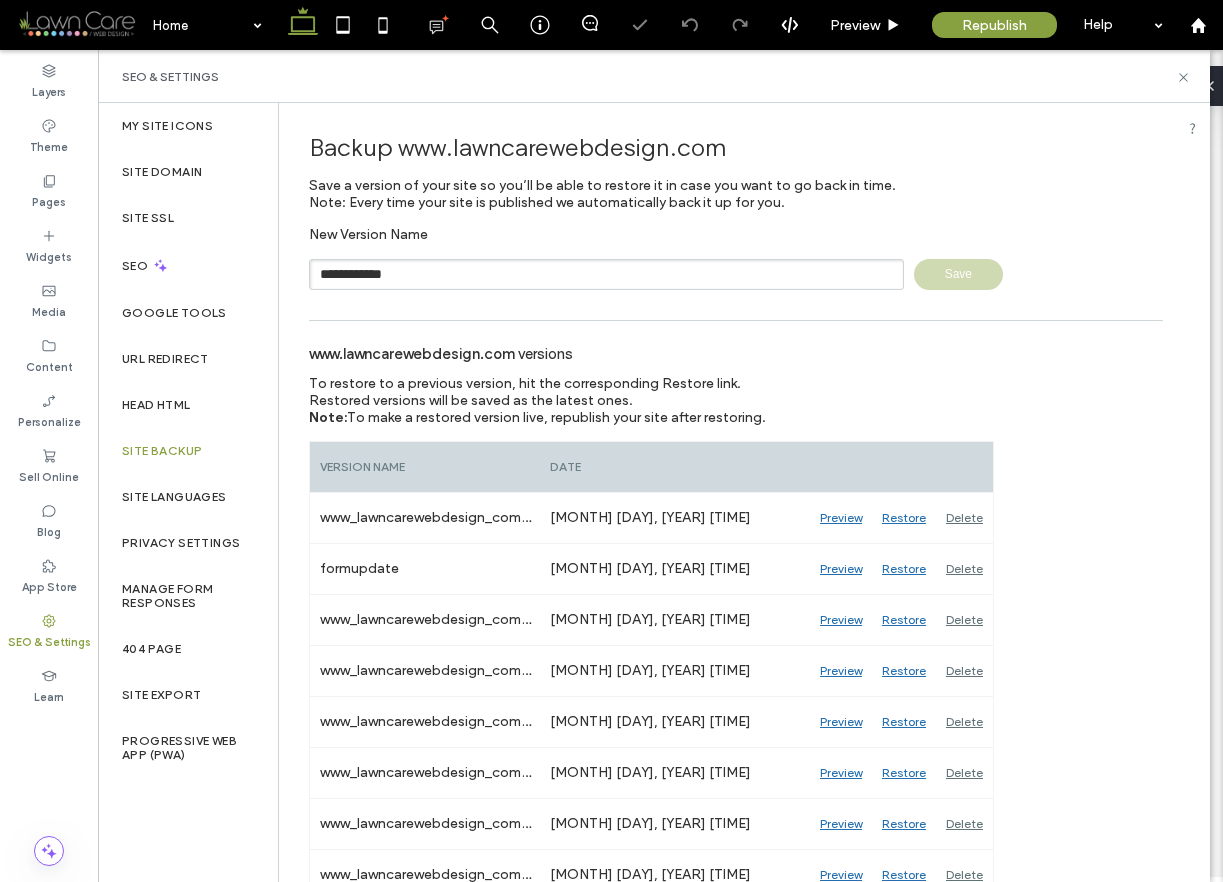 type 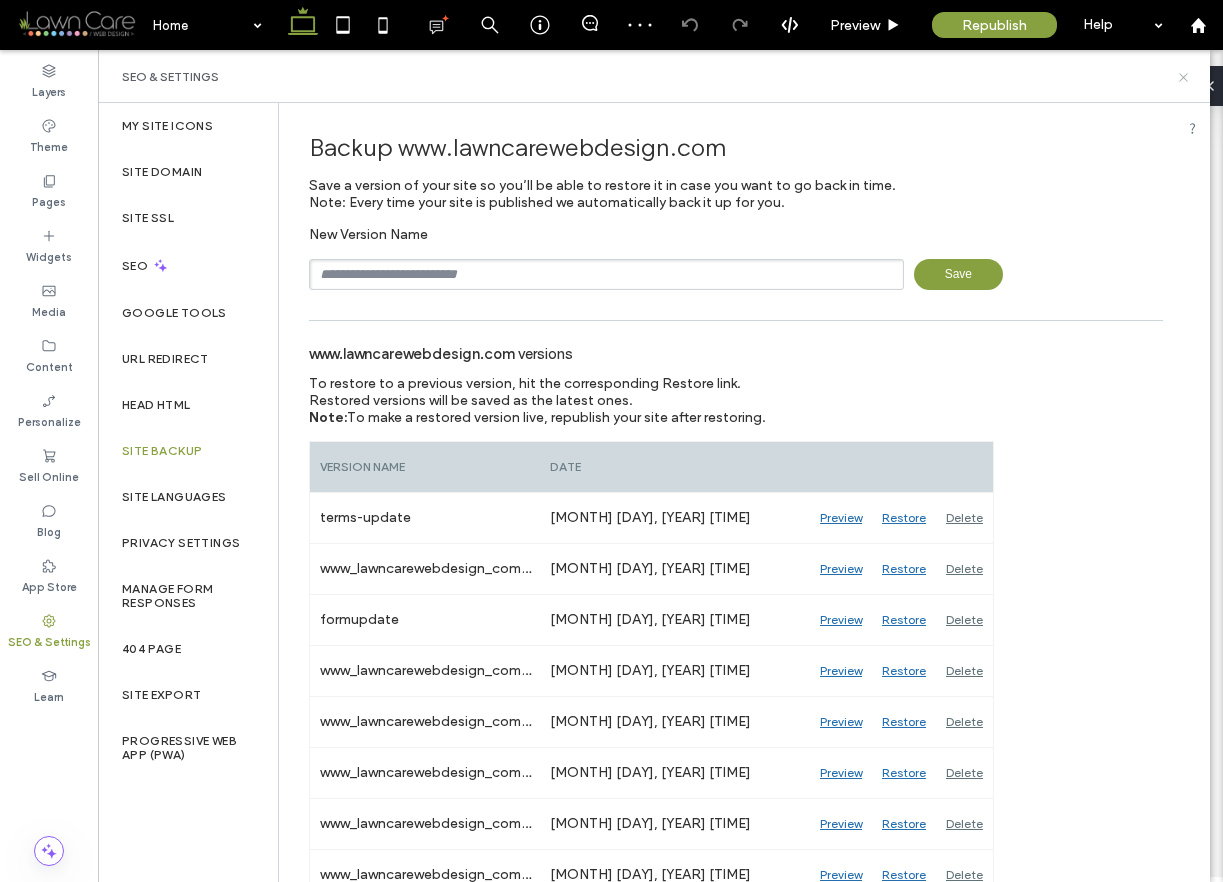 click 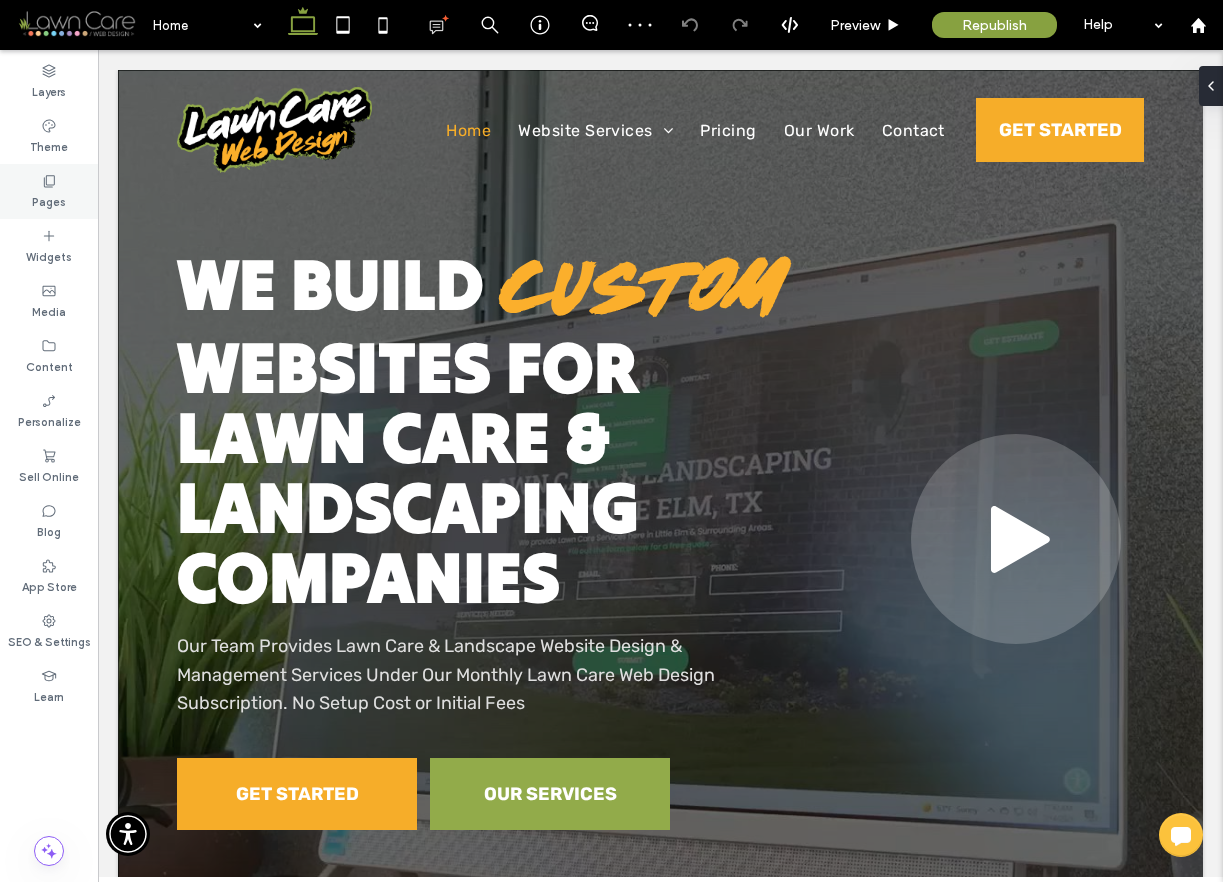 click on "Pages" at bounding box center (49, 191) 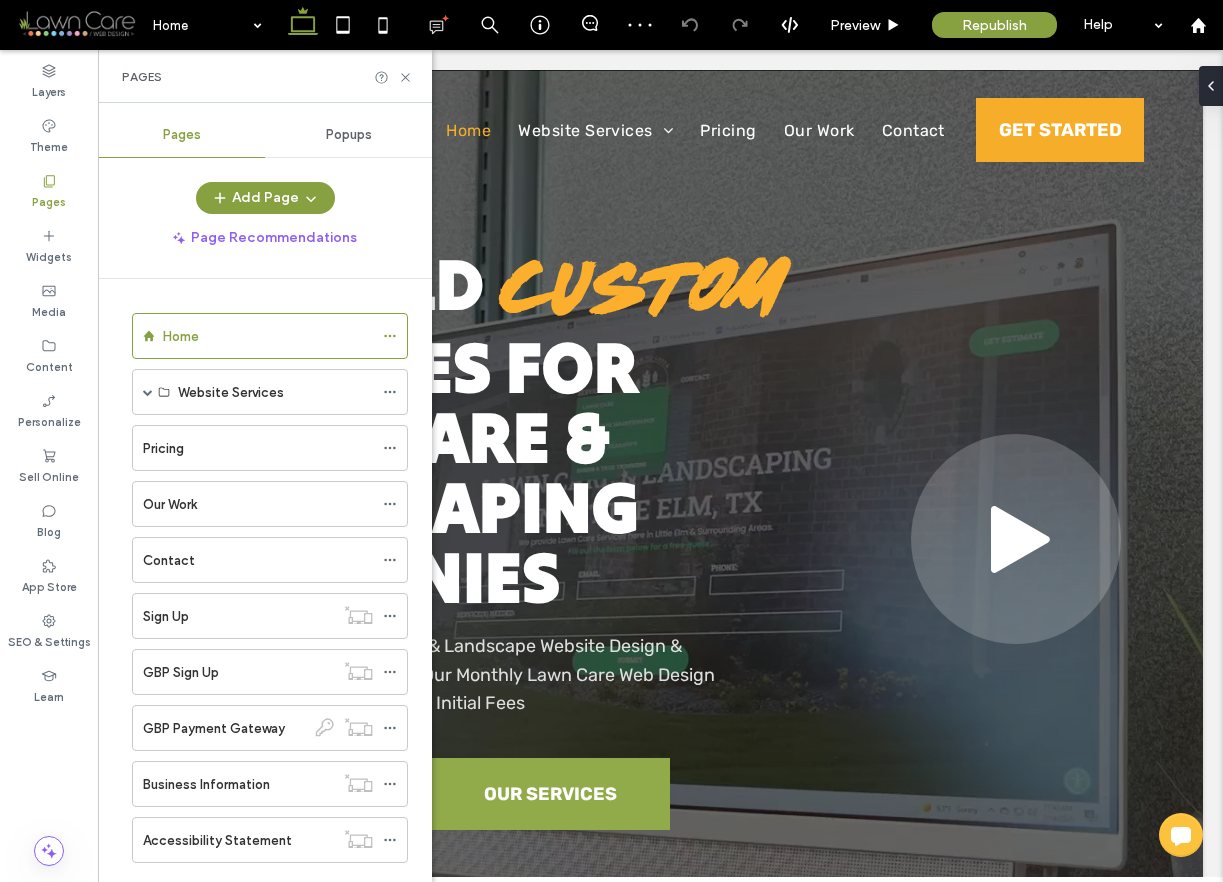 scroll, scrollTop: 321, scrollLeft: 0, axis: vertical 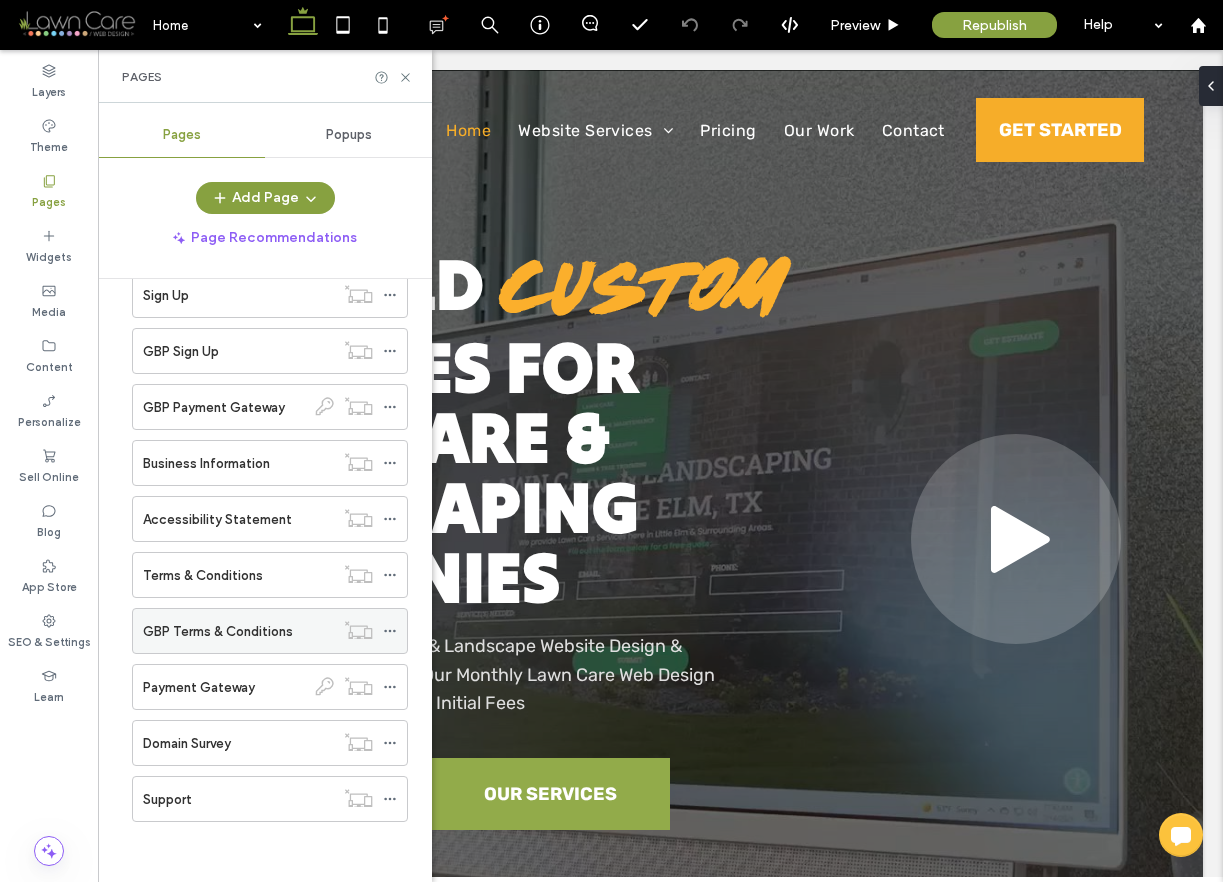 click on "GBP Terms & Conditions" at bounding box center (218, 631) 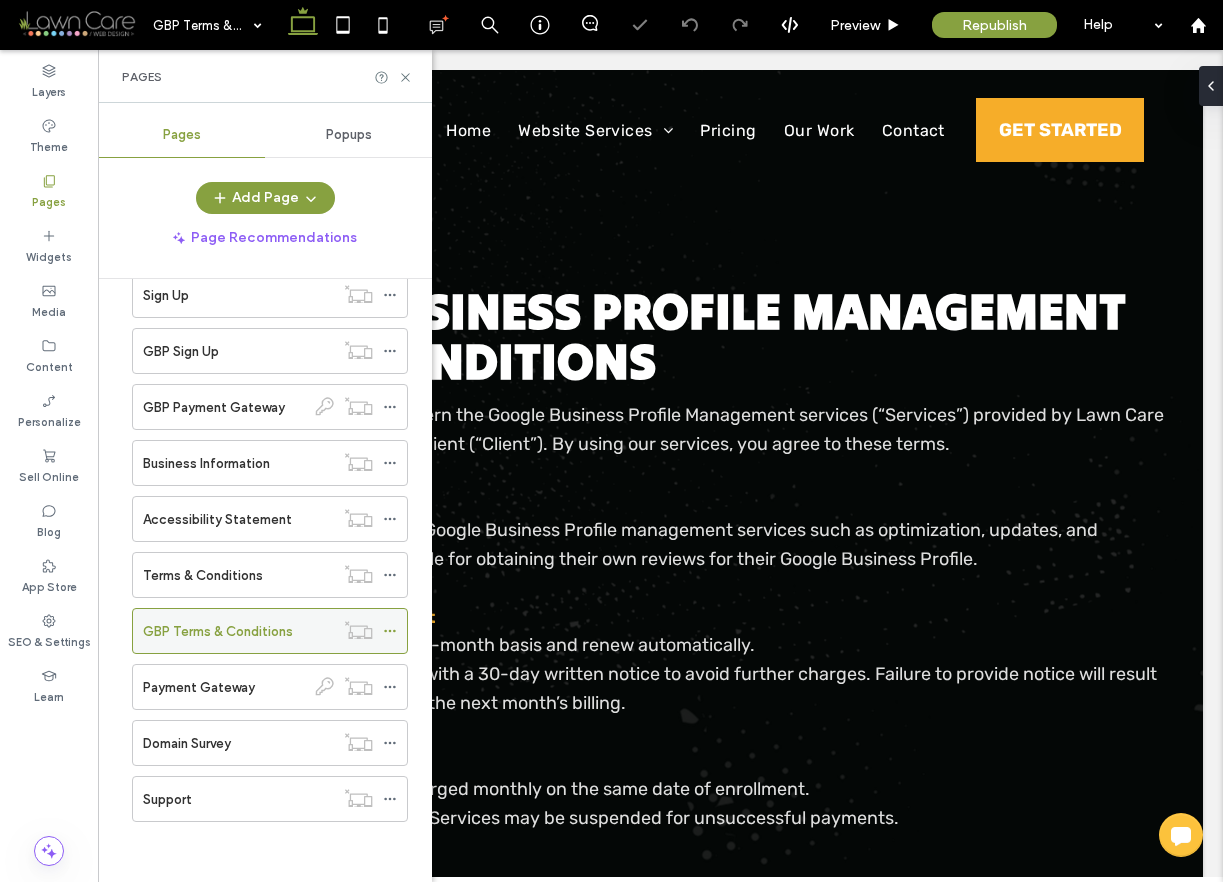 scroll, scrollTop: 0, scrollLeft: 0, axis: both 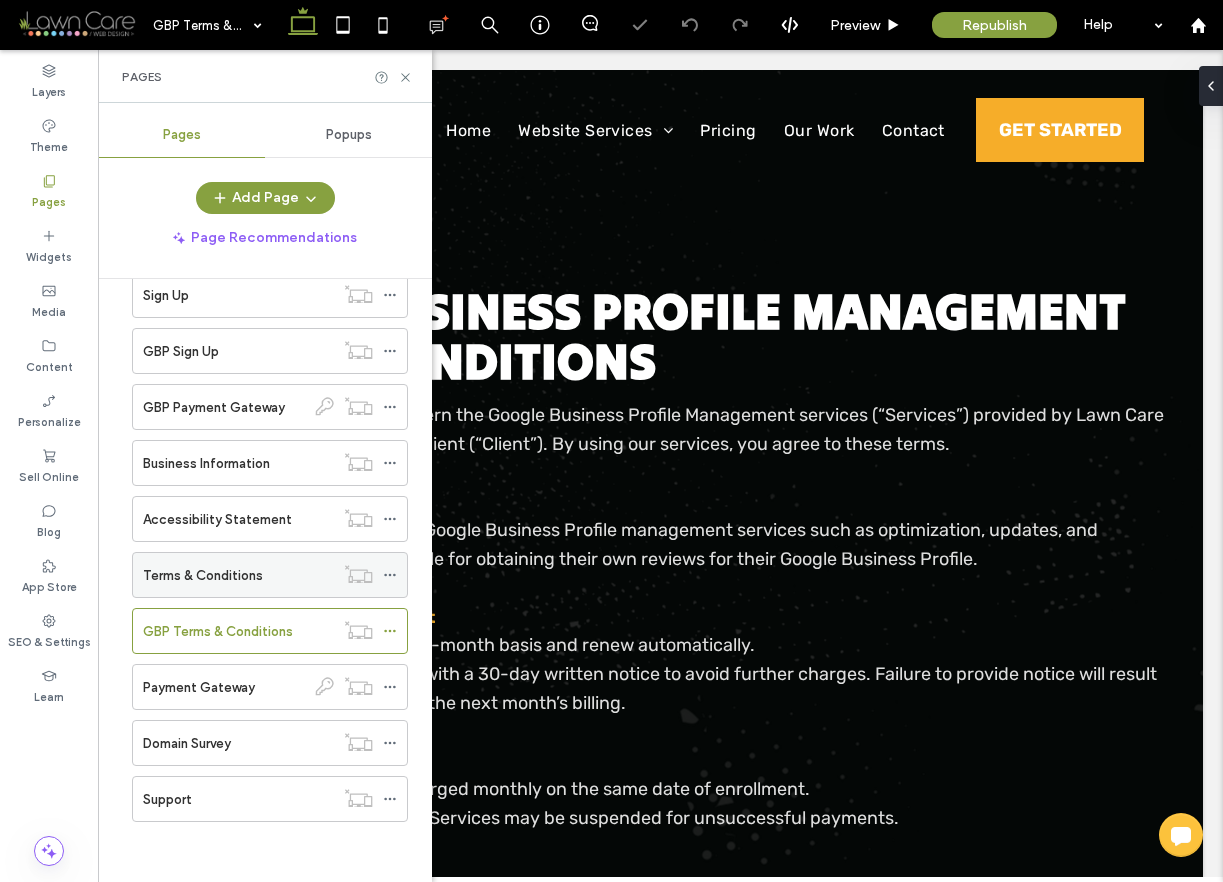 click on "Terms & Conditions" at bounding box center (238, 575) 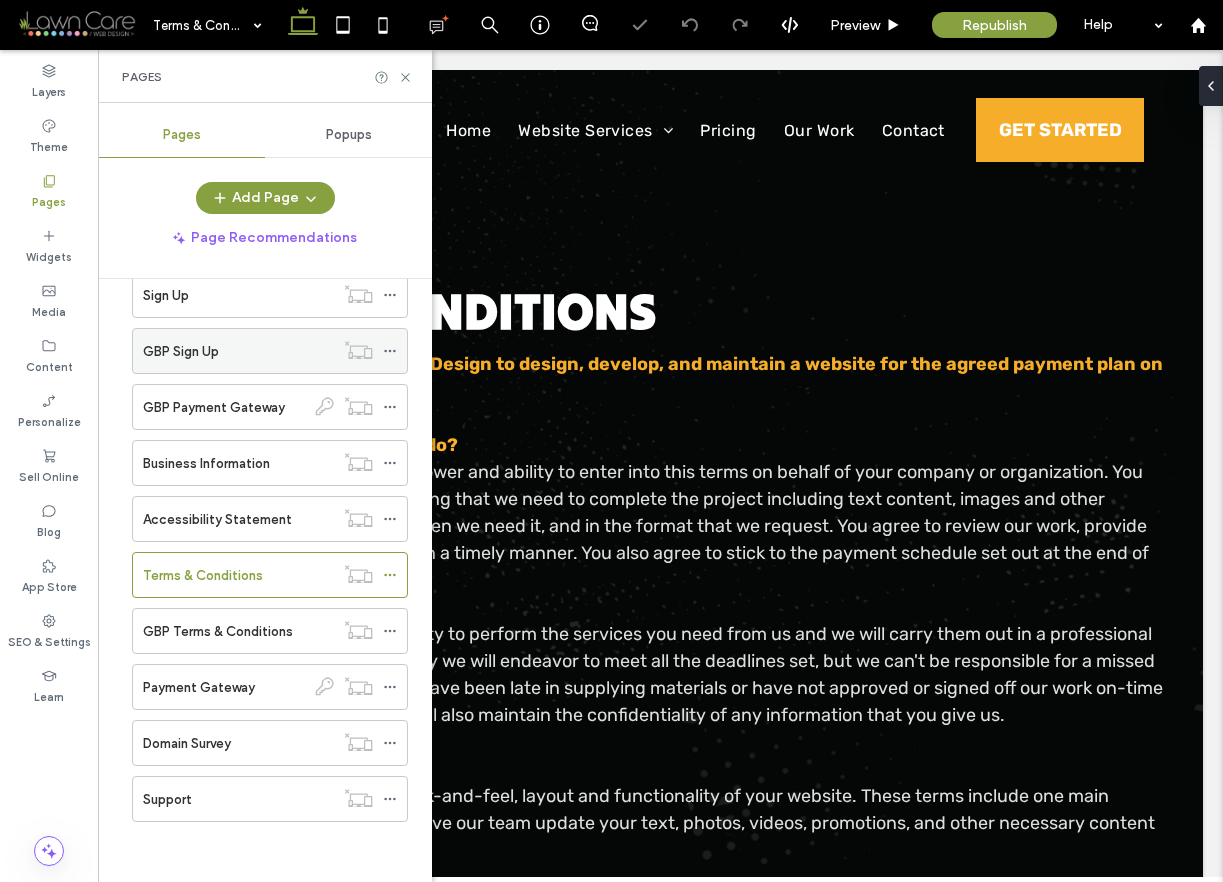 scroll, scrollTop: 0, scrollLeft: 0, axis: both 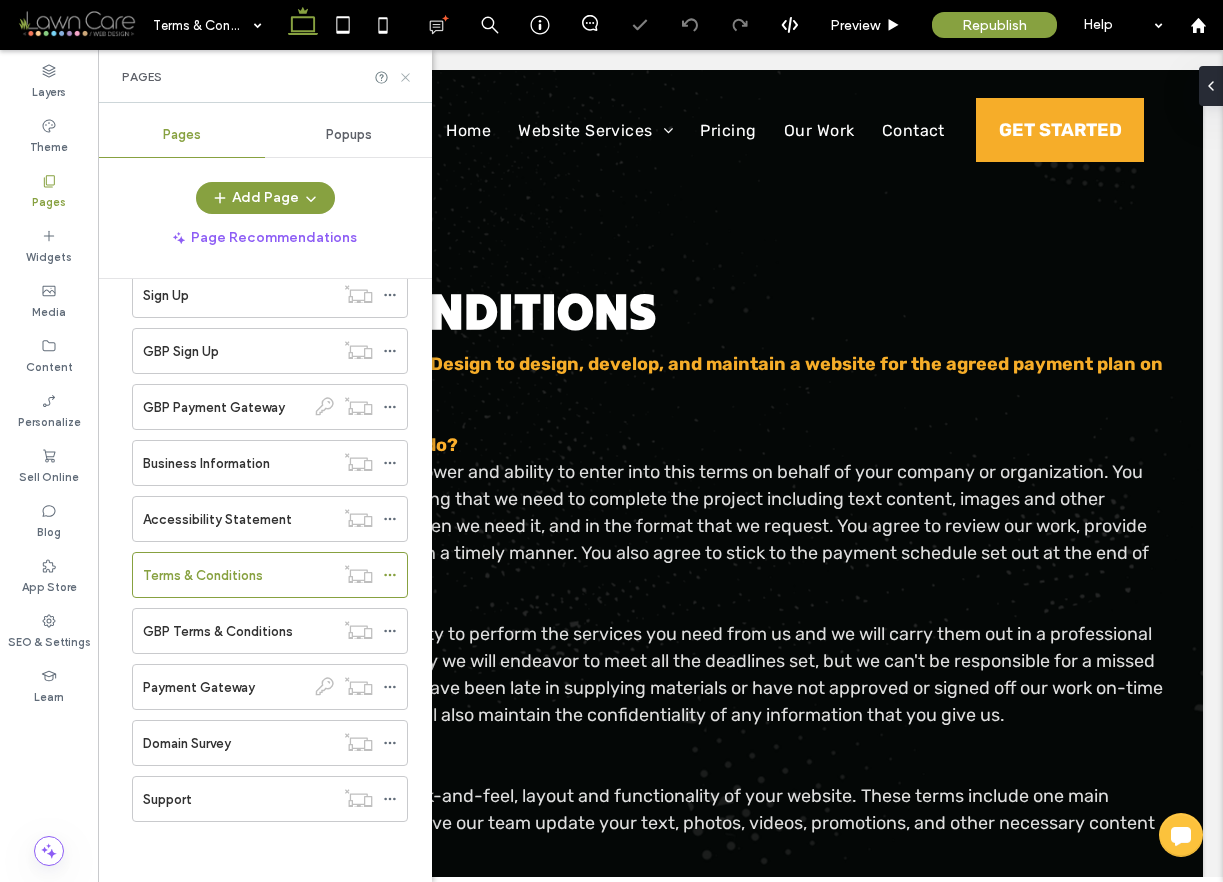 click 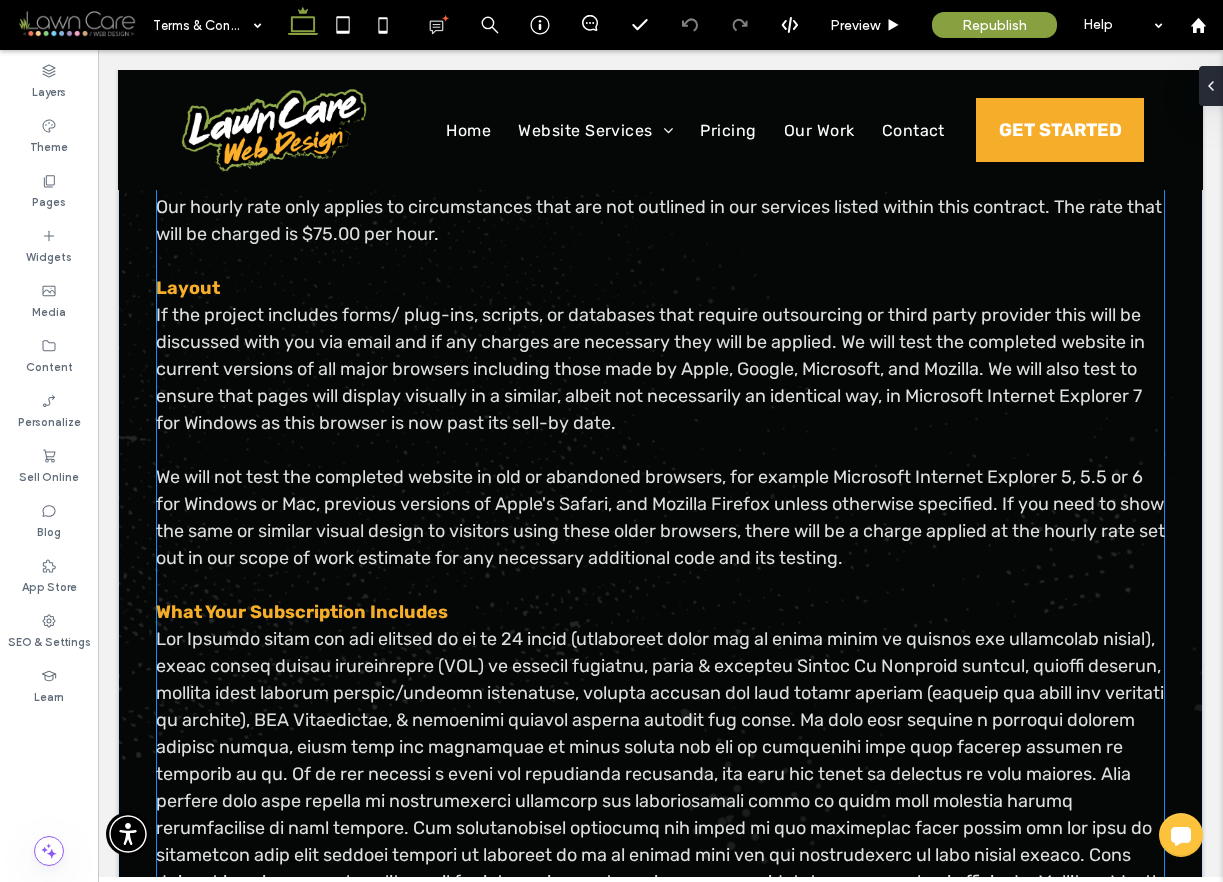 scroll, scrollTop: 844, scrollLeft: 0, axis: vertical 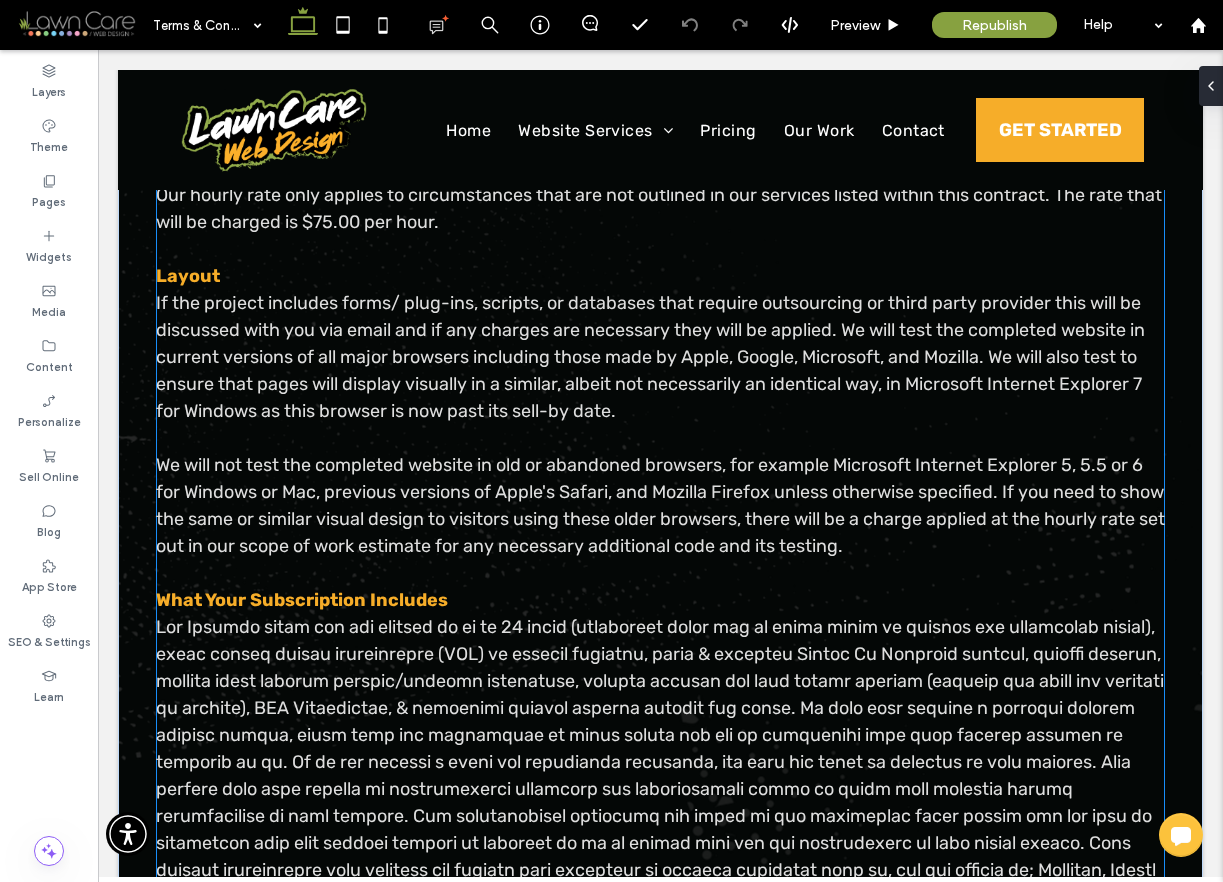 click at bounding box center (660, 775) 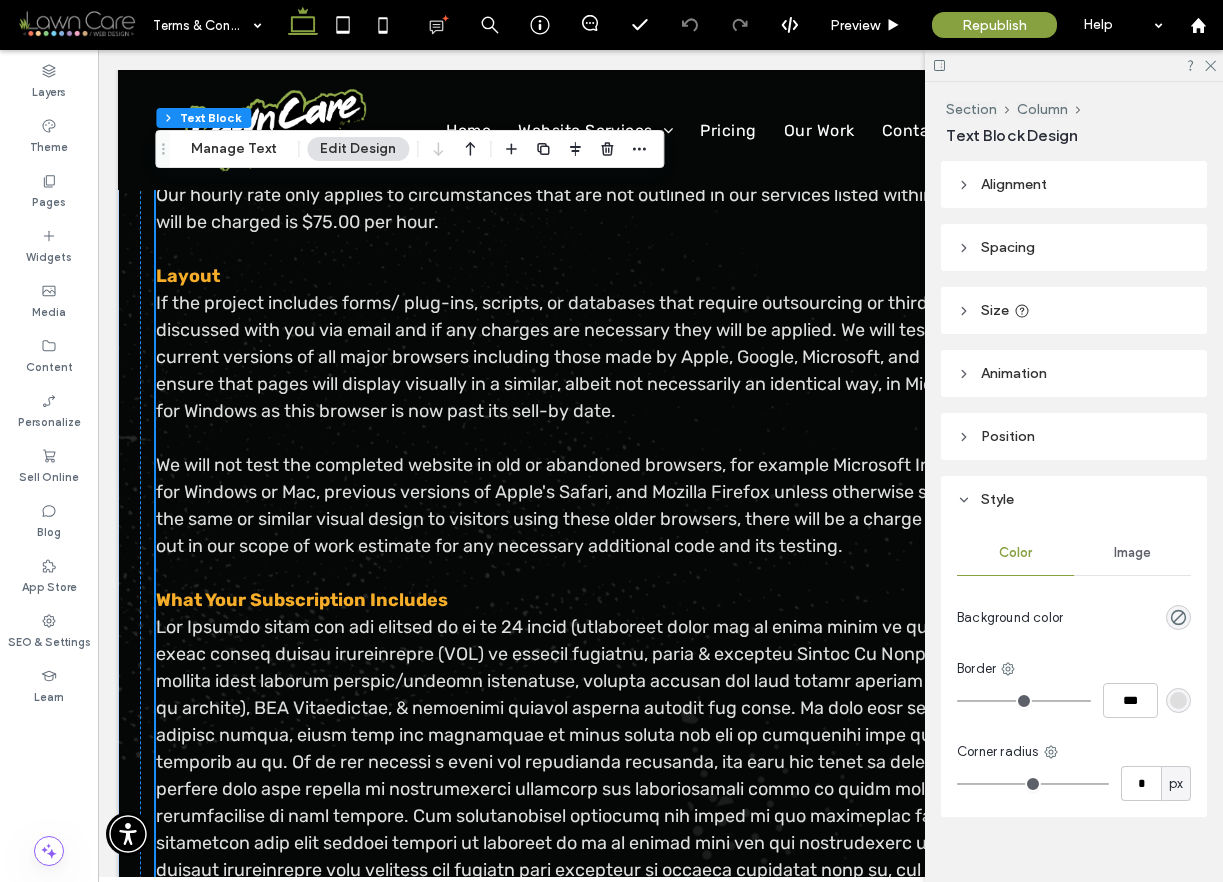 click at bounding box center (660, 775) 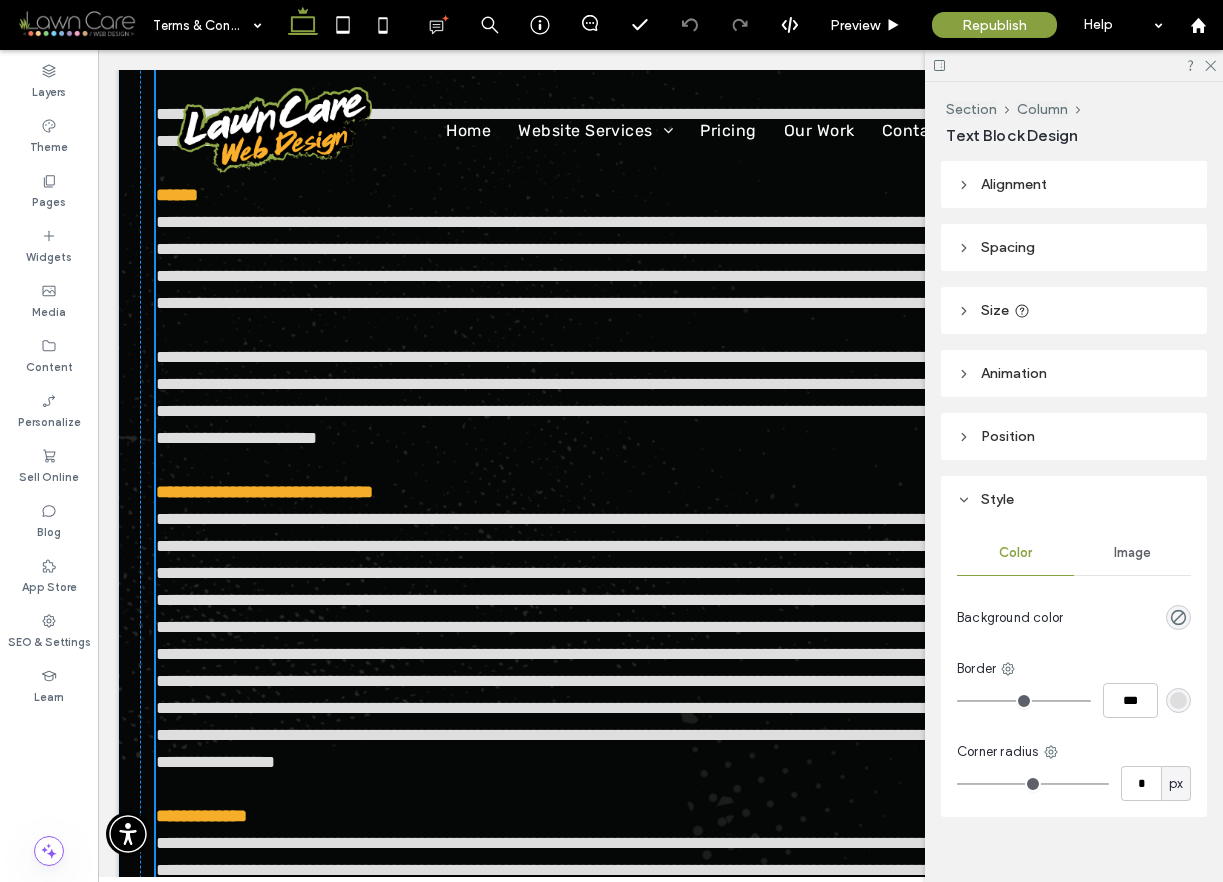 type on "*****" 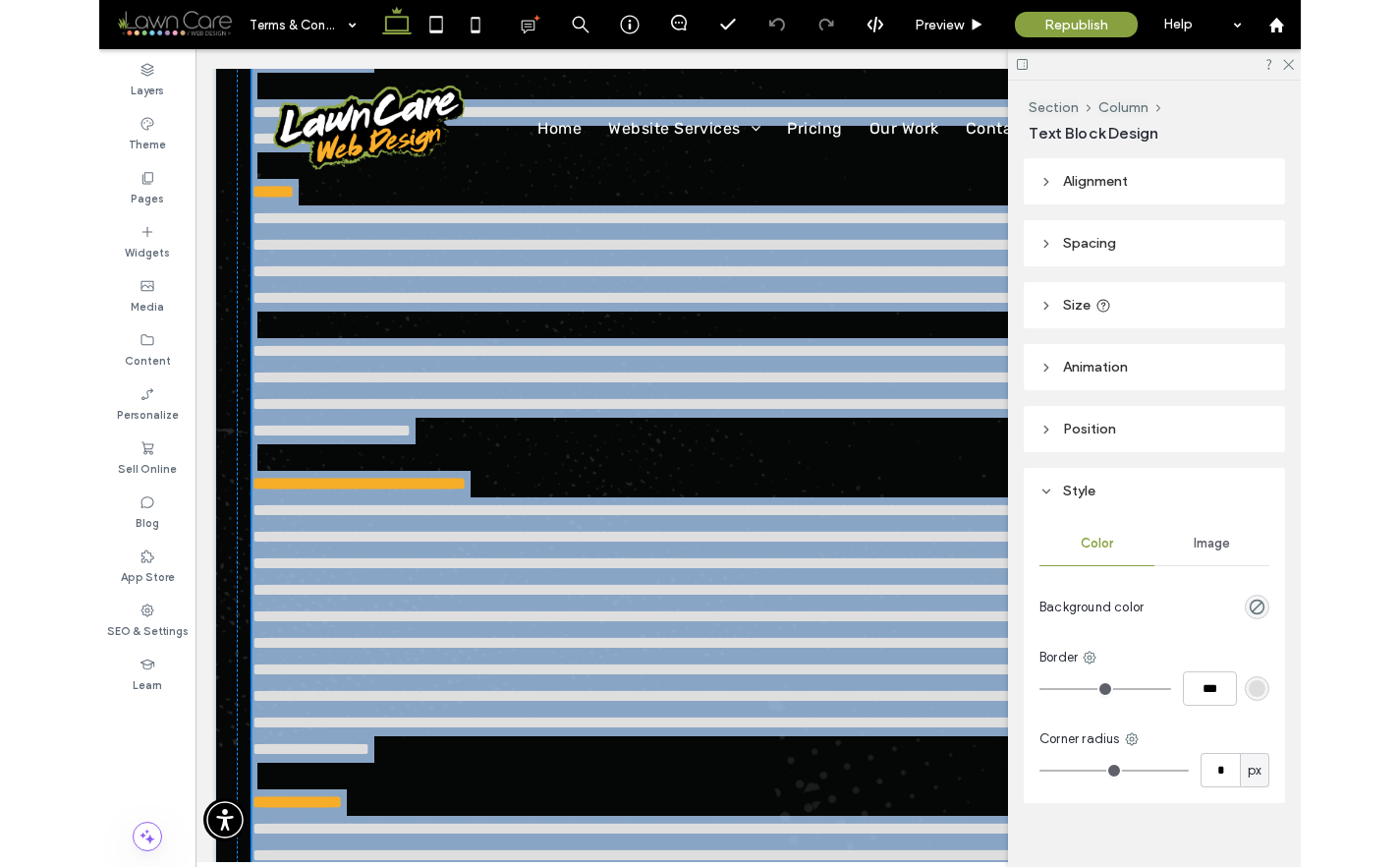 scroll, scrollTop: 0, scrollLeft: 0, axis: both 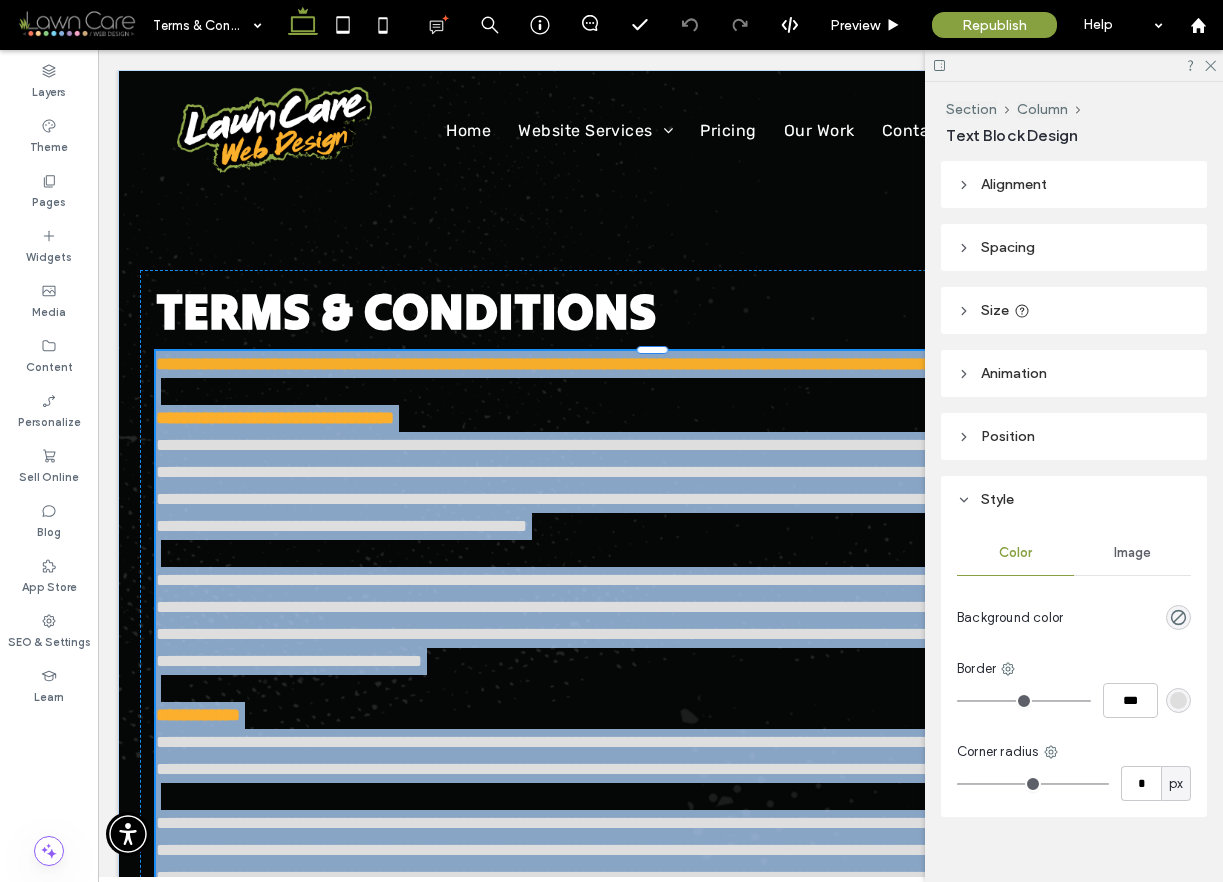 click on "**********" at bounding box center (663, 620) 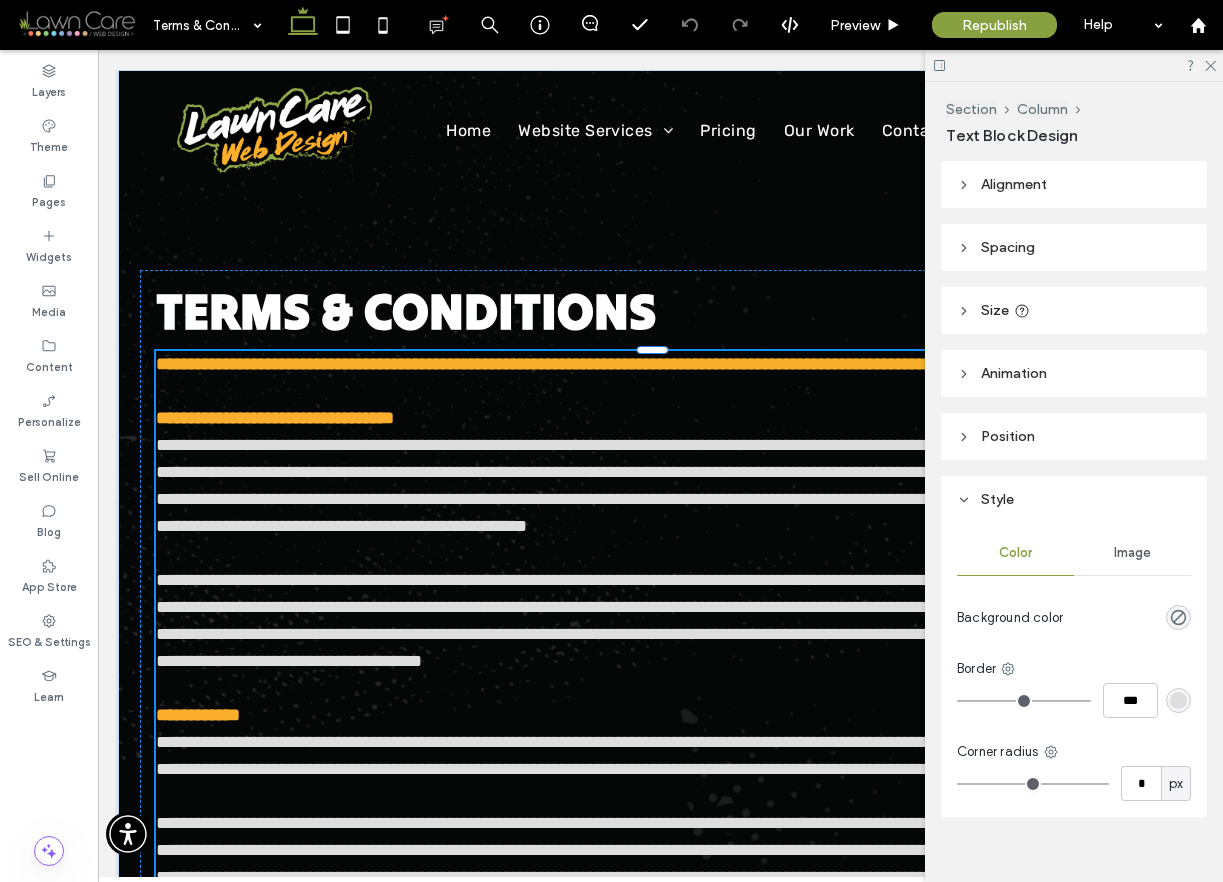 click 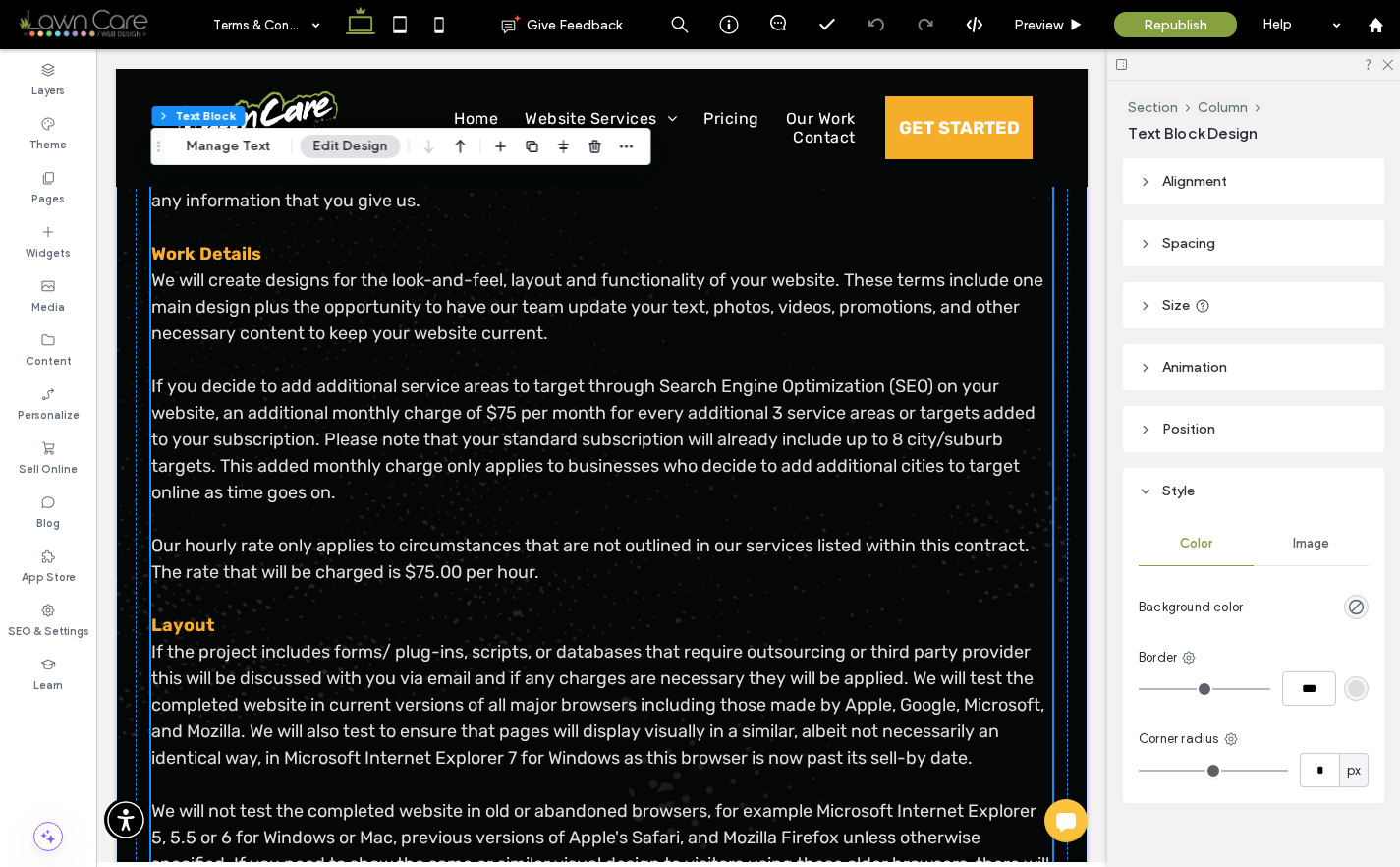 scroll, scrollTop: 537, scrollLeft: 0, axis: vertical 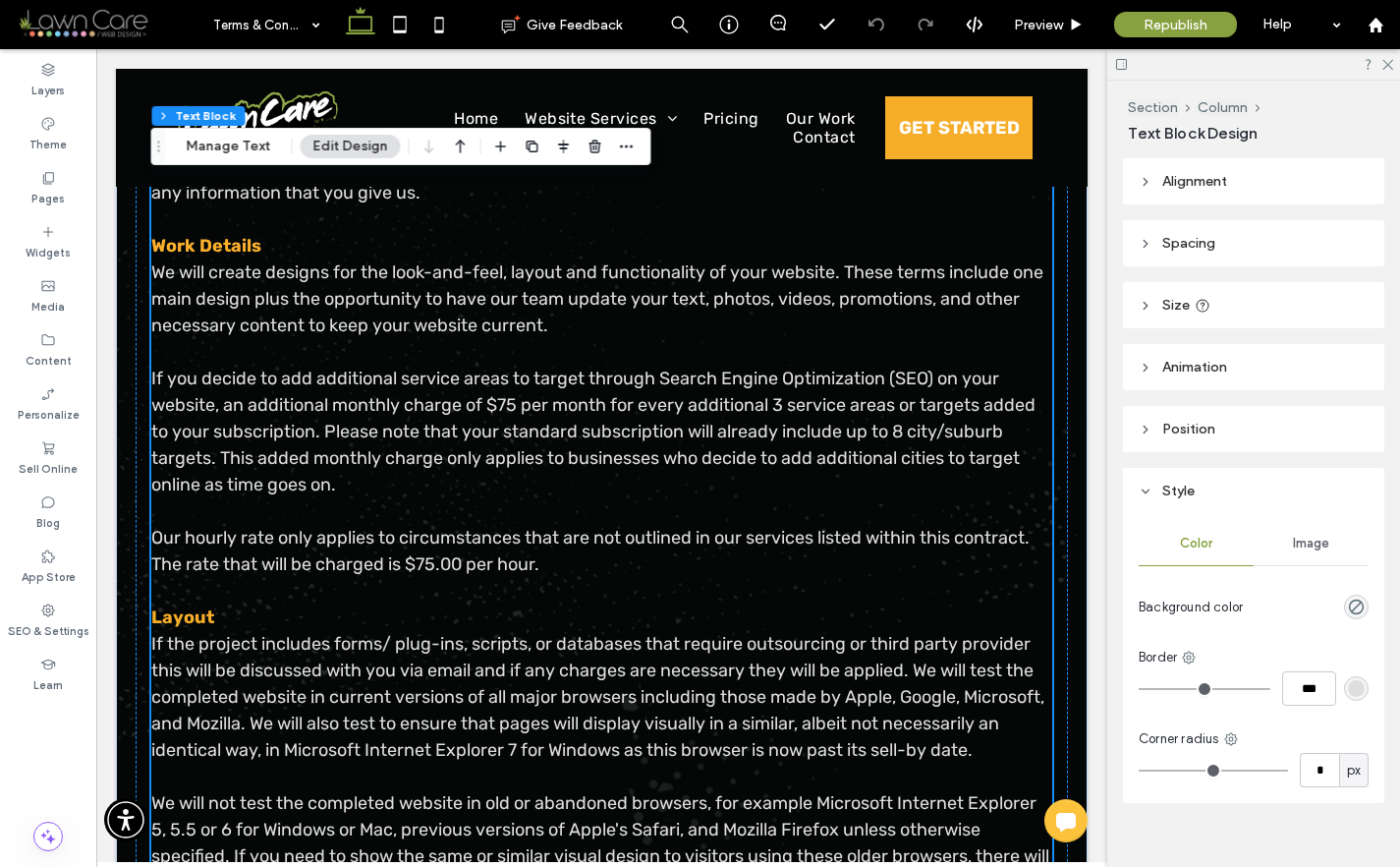click on "Our hourly rate only applies to circumstances that are not outlined in our services listed within this contract. The rate that will be charged is $75.00 per hour." at bounding box center [590, 550] 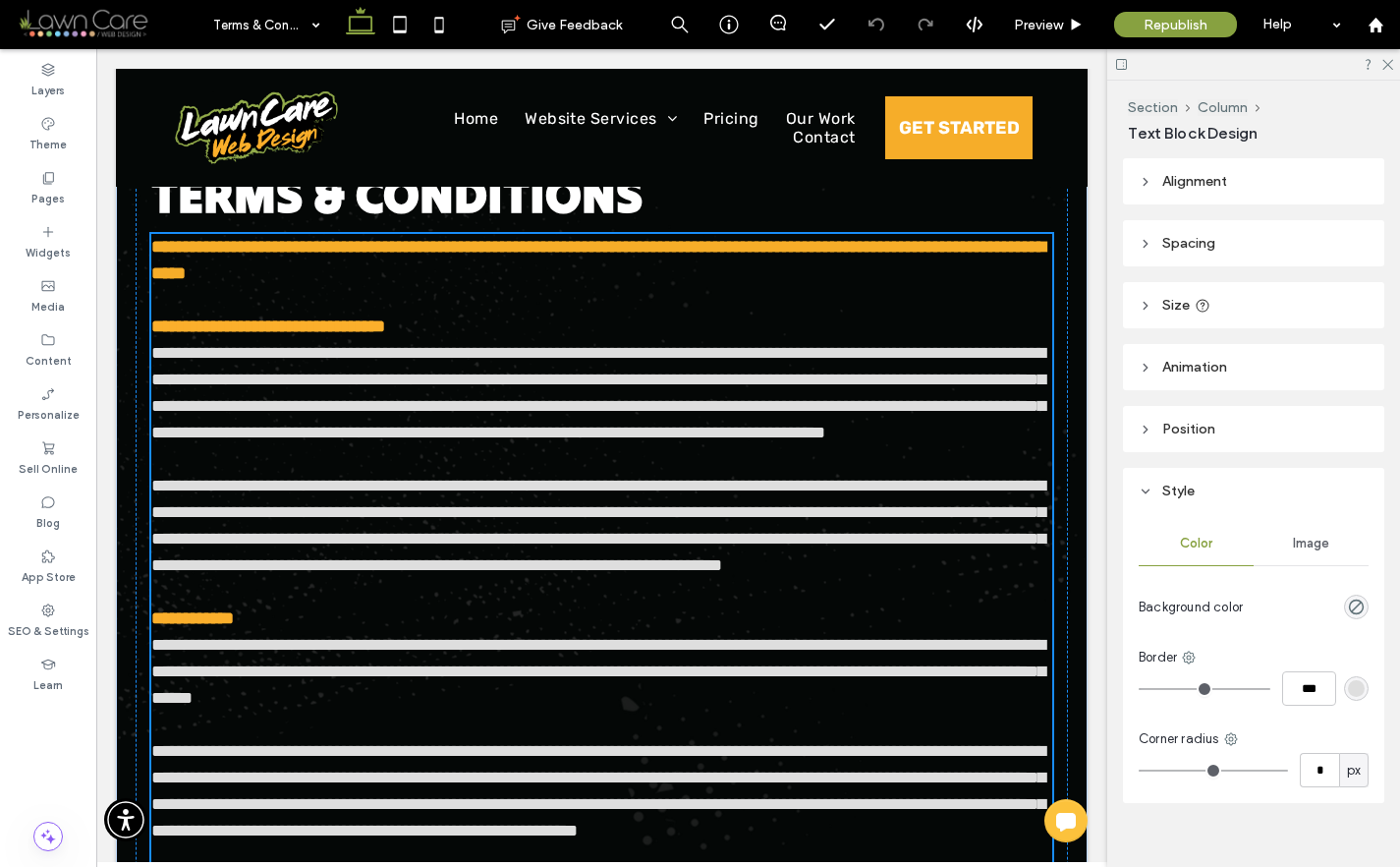 scroll, scrollTop: 370, scrollLeft: 0, axis: vertical 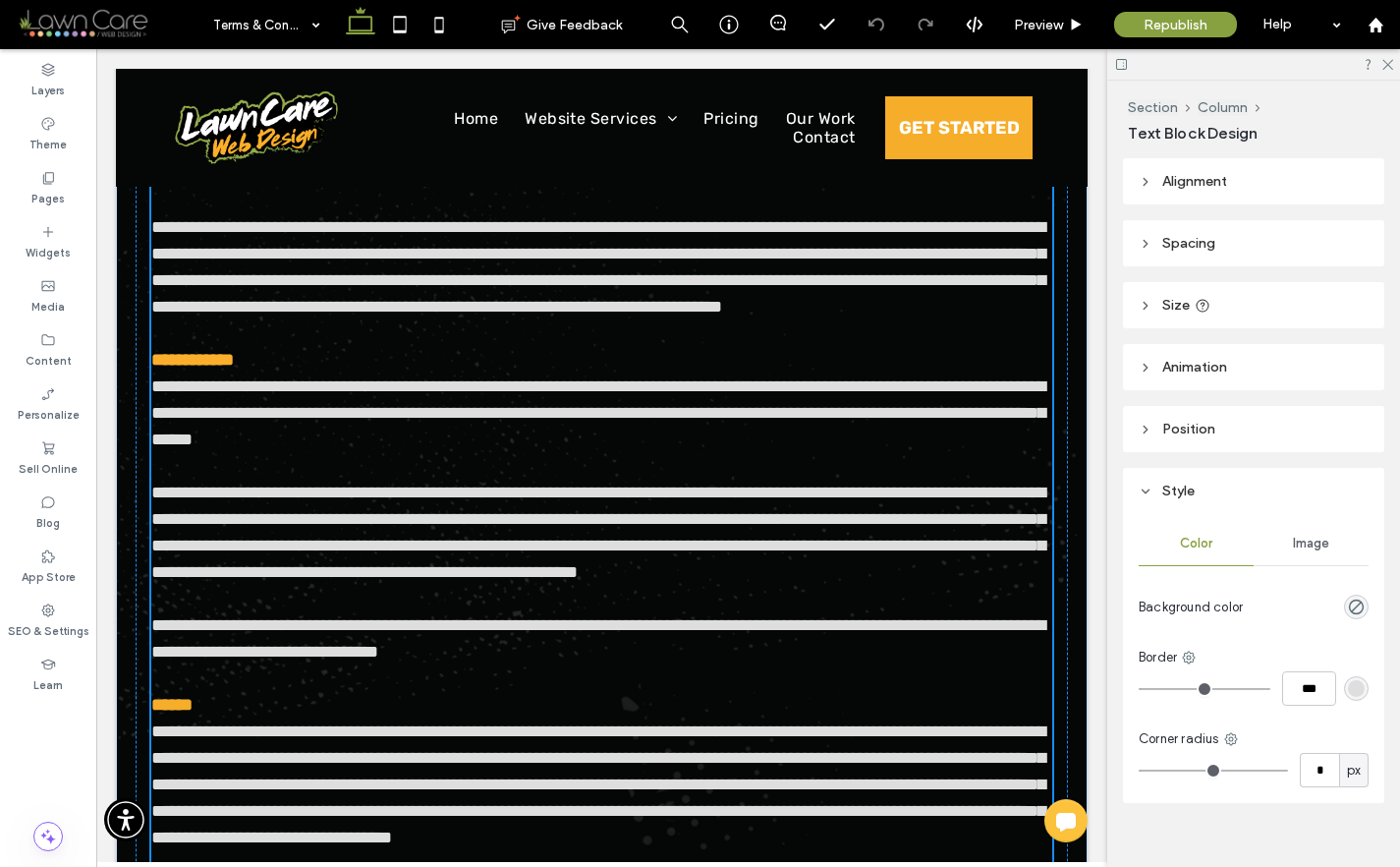 click on "**********" at bounding box center (598, 532) 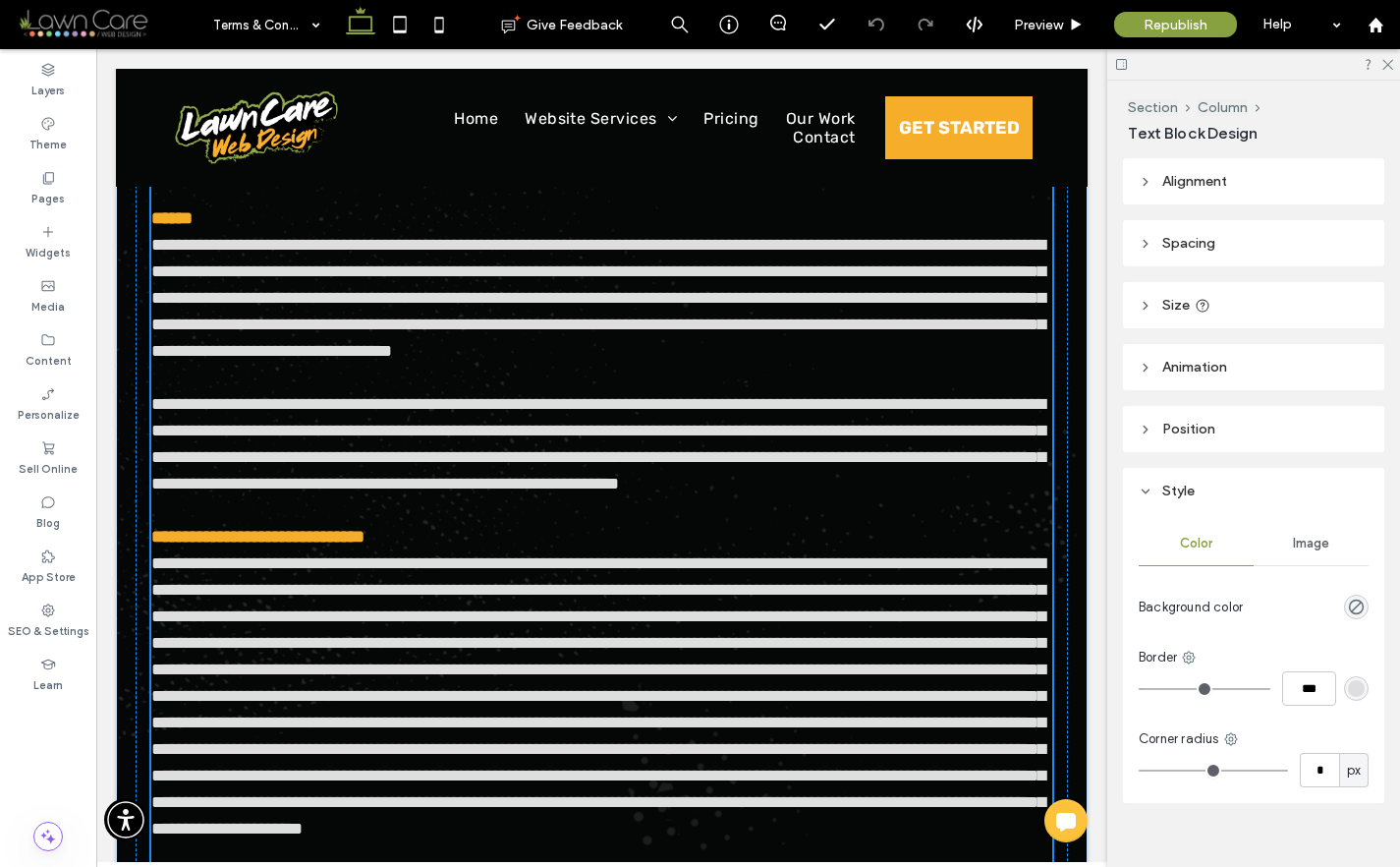 scroll, scrollTop: 862, scrollLeft: 0, axis: vertical 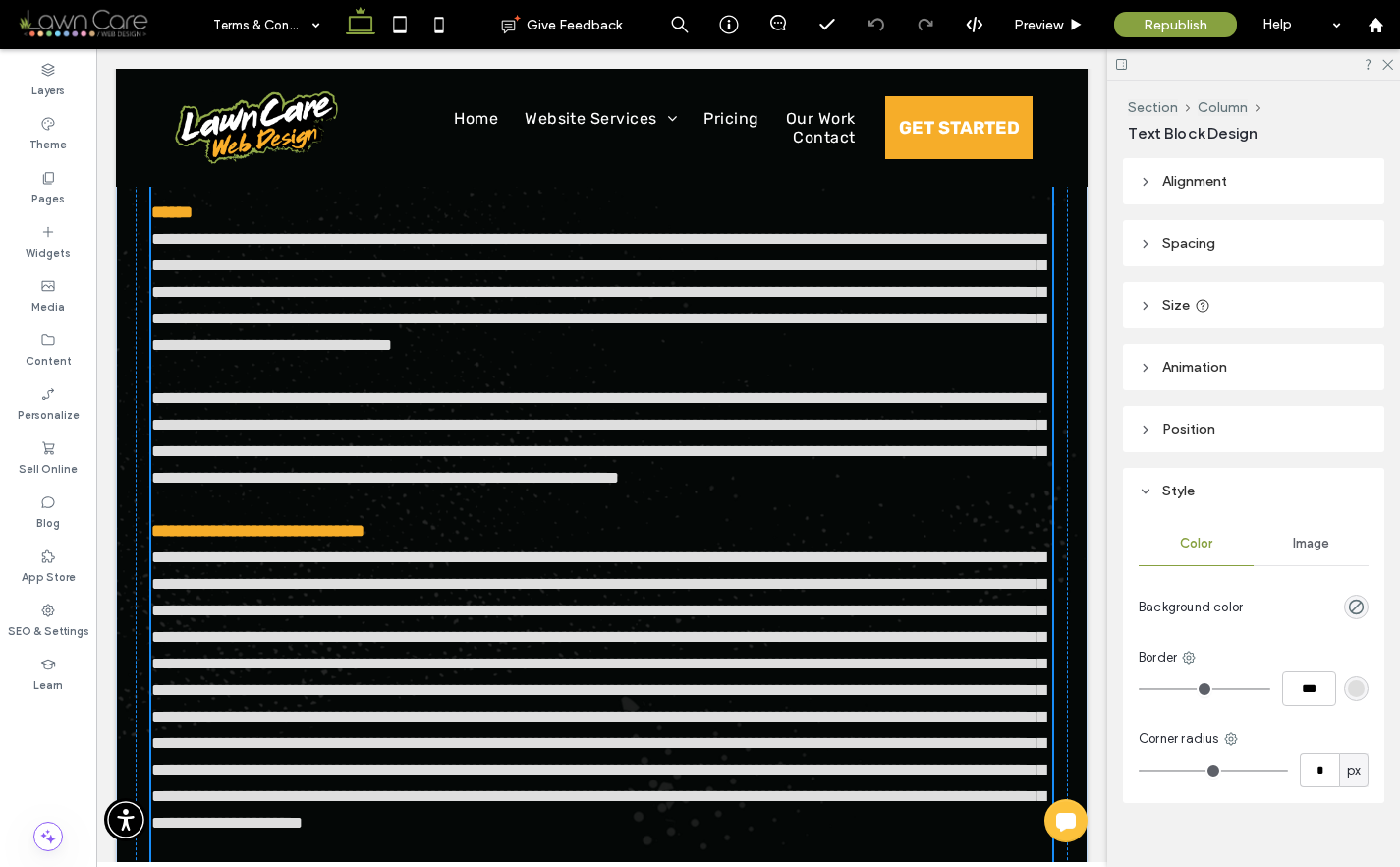 click at bounding box center (598, 690) 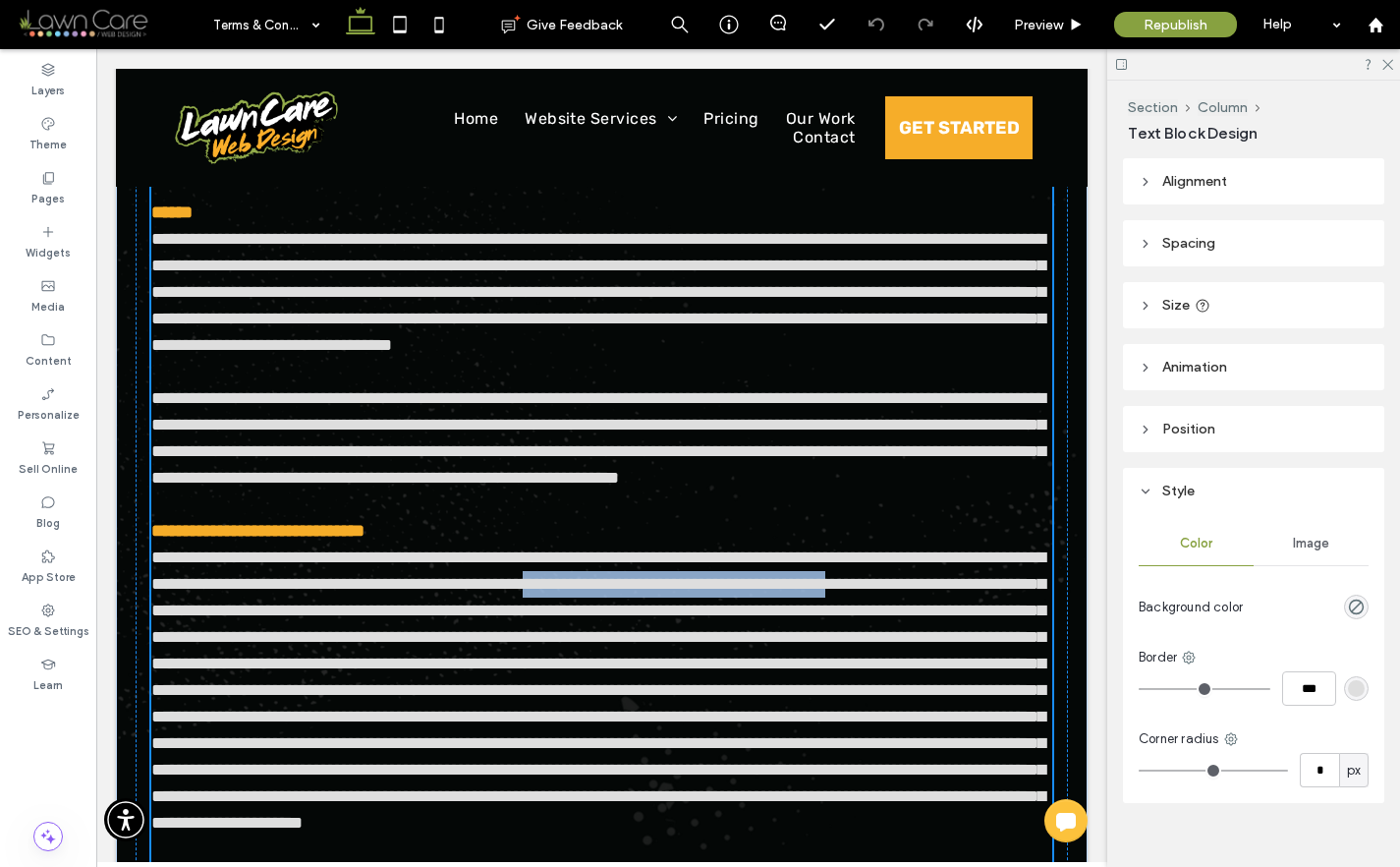 drag, startPoint x: 800, startPoint y: 716, endPoint x: 302, endPoint y: 738, distance: 498.48571 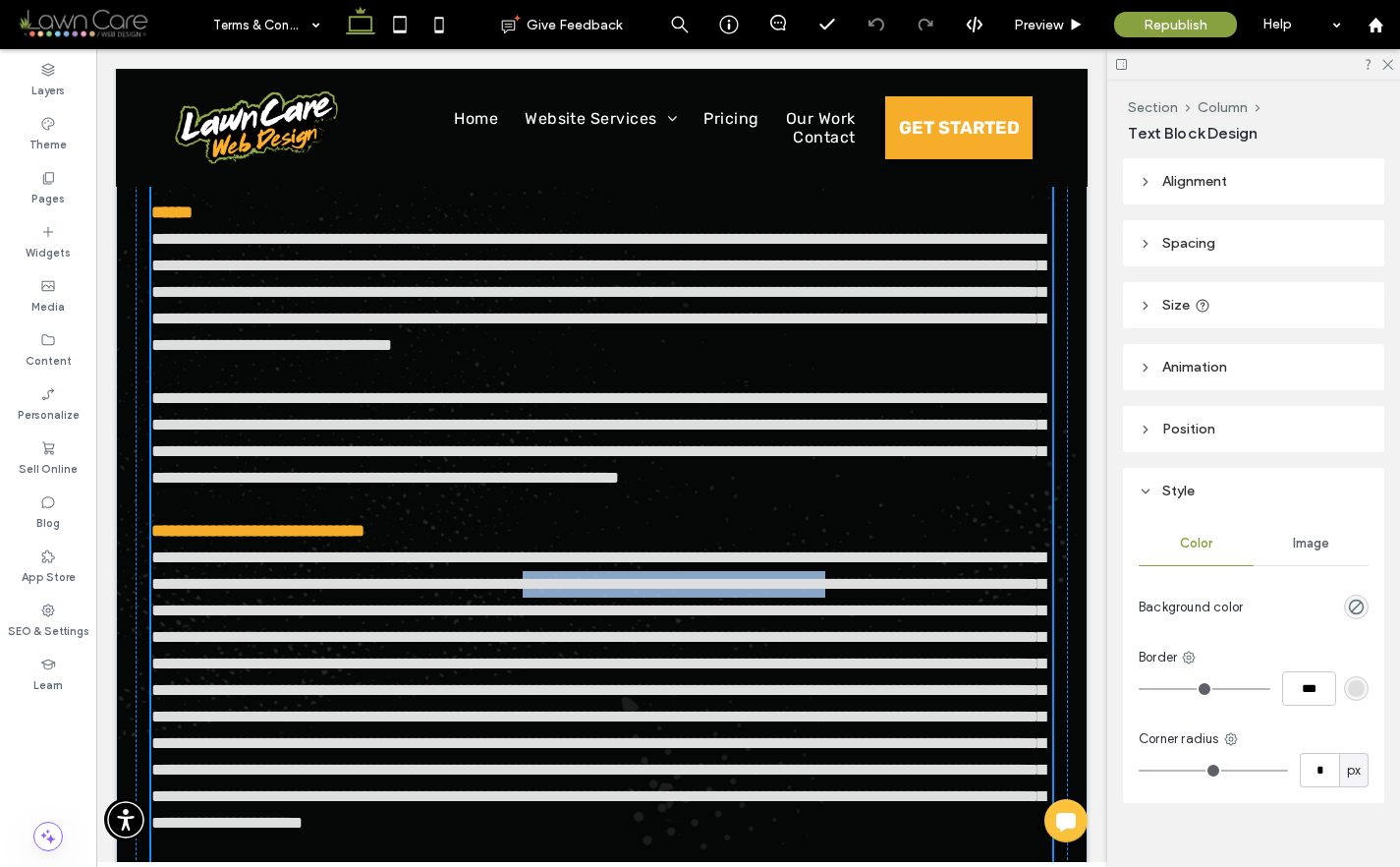 click at bounding box center (598, 690) 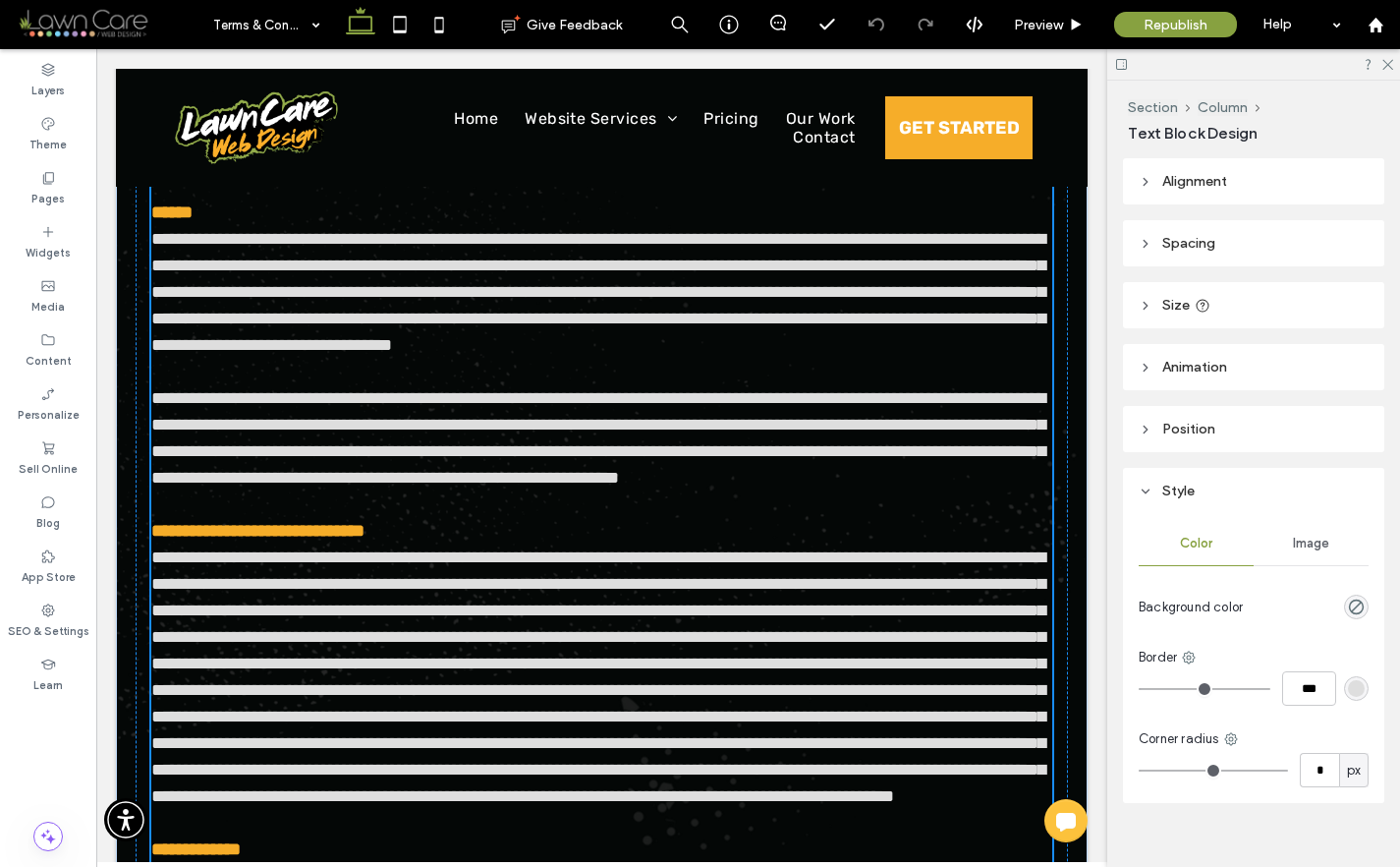 type 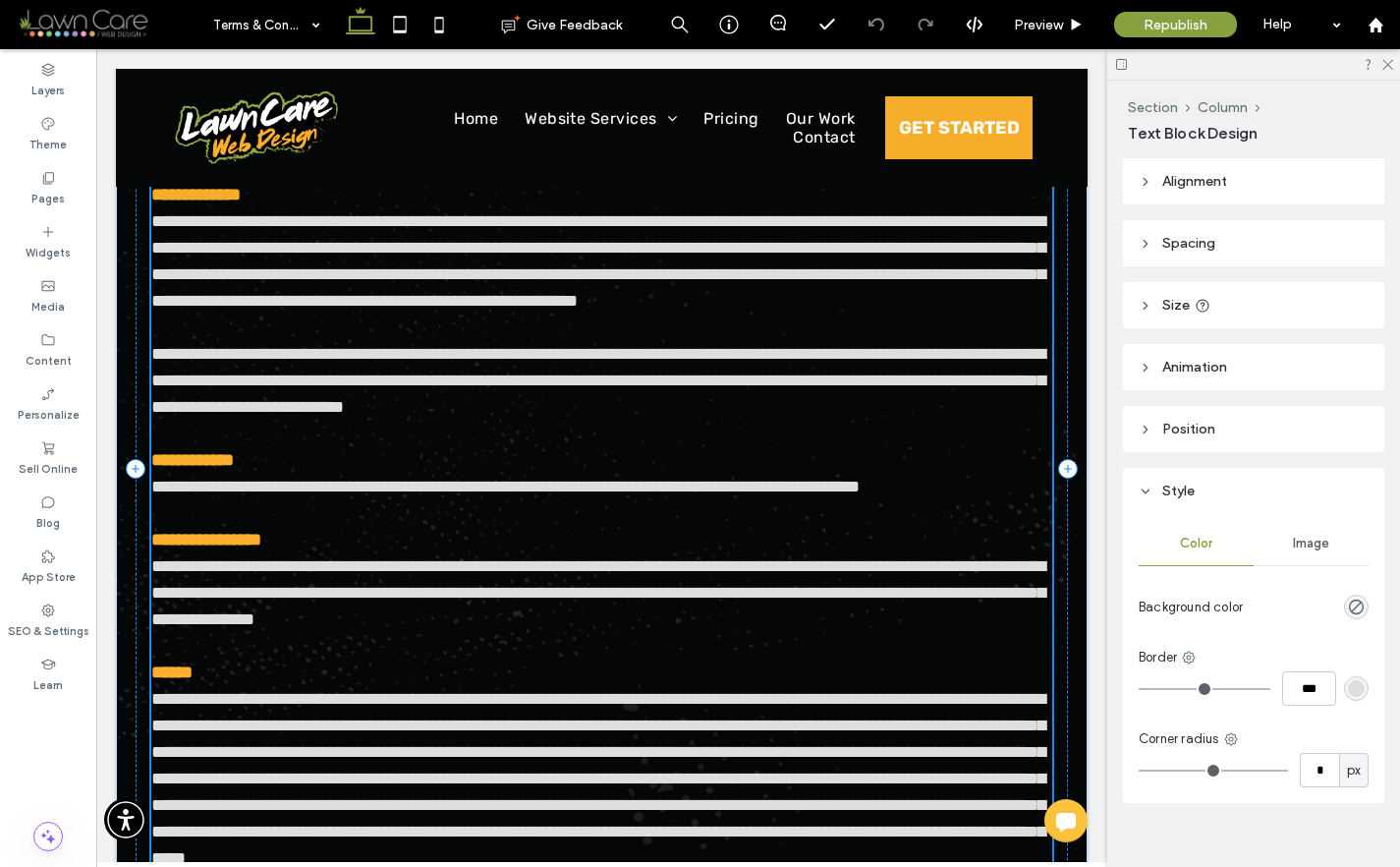 scroll, scrollTop: 1113, scrollLeft: 0, axis: vertical 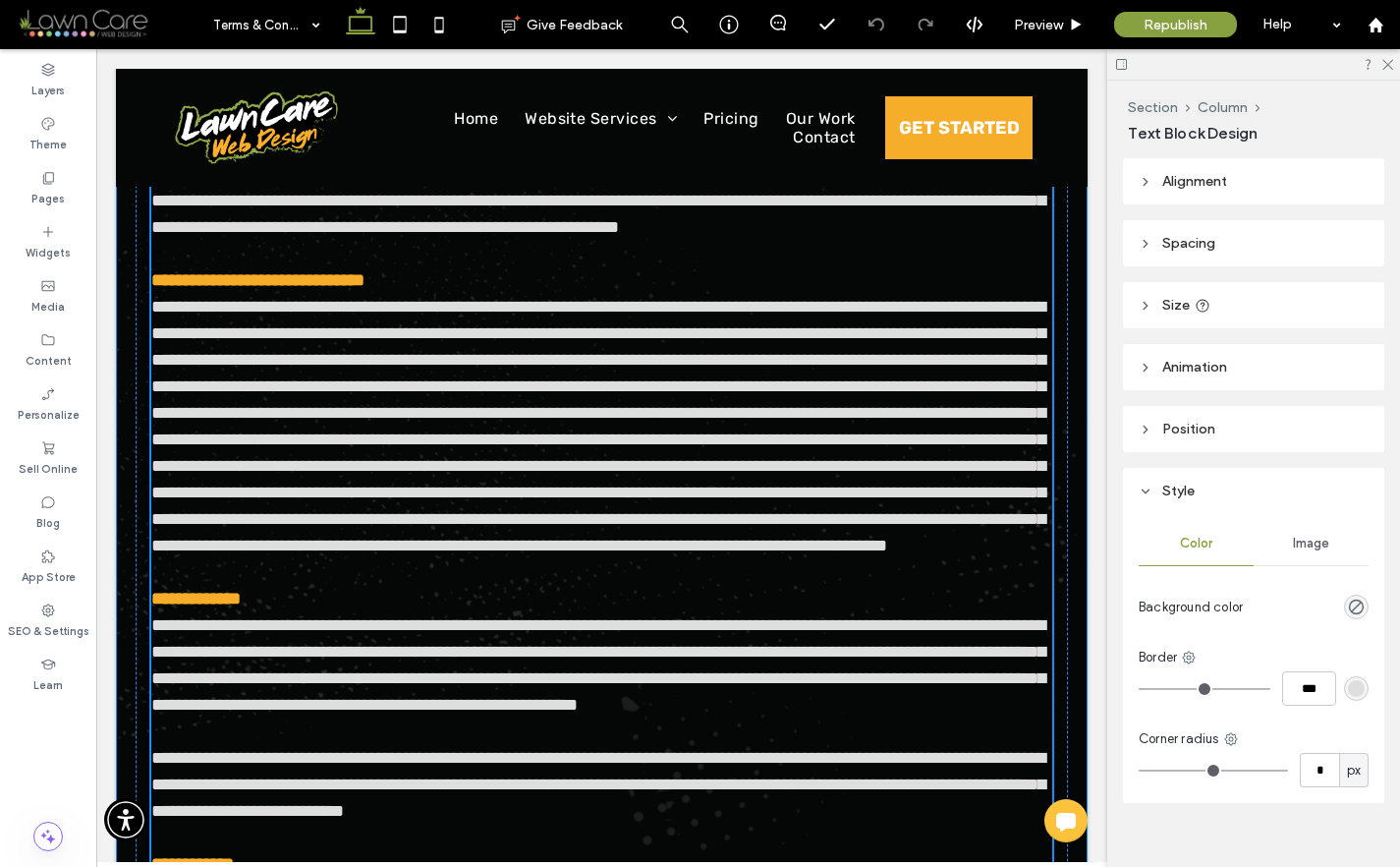 click on "**********" at bounding box center (601, 833) 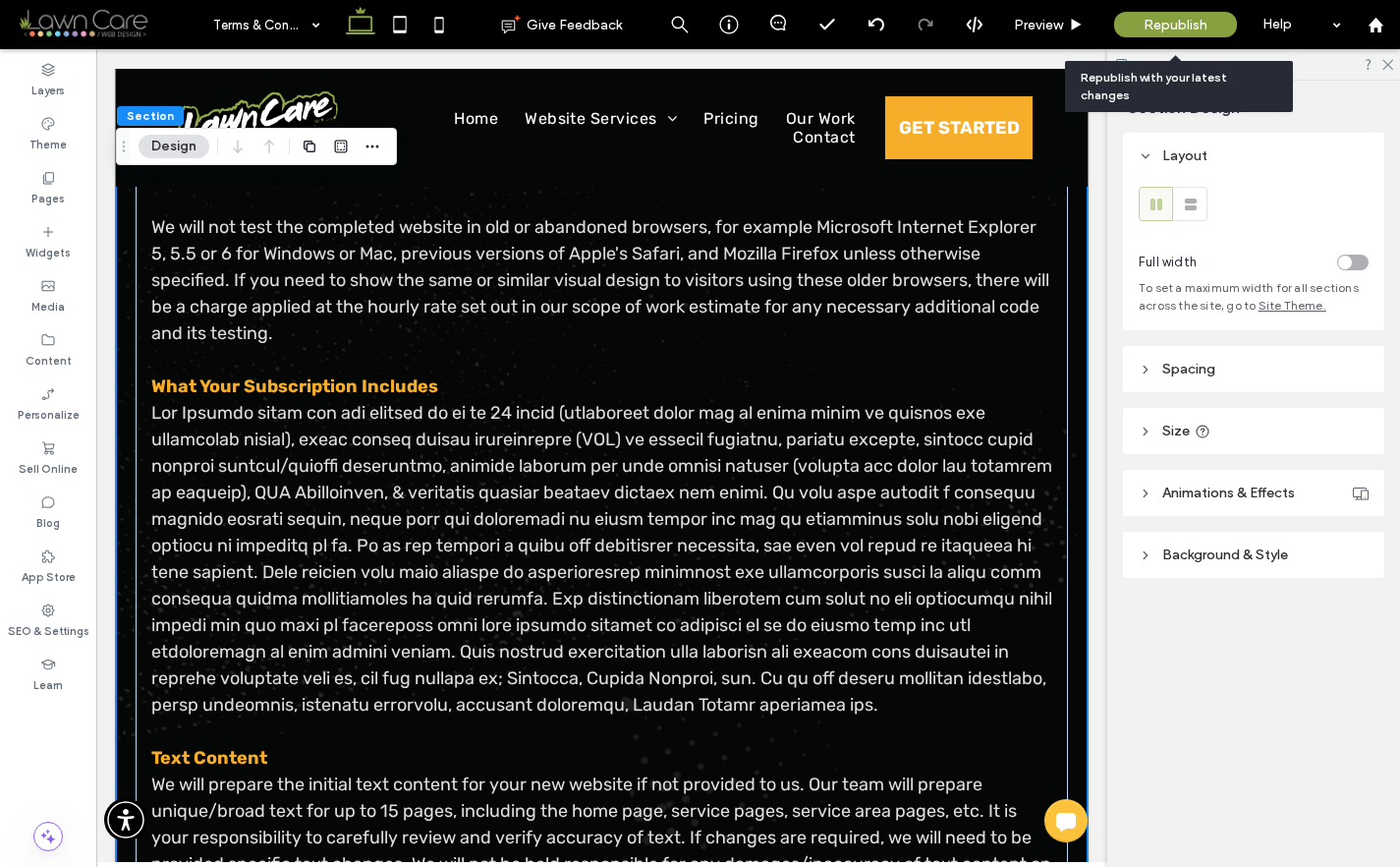 click on "Republish" at bounding box center [1175, 25] 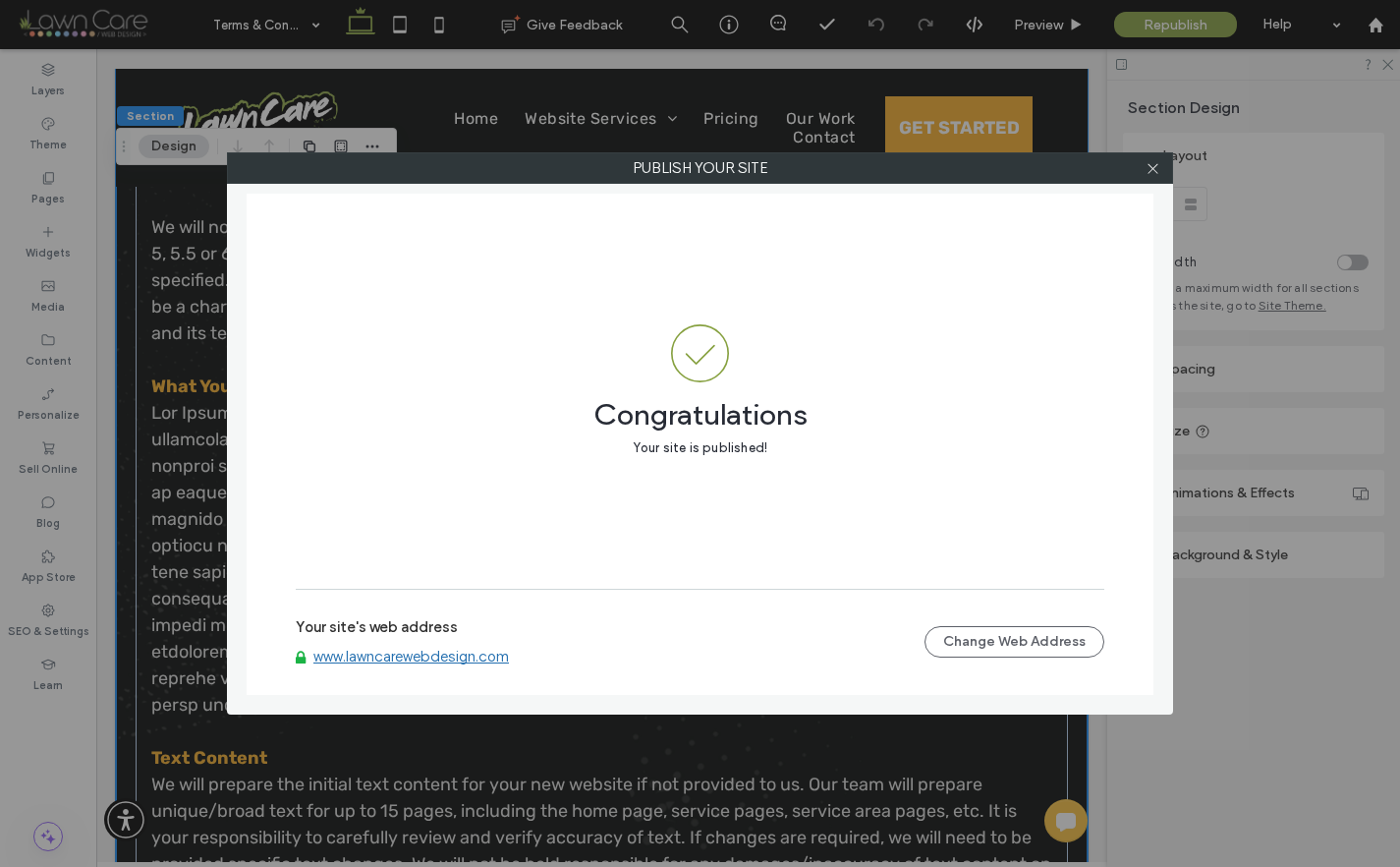 click on "www.lawncarewebdesign.com" at bounding box center [411, 657] 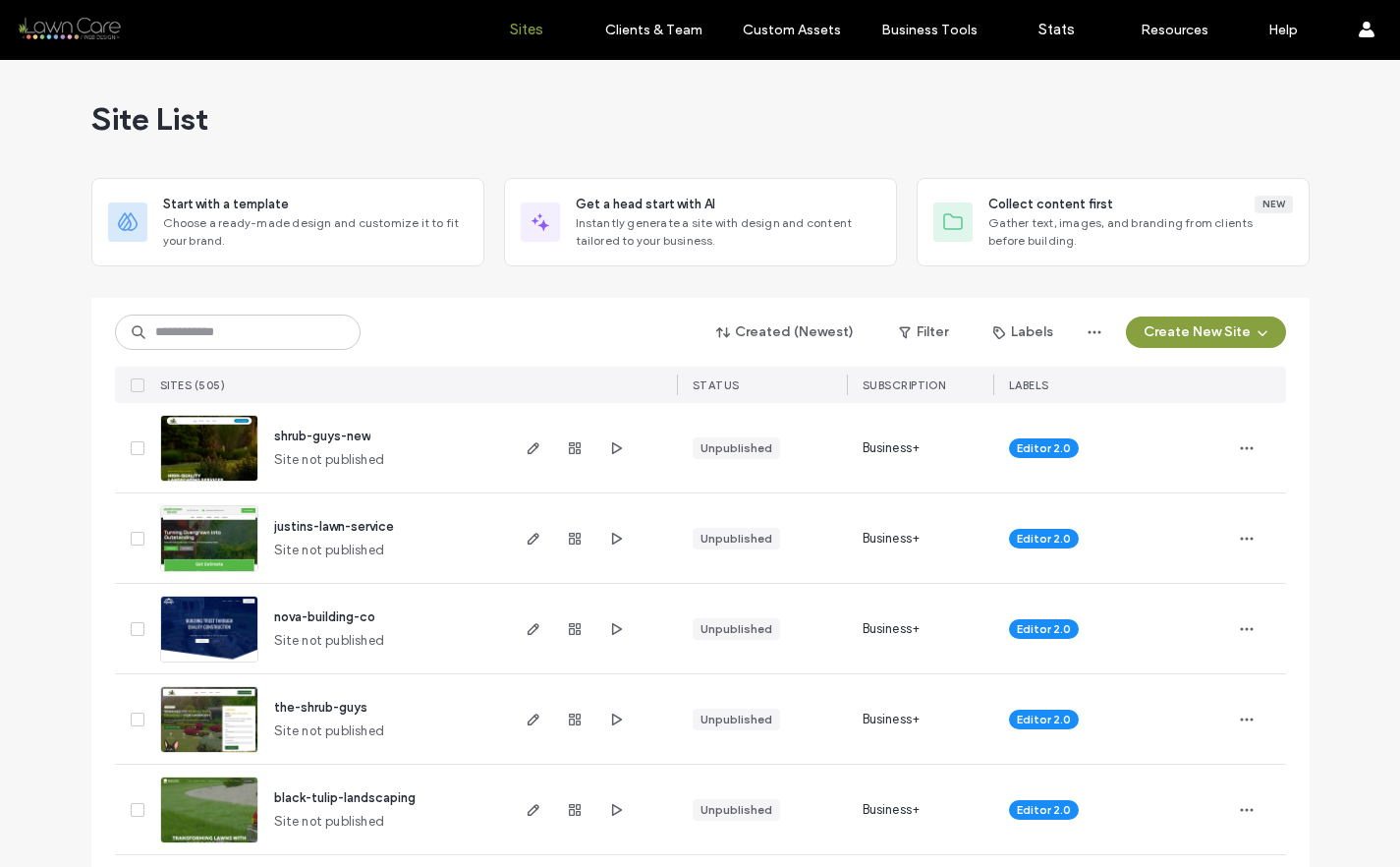 scroll, scrollTop: 0, scrollLeft: 0, axis: both 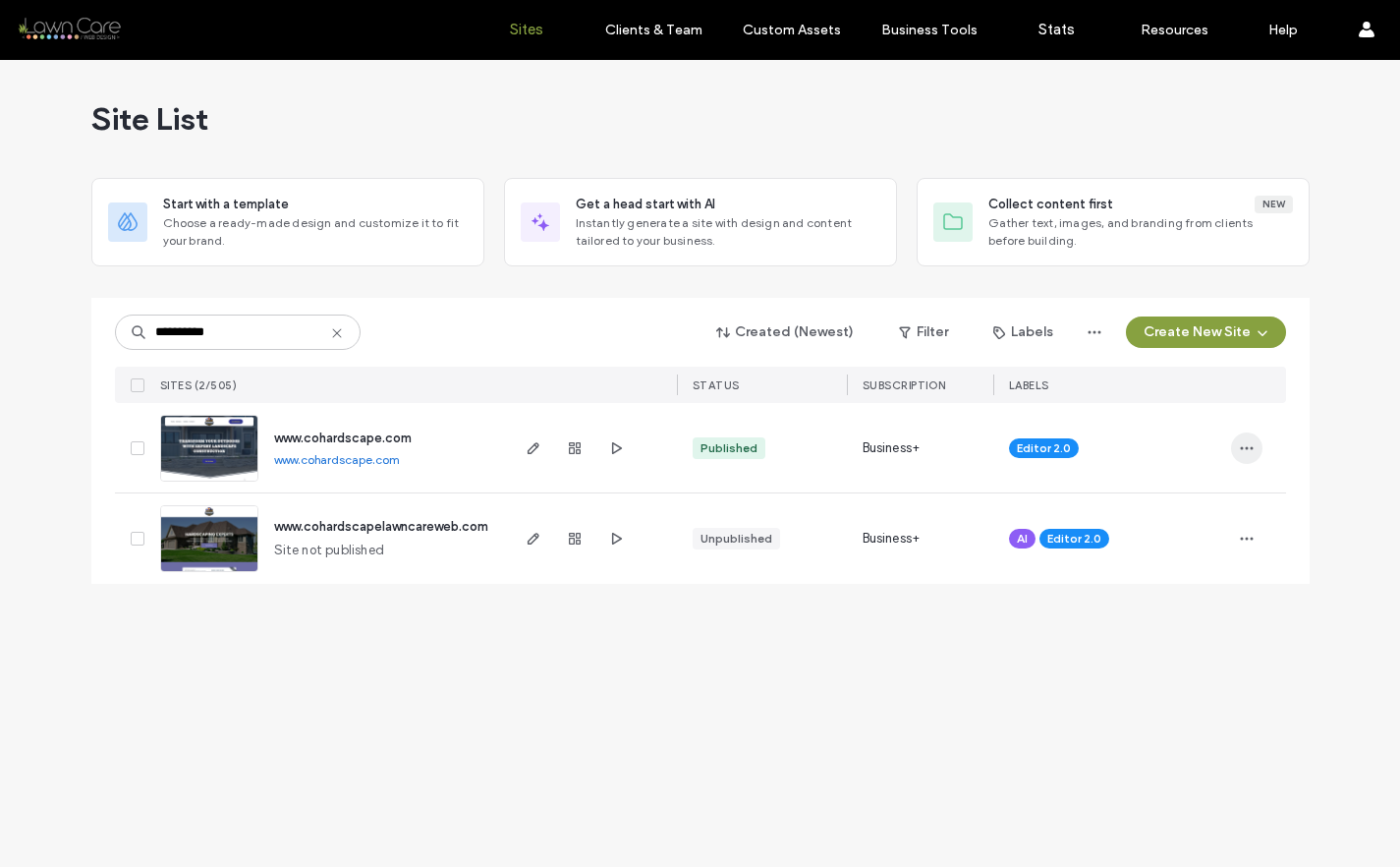 type on "**********" 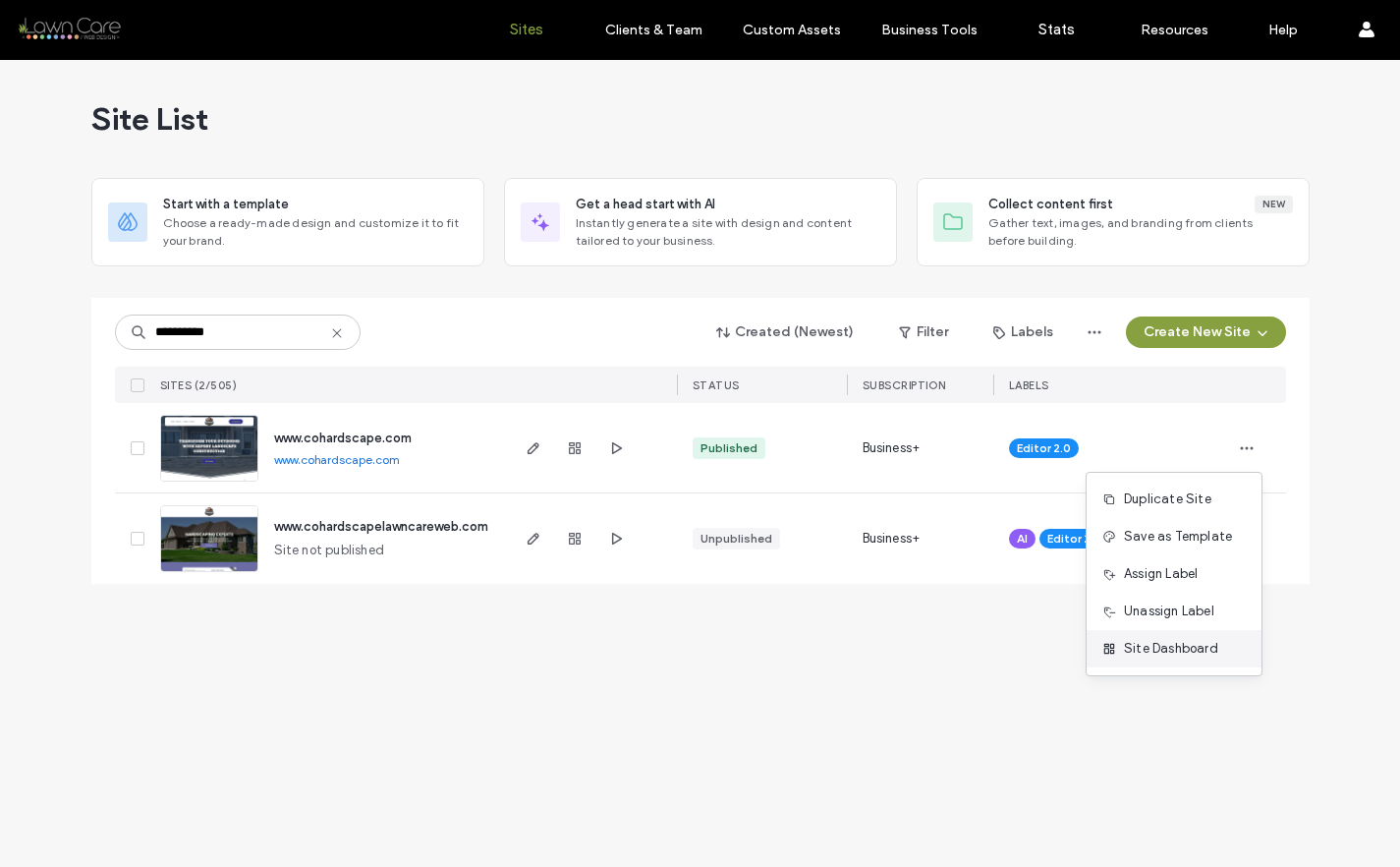 click on "Site Dashboard" at bounding box center (1171, 649) 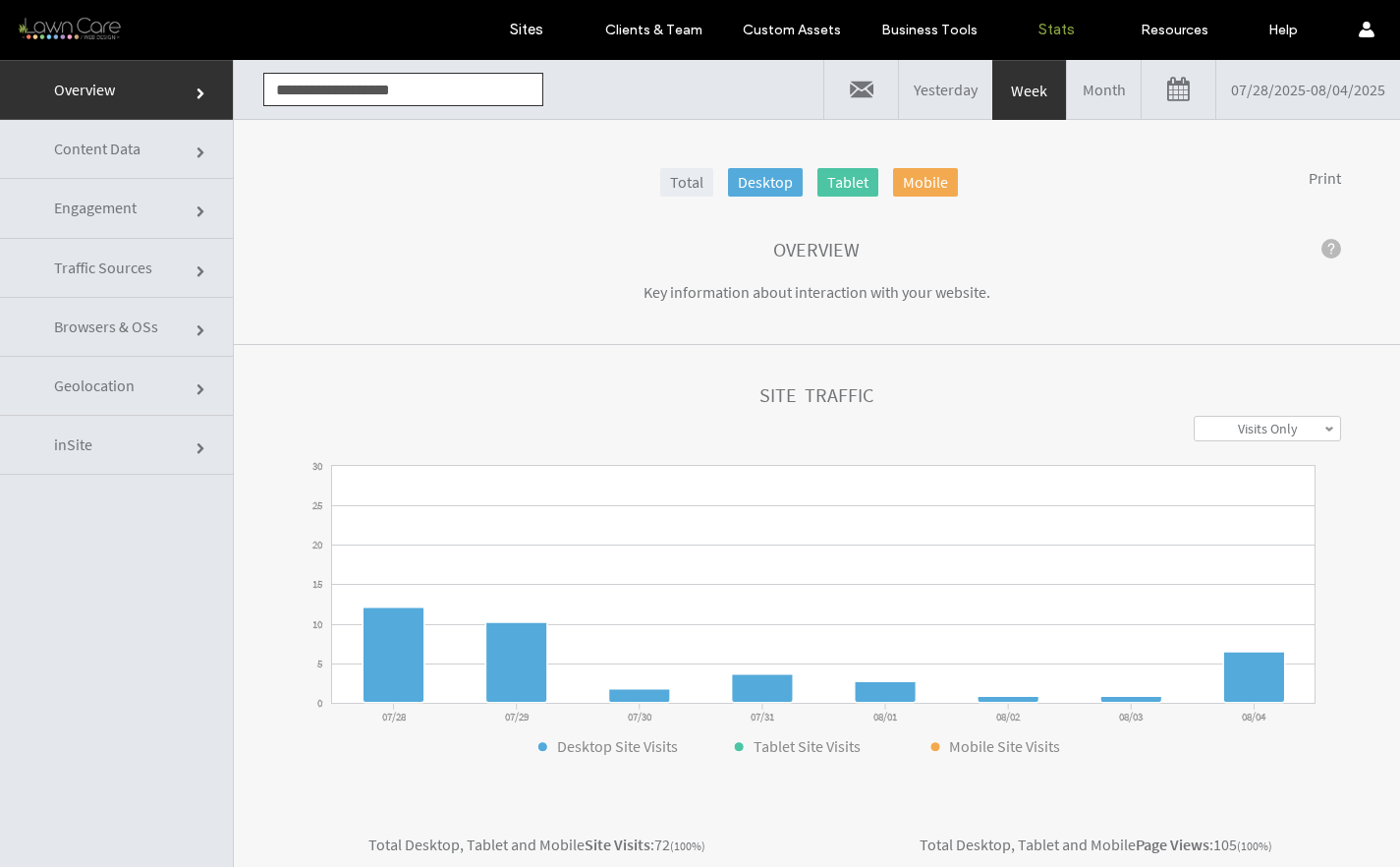 scroll, scrollTop: 0, scrollLeft: 0, axis: both 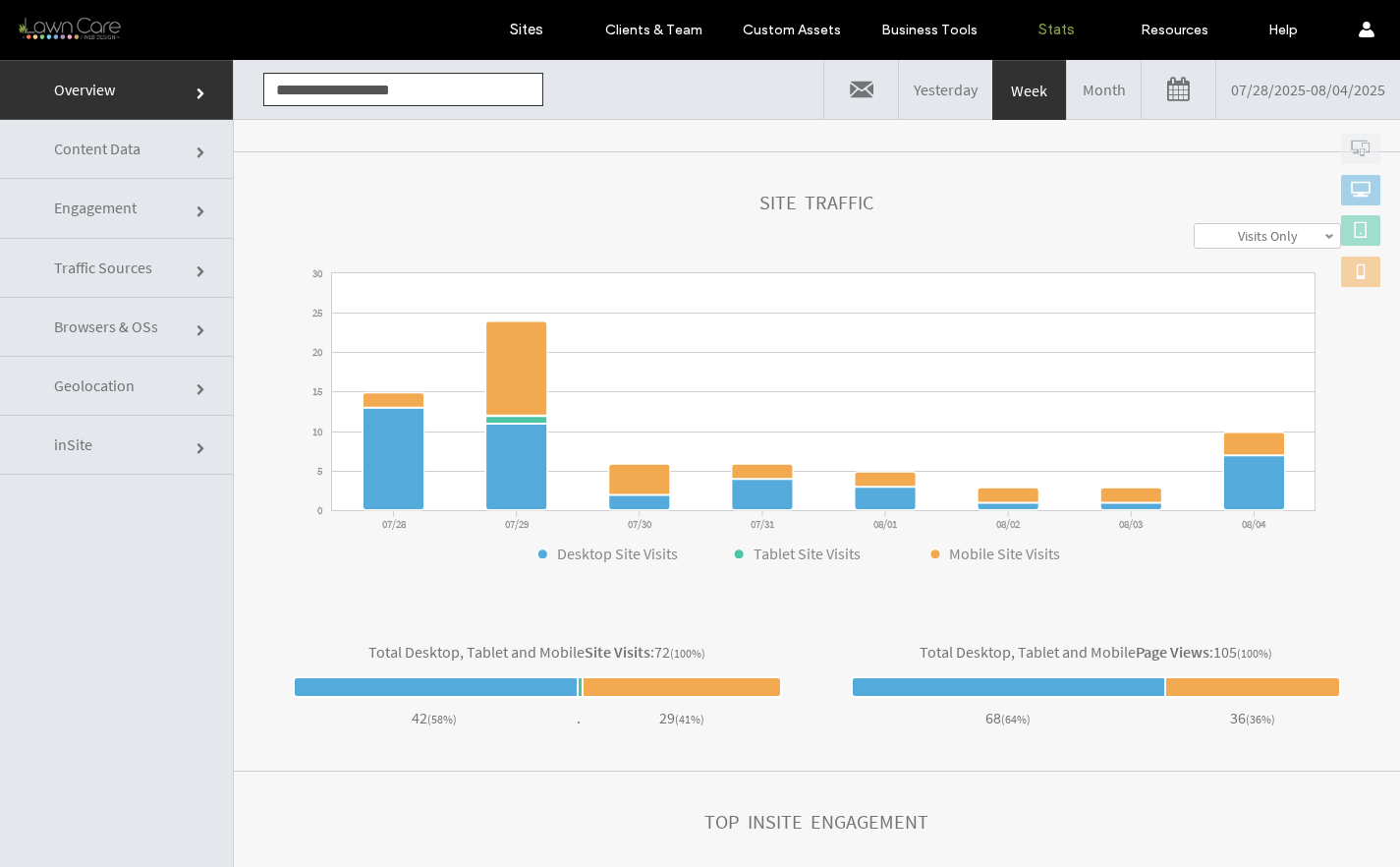 click on "Engagement" 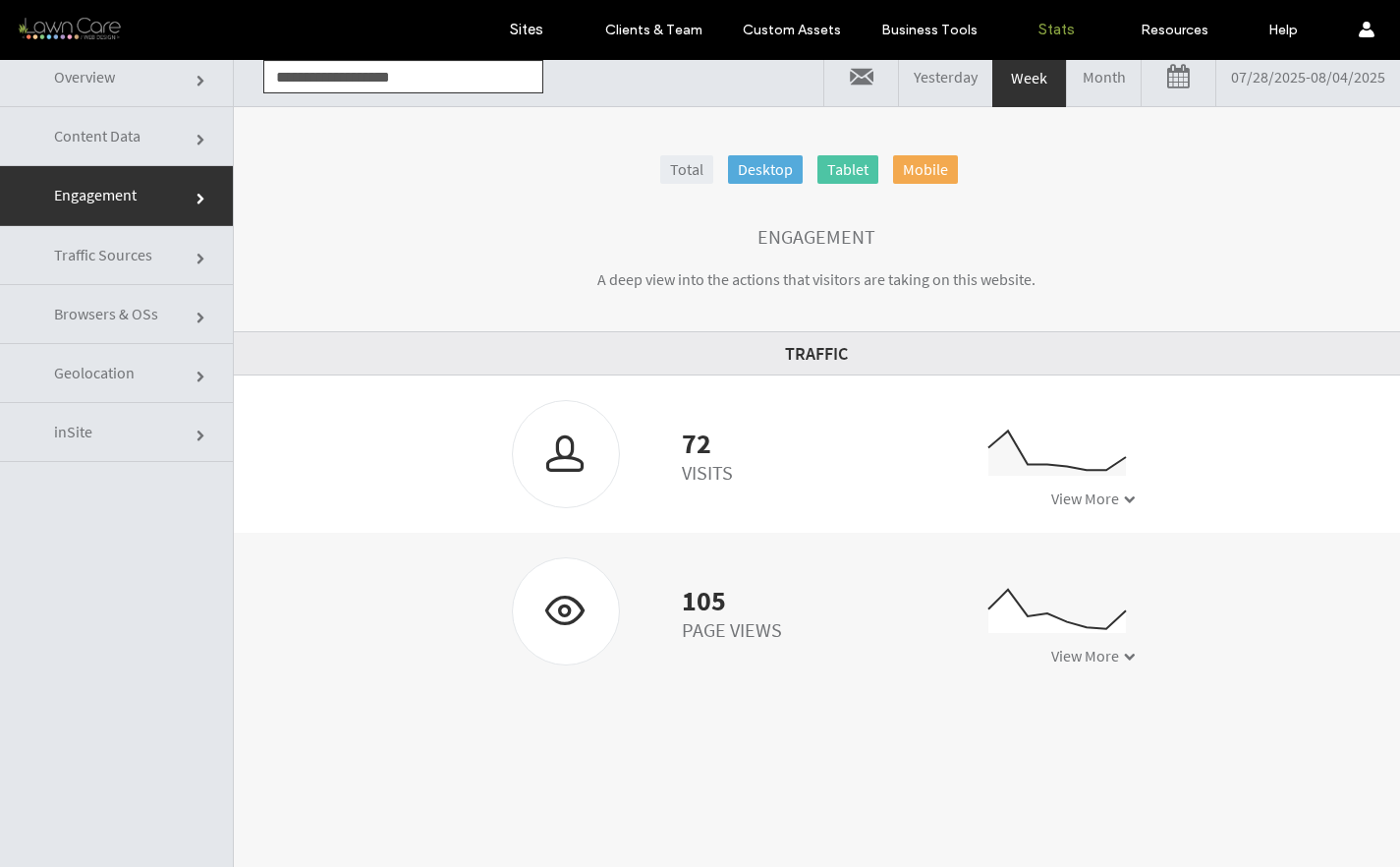 scroll, scrollTop: 0, scrollLeft: 0, axis: both 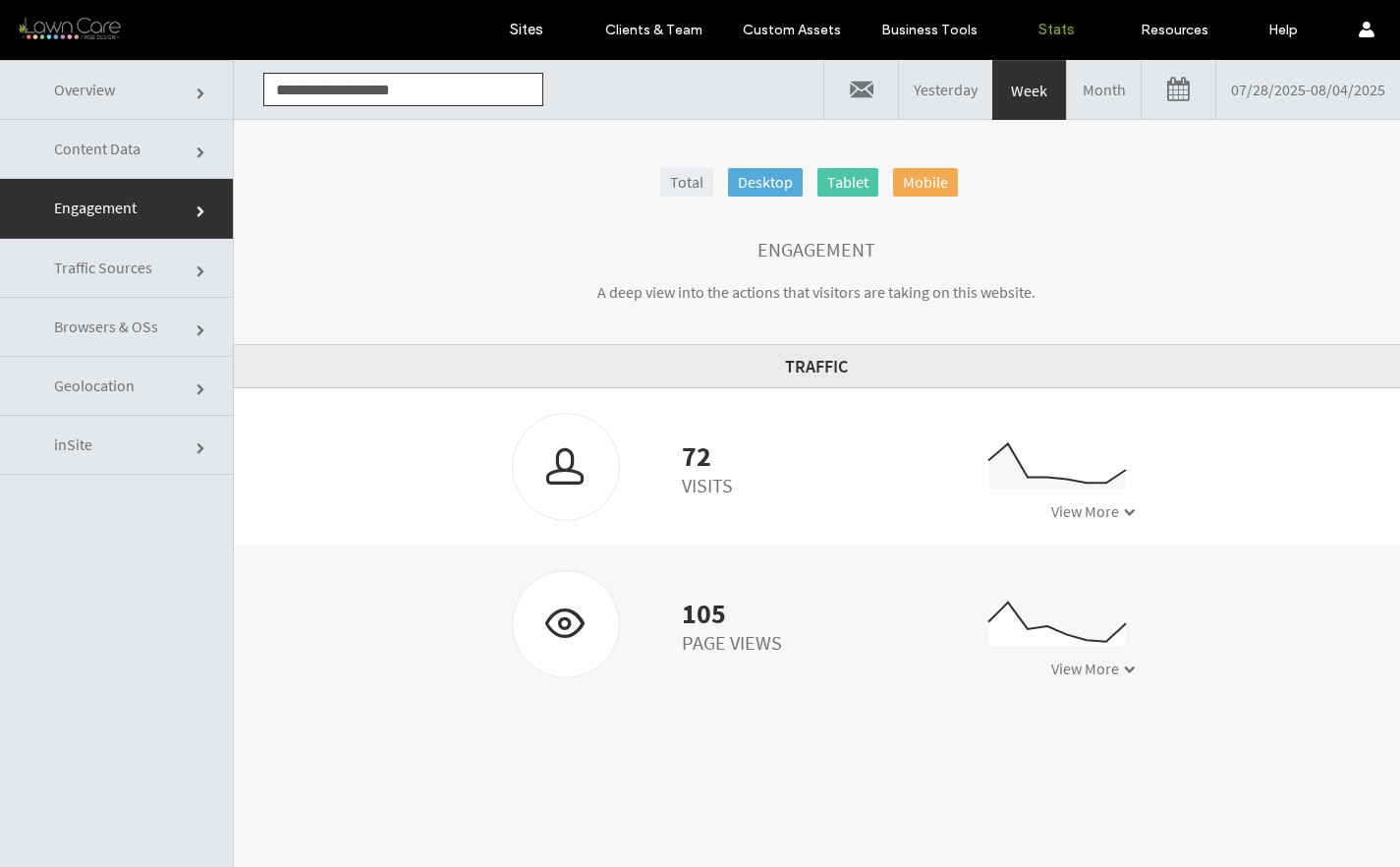 click on "Month" at bounding box center [1103, 89] 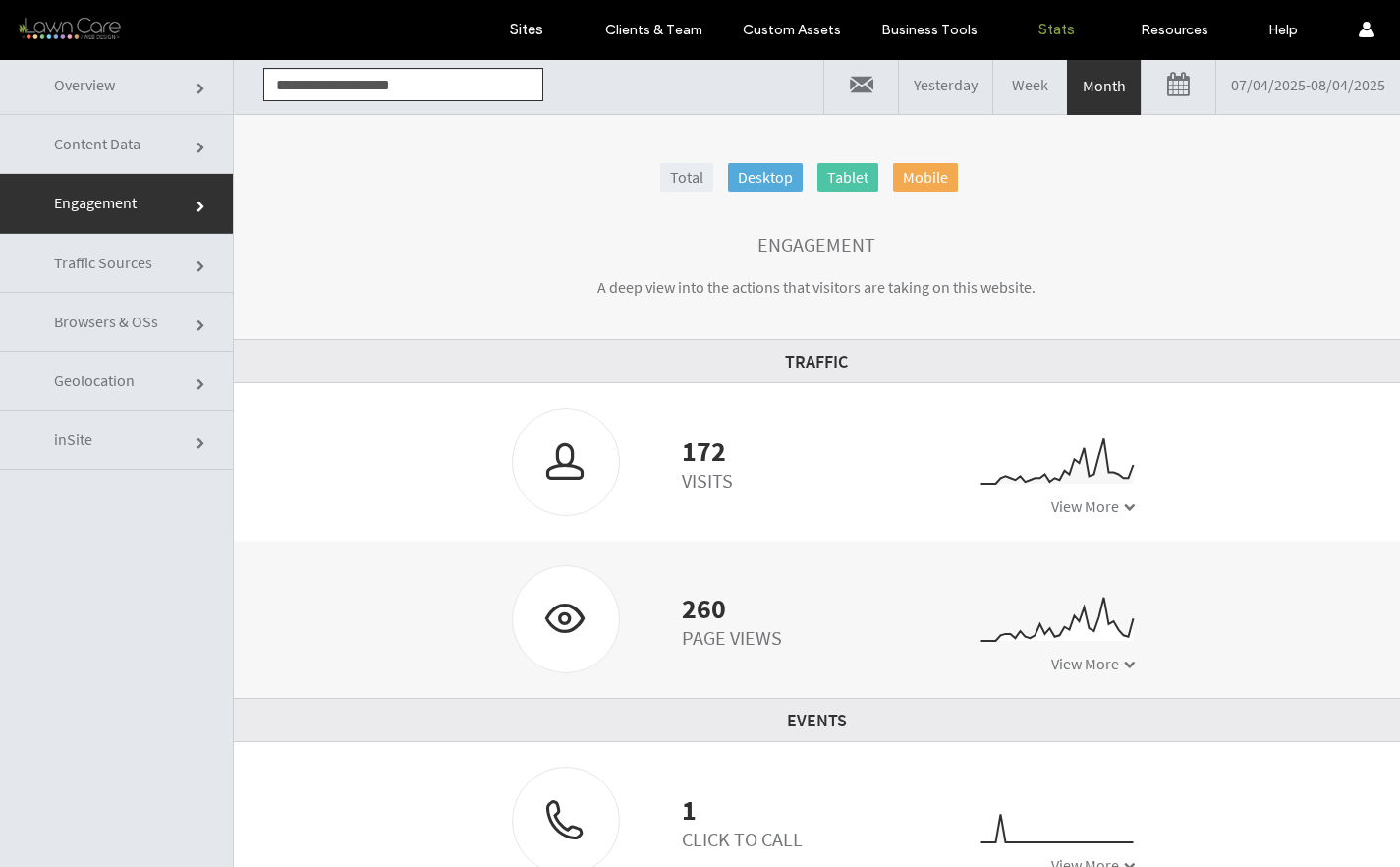 scroll, scrollTop: 0, scrollLeft: 0, axis: both 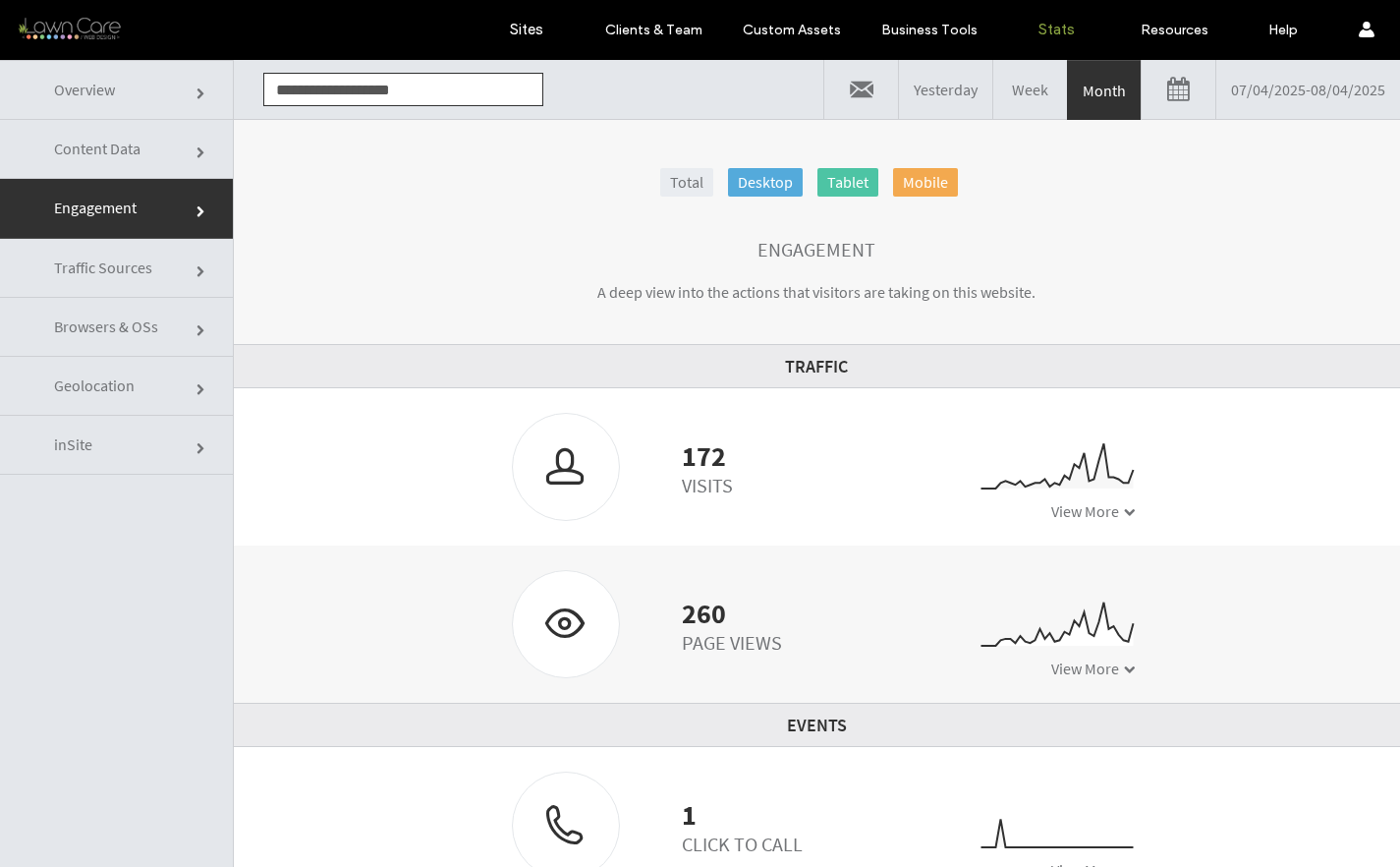 click on "07/04/2025 - 08/04/2025" at bounding box center [1308, 89] 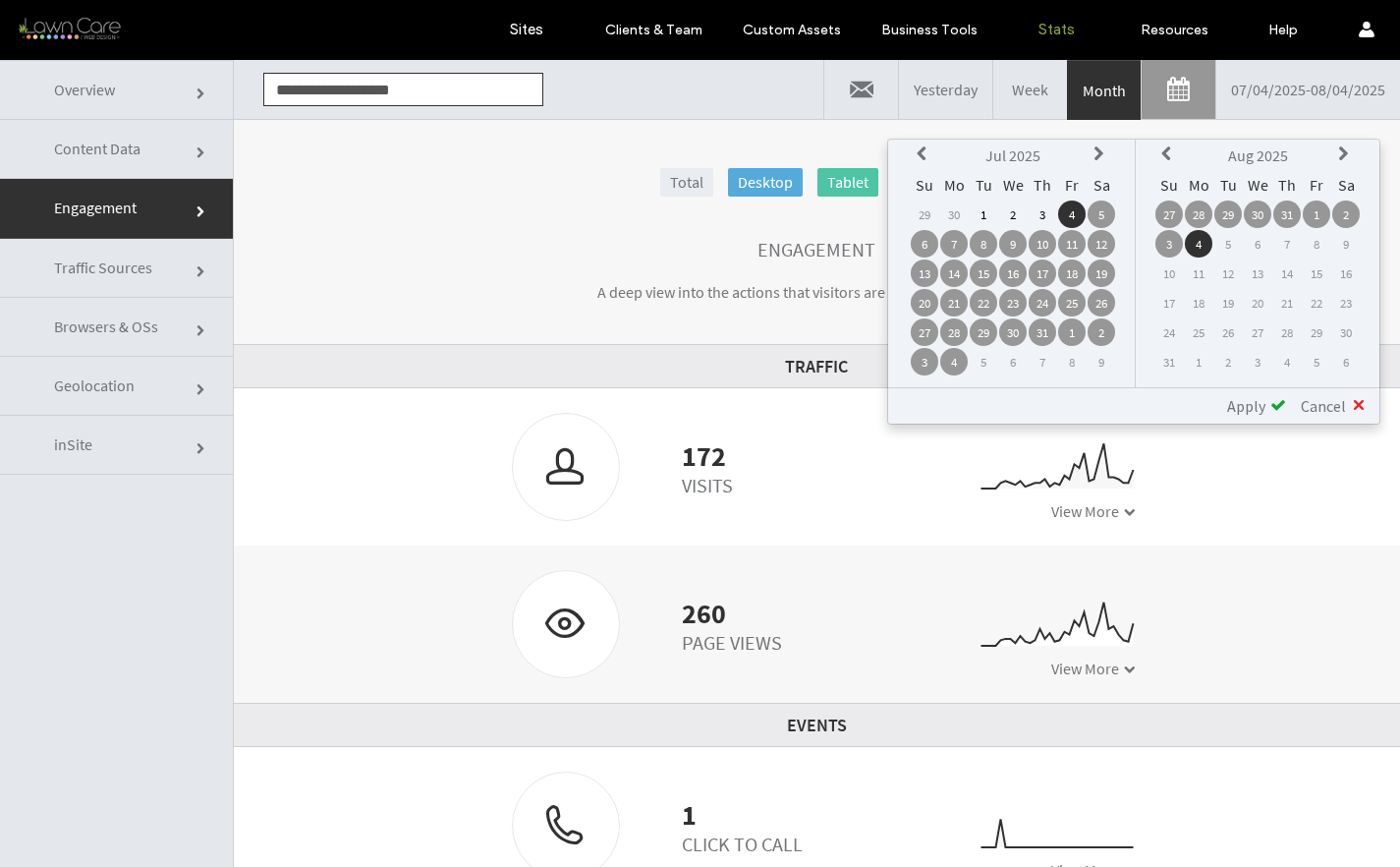 click on "1" at bounding box center [983, 214] 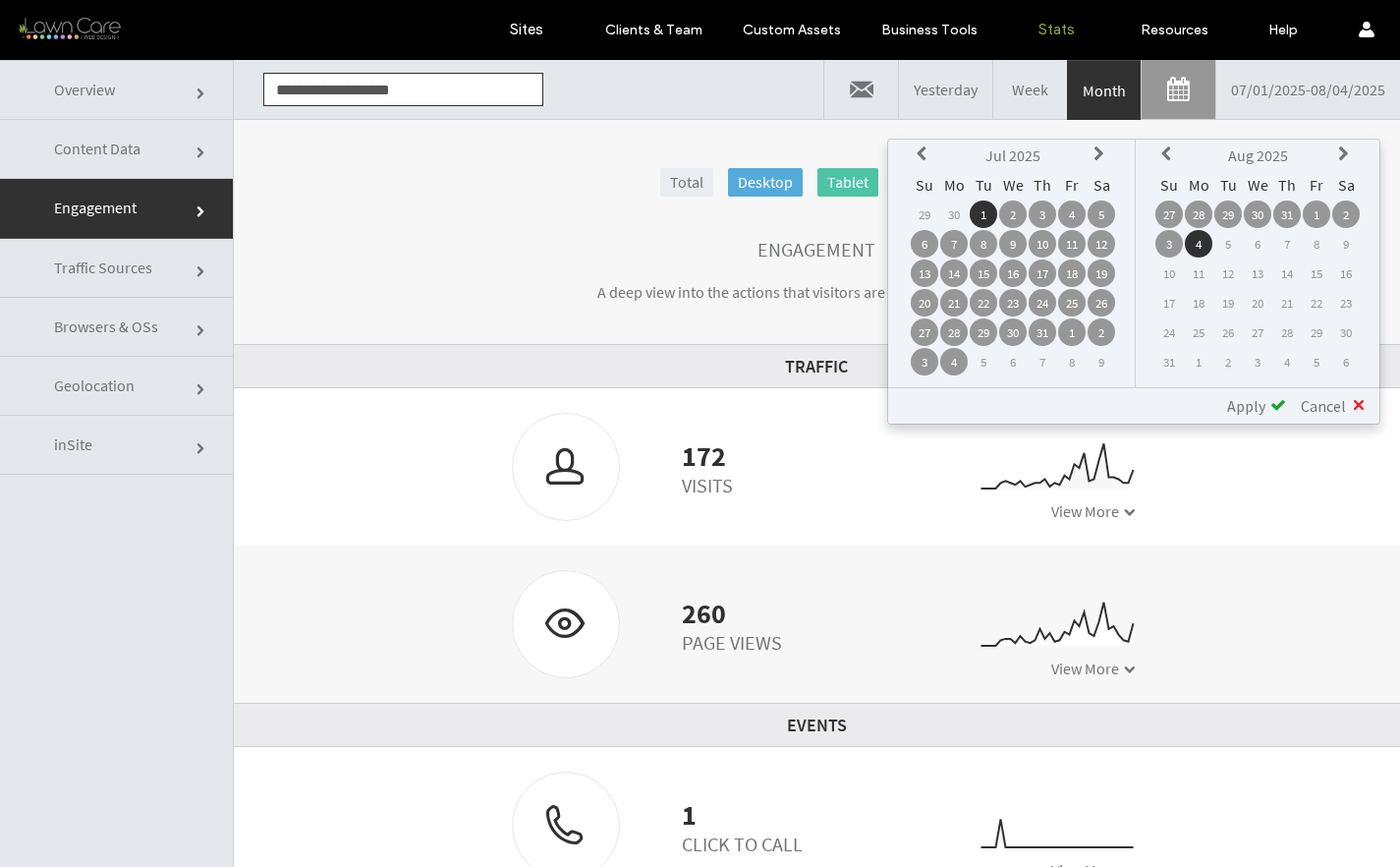 click on "1" at bounding box center [1316, 214] 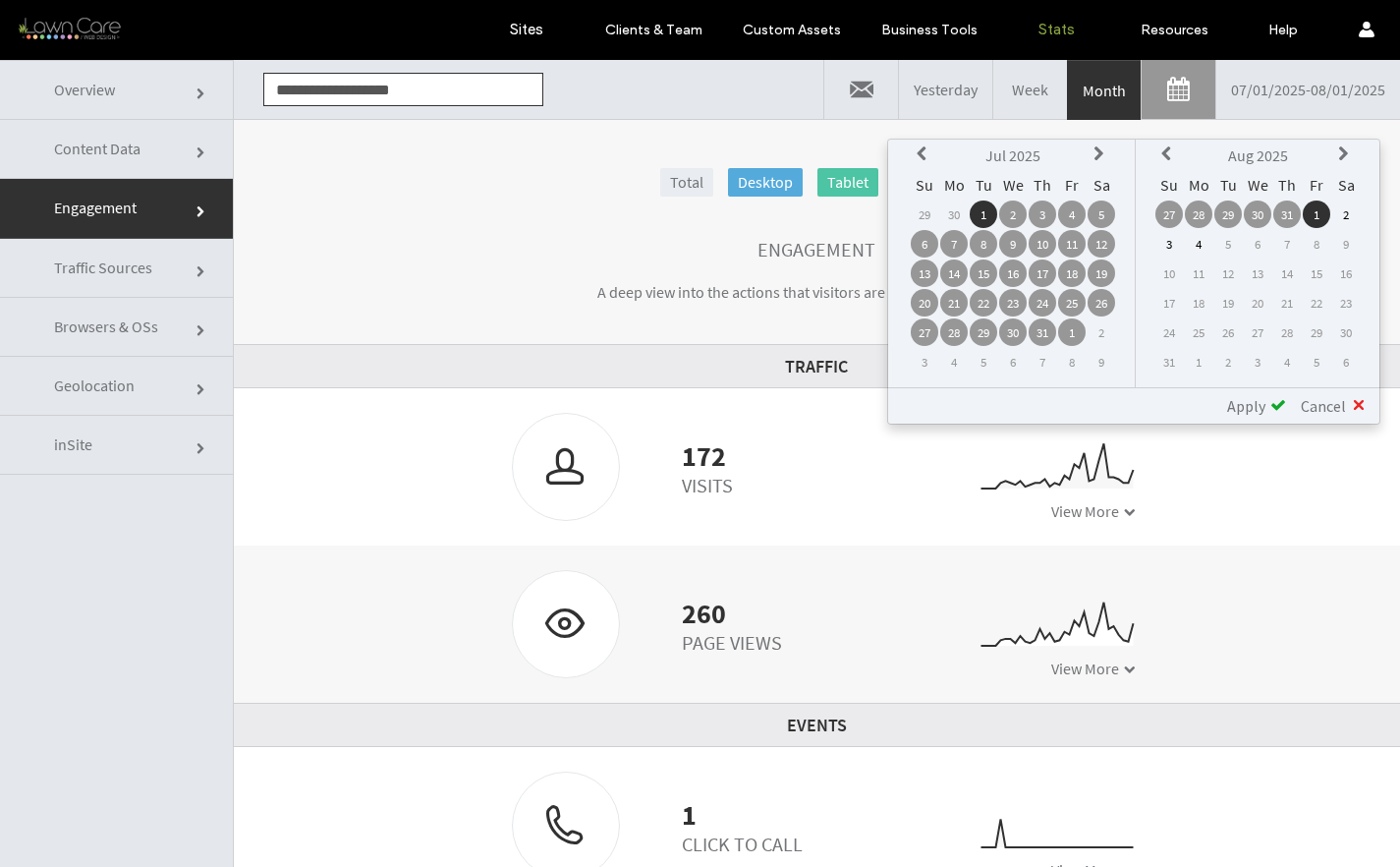 click on "**********" at bounding box center [1134, 405] 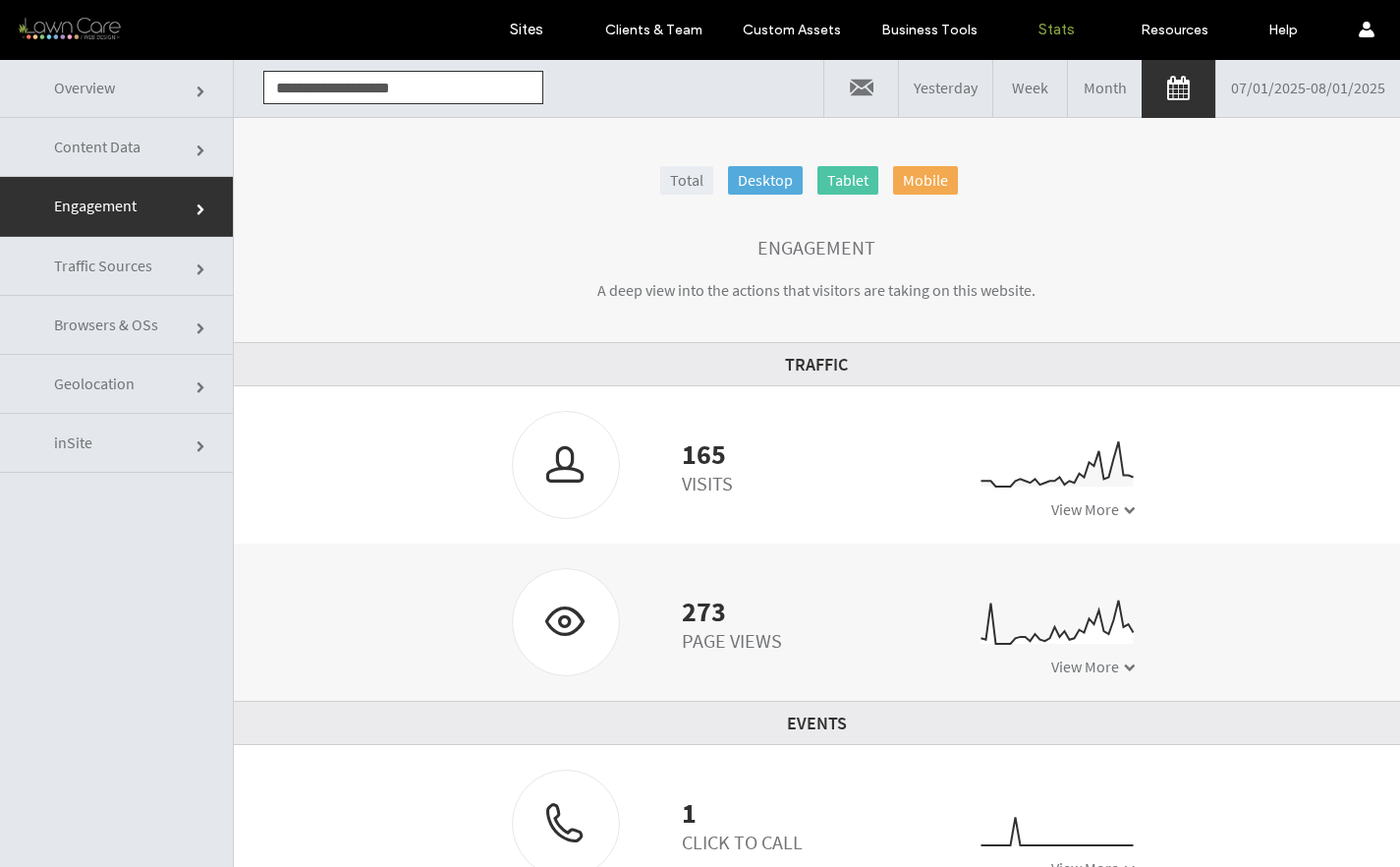scroll, scrollTop: 0, scrollLeft: 0, axis: both 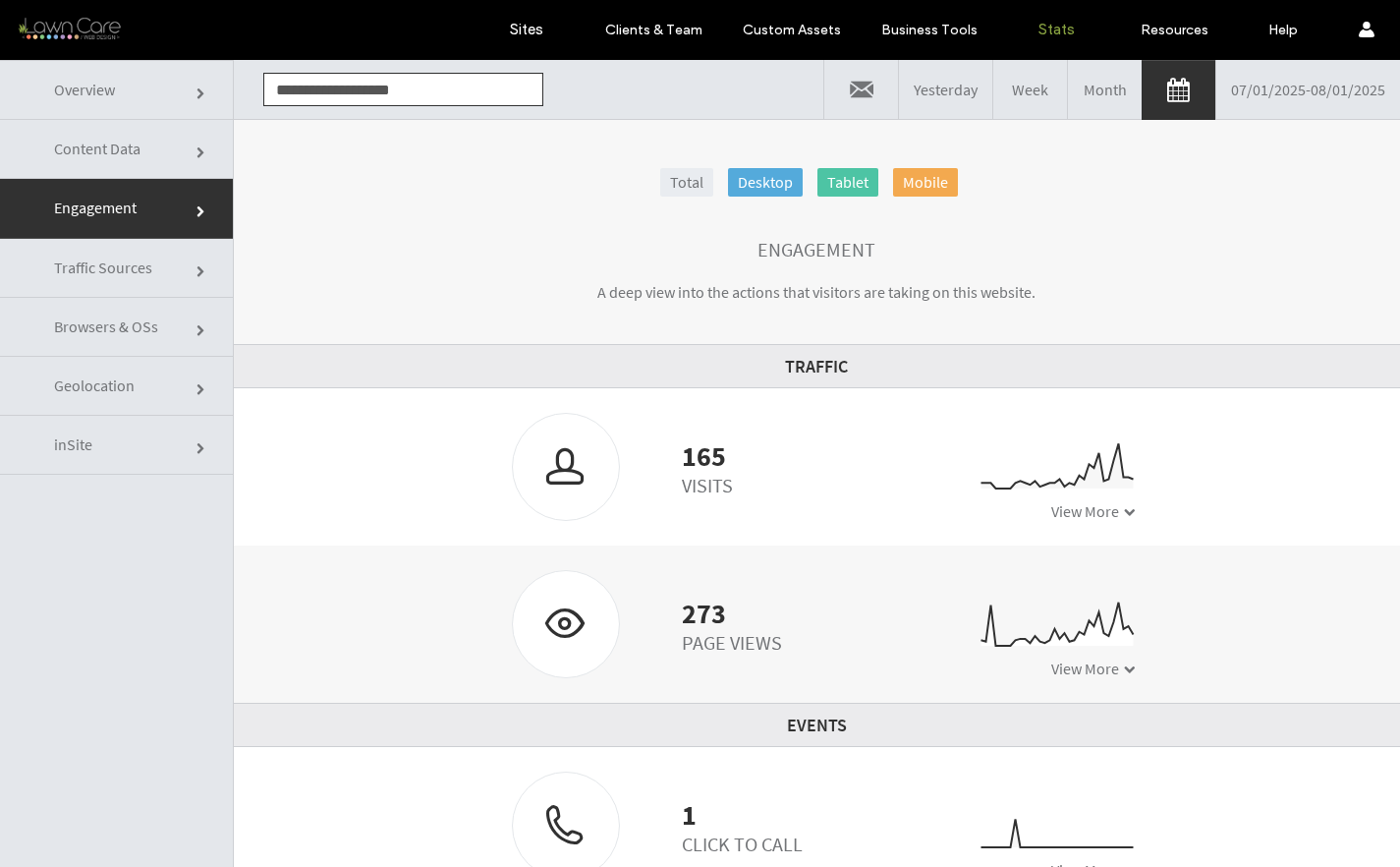 click on "Month" at bounding box center (1104, 89) 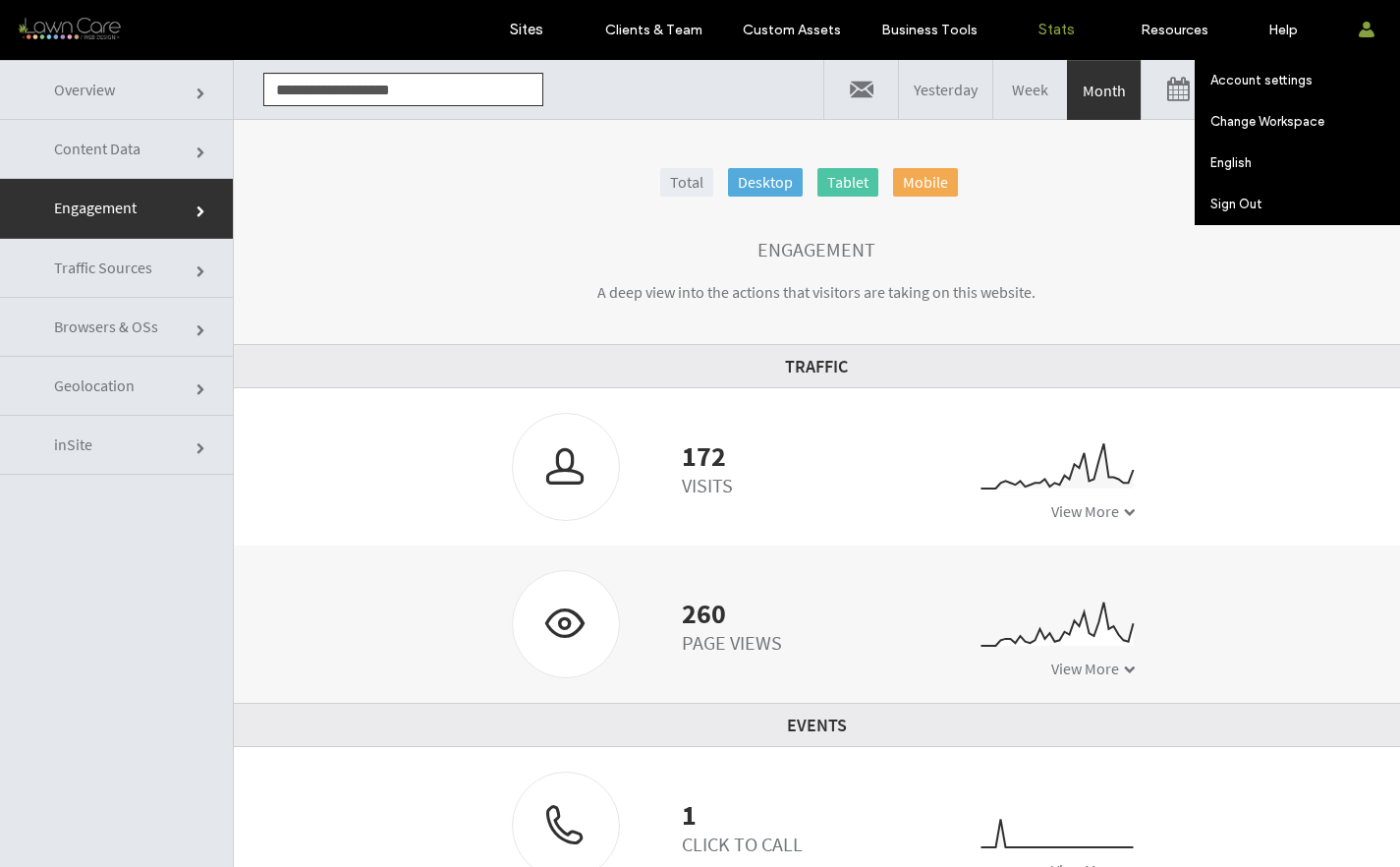 click on "Account settings Change Workspace www.lawncarewebdesigner.com www.homeserviceswebdesigner.com www.webagencyteam.com English Español (España) Português Français Deutsch Türkçe English (UK) Italiano Nederlands Español (Latinoamérica) íslenskur Polski Português (Portugal) Sign Out" at bounding box center [1366, 29] 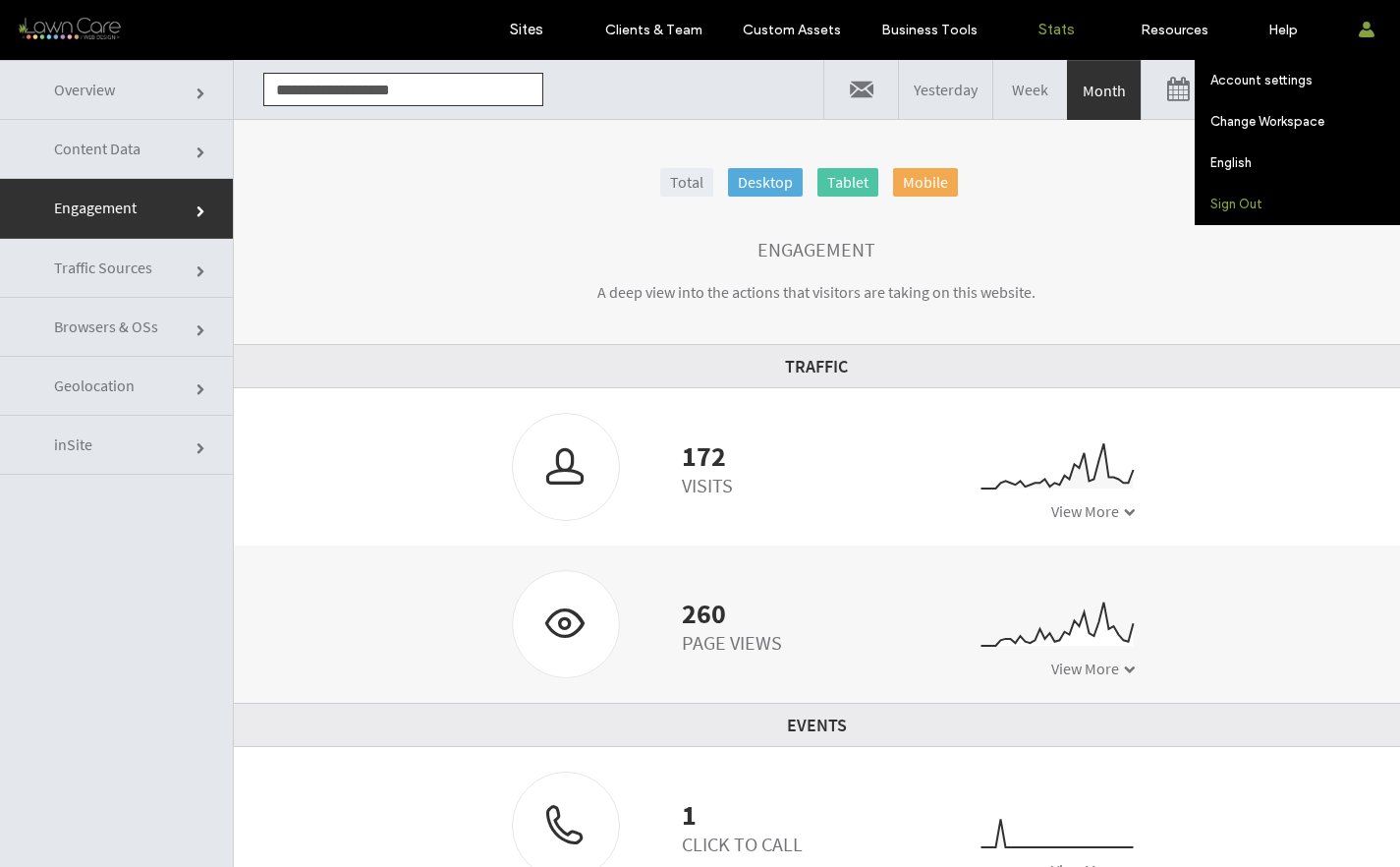 click on "Sign Out" at bounding box center (1236, 203) 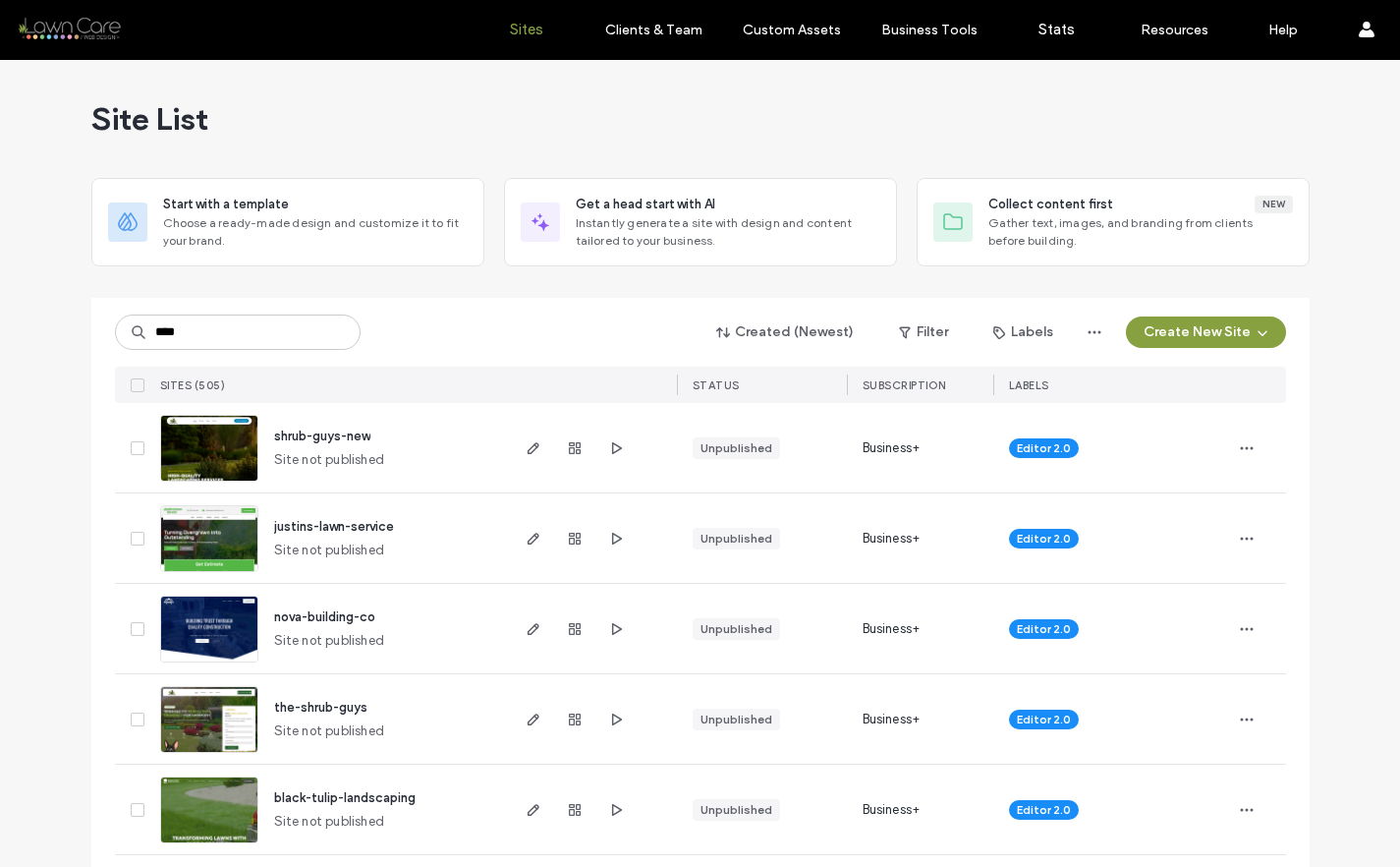 scroll, scrollTop: 0, scrollLeft: 0, axis: both 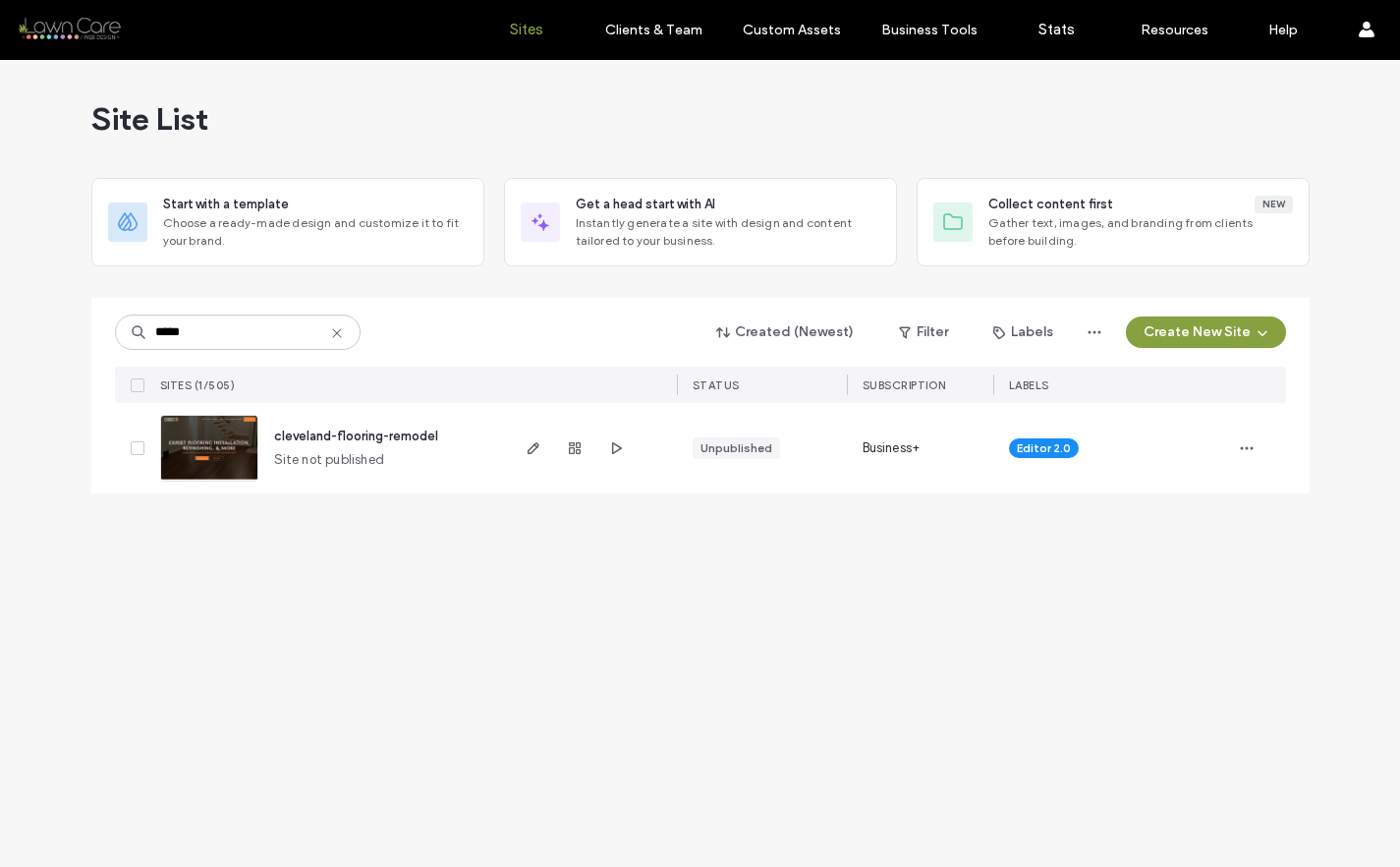 type on "*****" 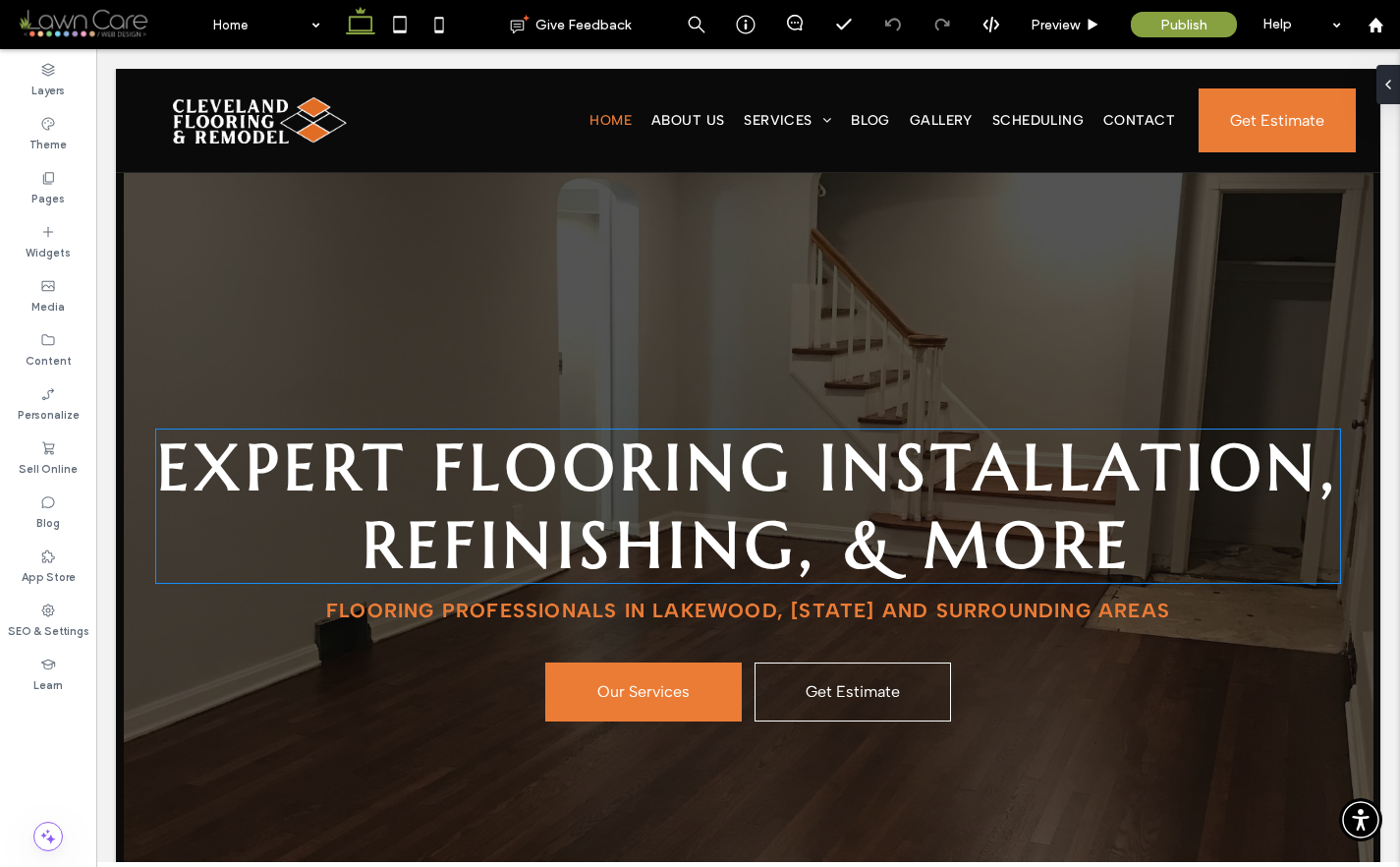 scroll, scrollTop: 180, scrollLeft: 0, axis: vertical 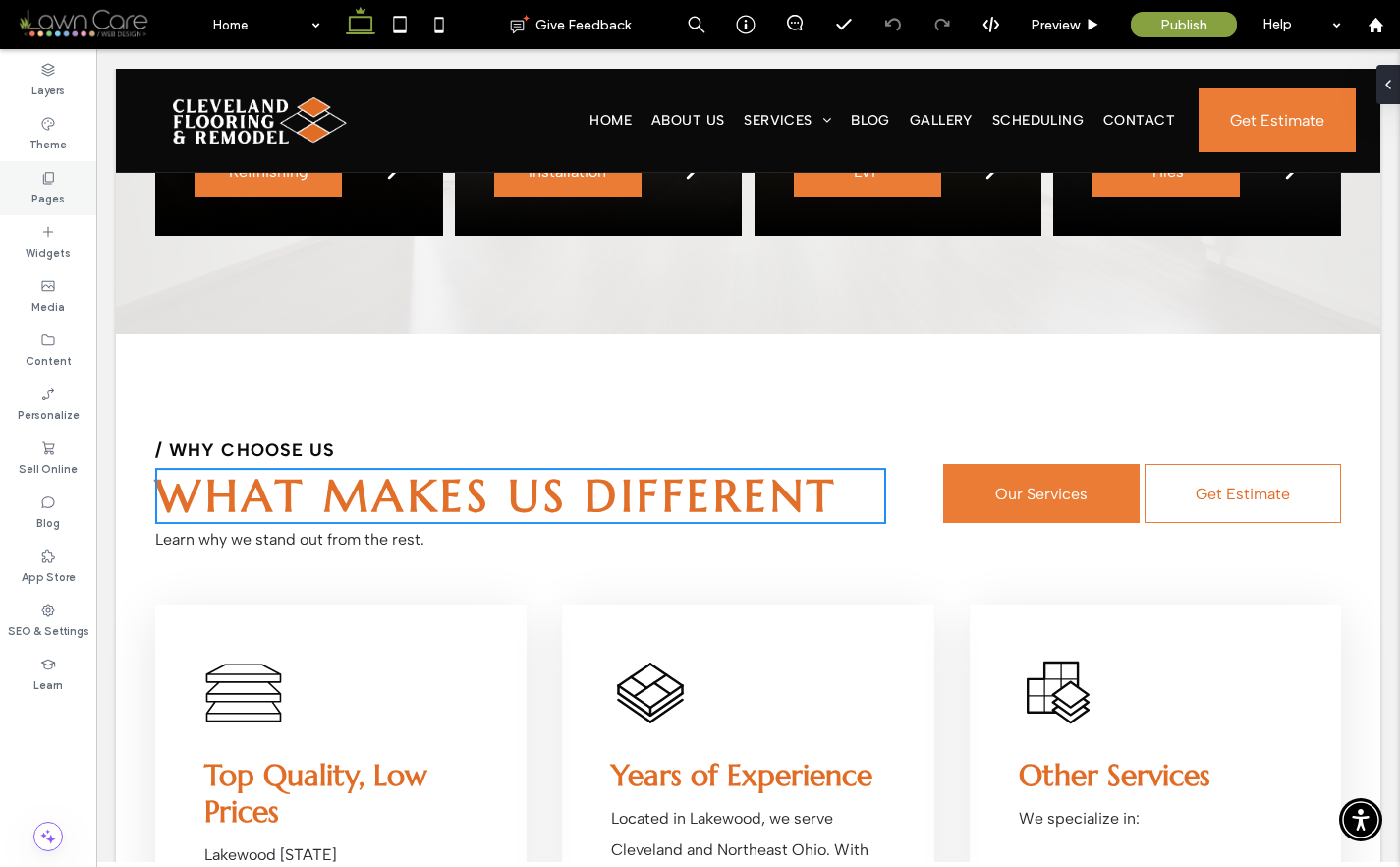 click on "Pages" at bounding box center [48, 188] 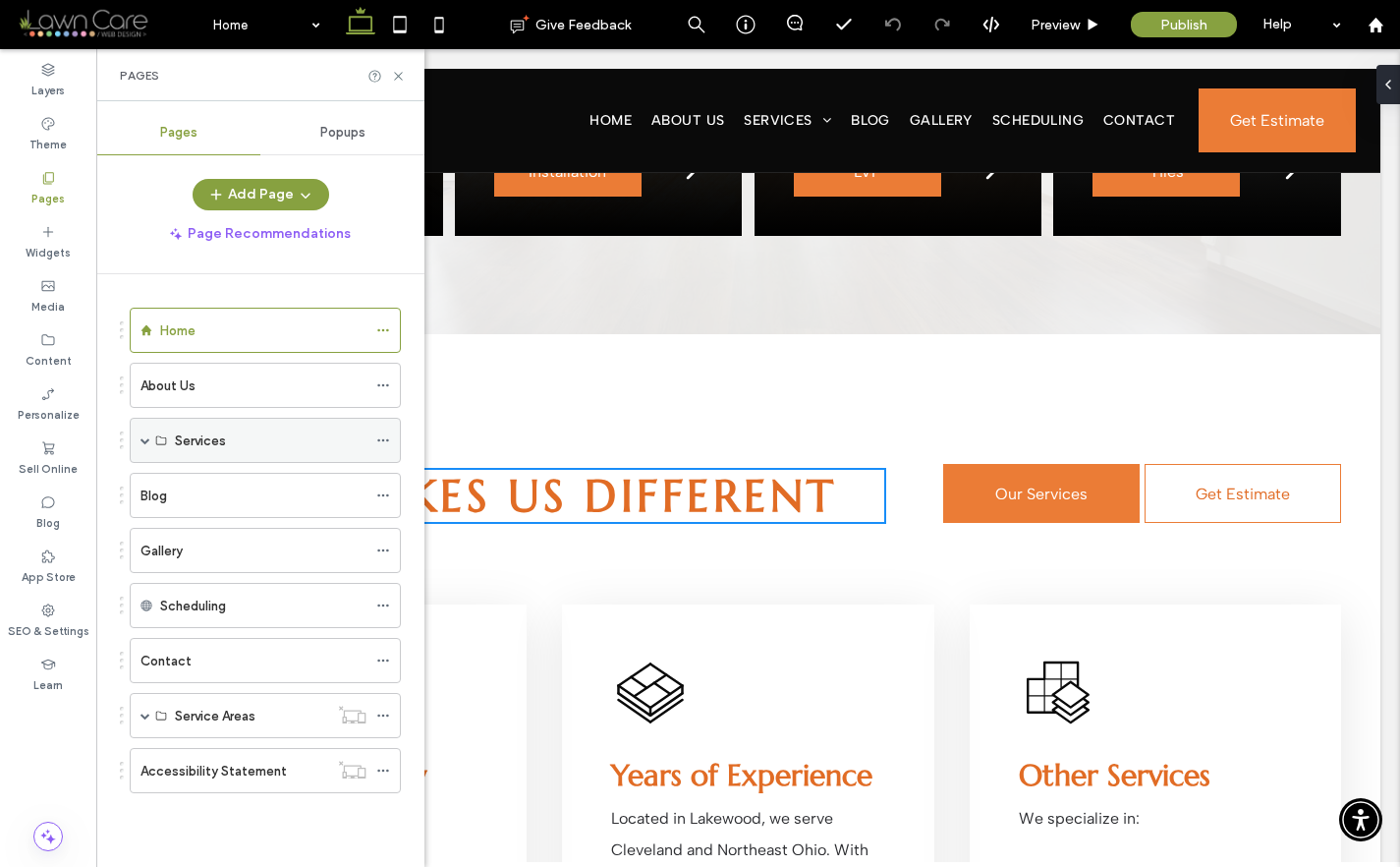 click at bounding box center [145, 440] 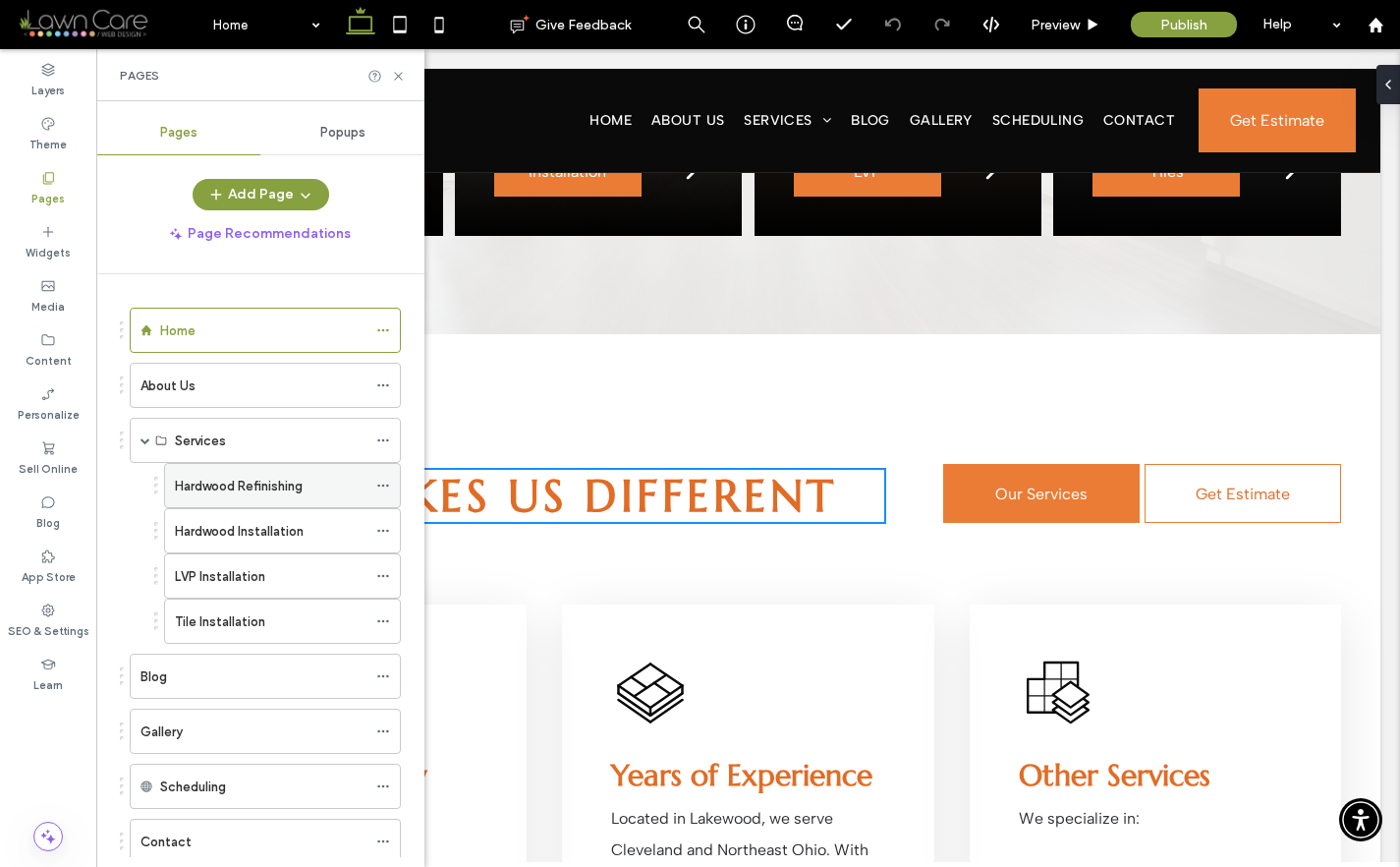 click on "Hardwood Refinishing" at bounding box center [239, 486] 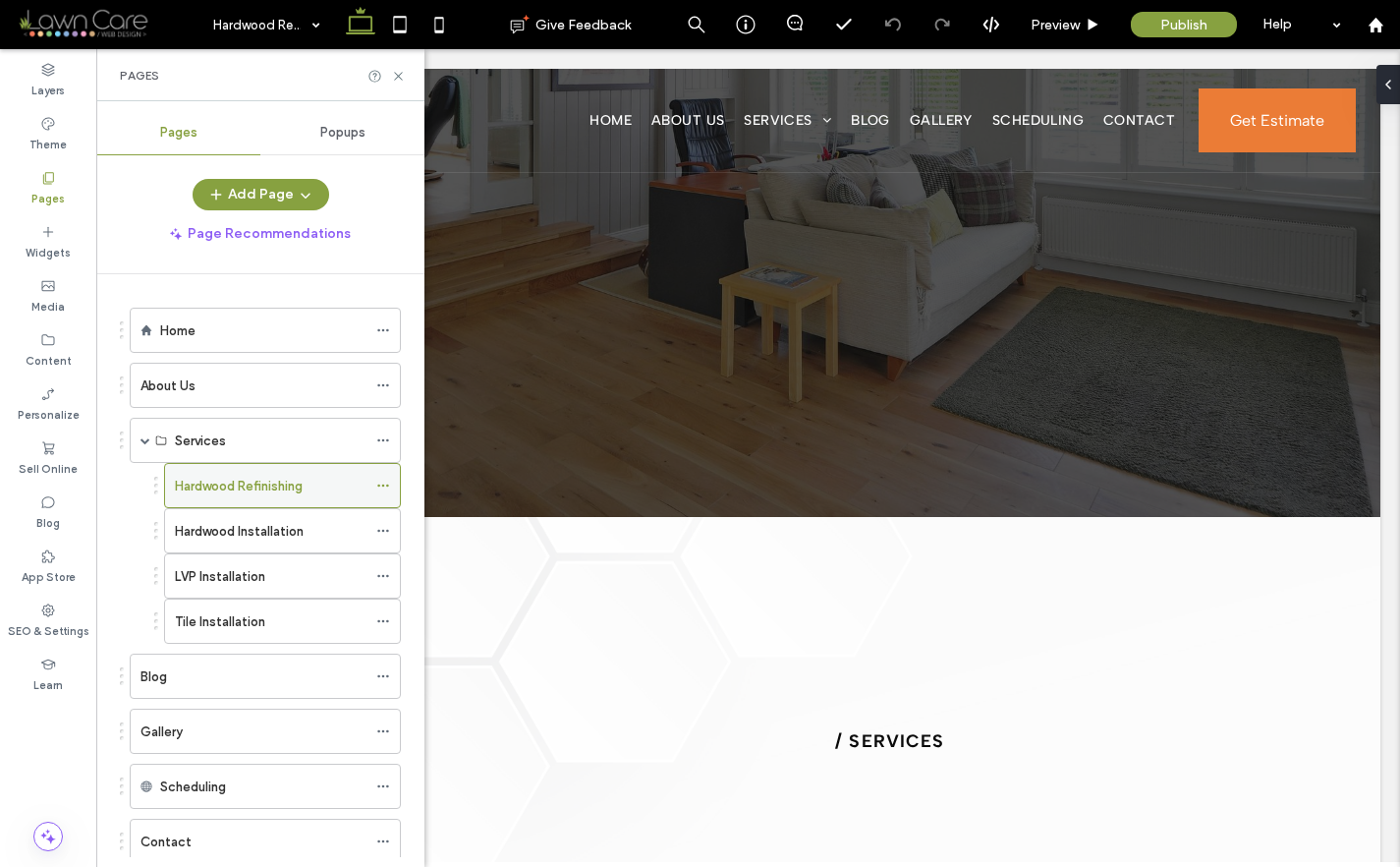 scroll, scrollTop: 0, scrollLeft: 0, axis: both 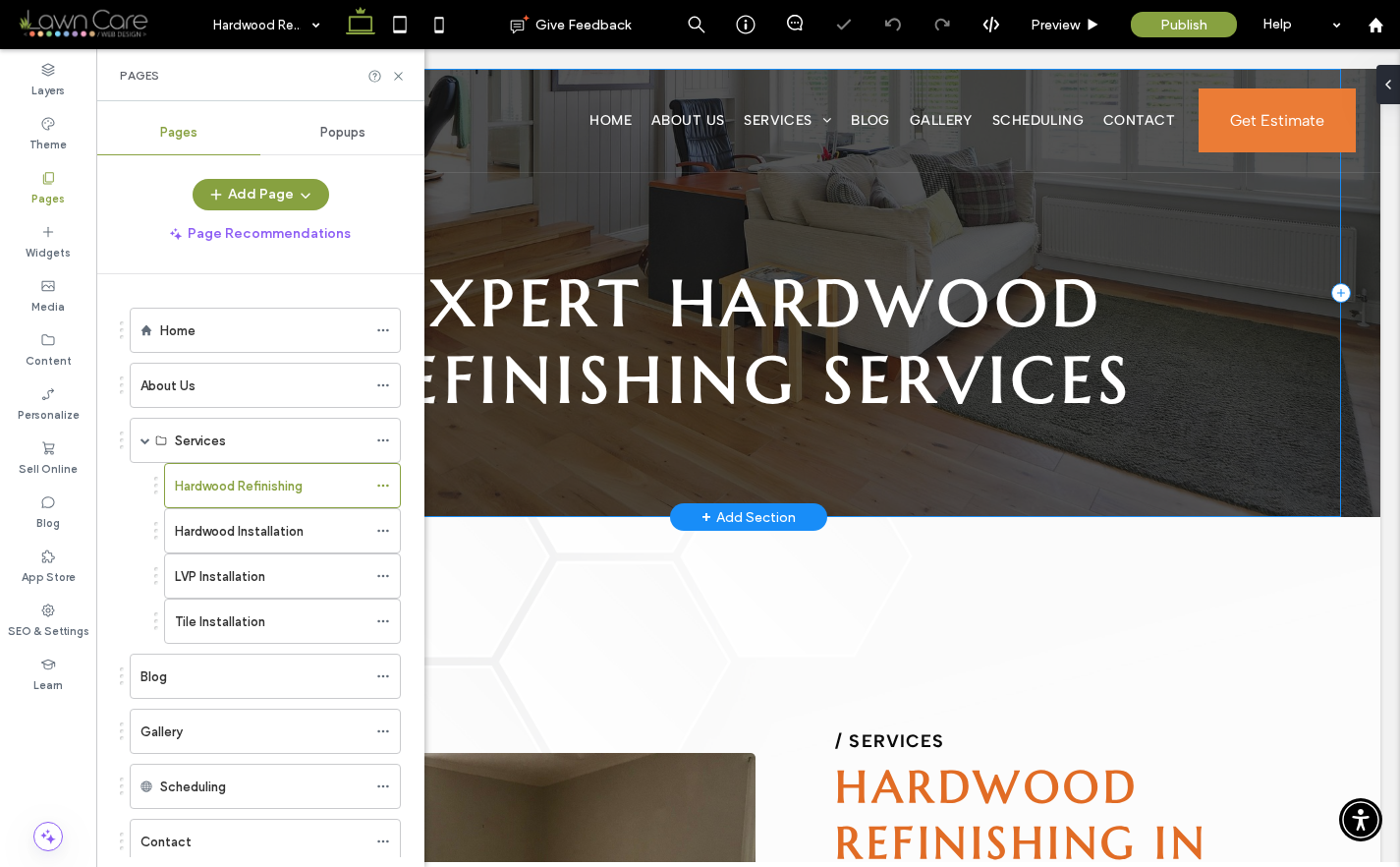click on "Expert Hardwood Refinishing Services" at bounding box center (748, 293) 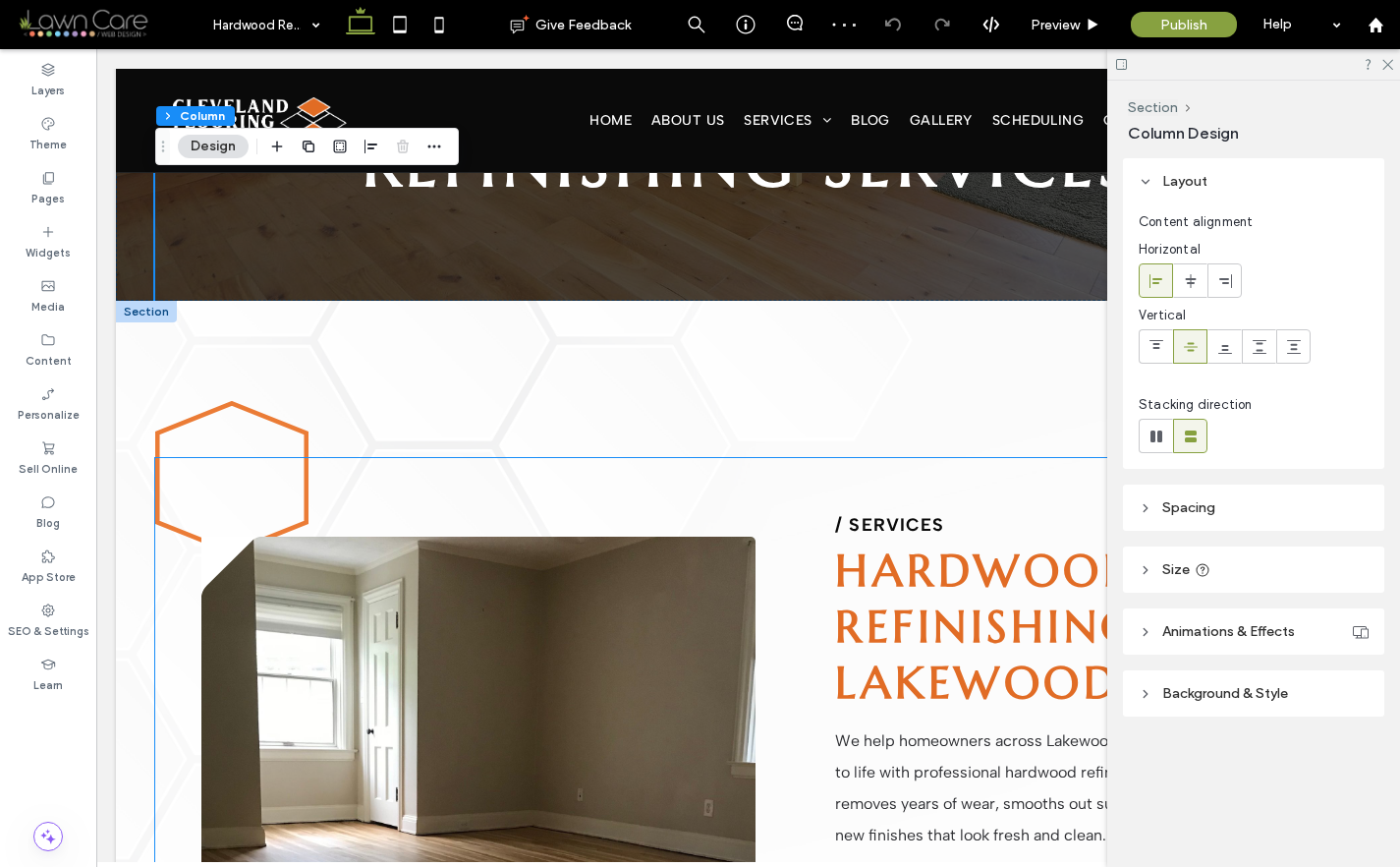 scroll, scrollTop: 314, scrollLeft: 0, axis: vertical 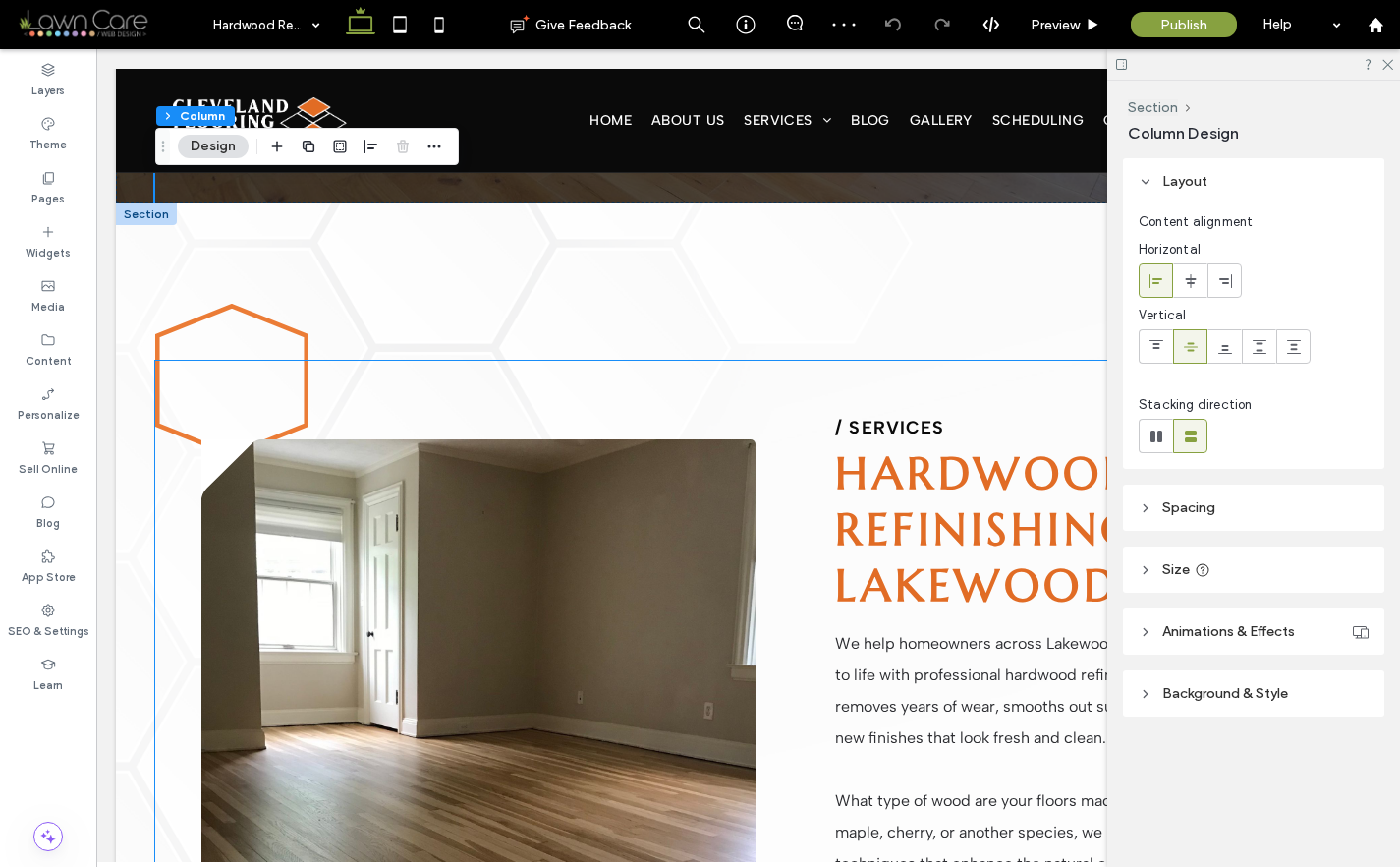 click on "/ services
Hardwood Refinishing in Lakewood, OH
Are your wood floors scratched, dull, or worn down? We help homeowners across Lakewood, OH bring them back to life with professional hardwood refinishing. Our process removes years of wear, smooths out surface damage, and applies new finishes that look fresh and clean. ﻿ What type of wood are your floors made from? Whether it’s oak, maple, cherry, or another species, we use sanding and sealing techniques that enhance the natural character of the wood. With a new stain and protective coating, your floors can look like new again. Request a free hardwood refinishing quote and we’ll help you plan your project with confidence.
Get Estimate" at bounding box center (1063, 760) 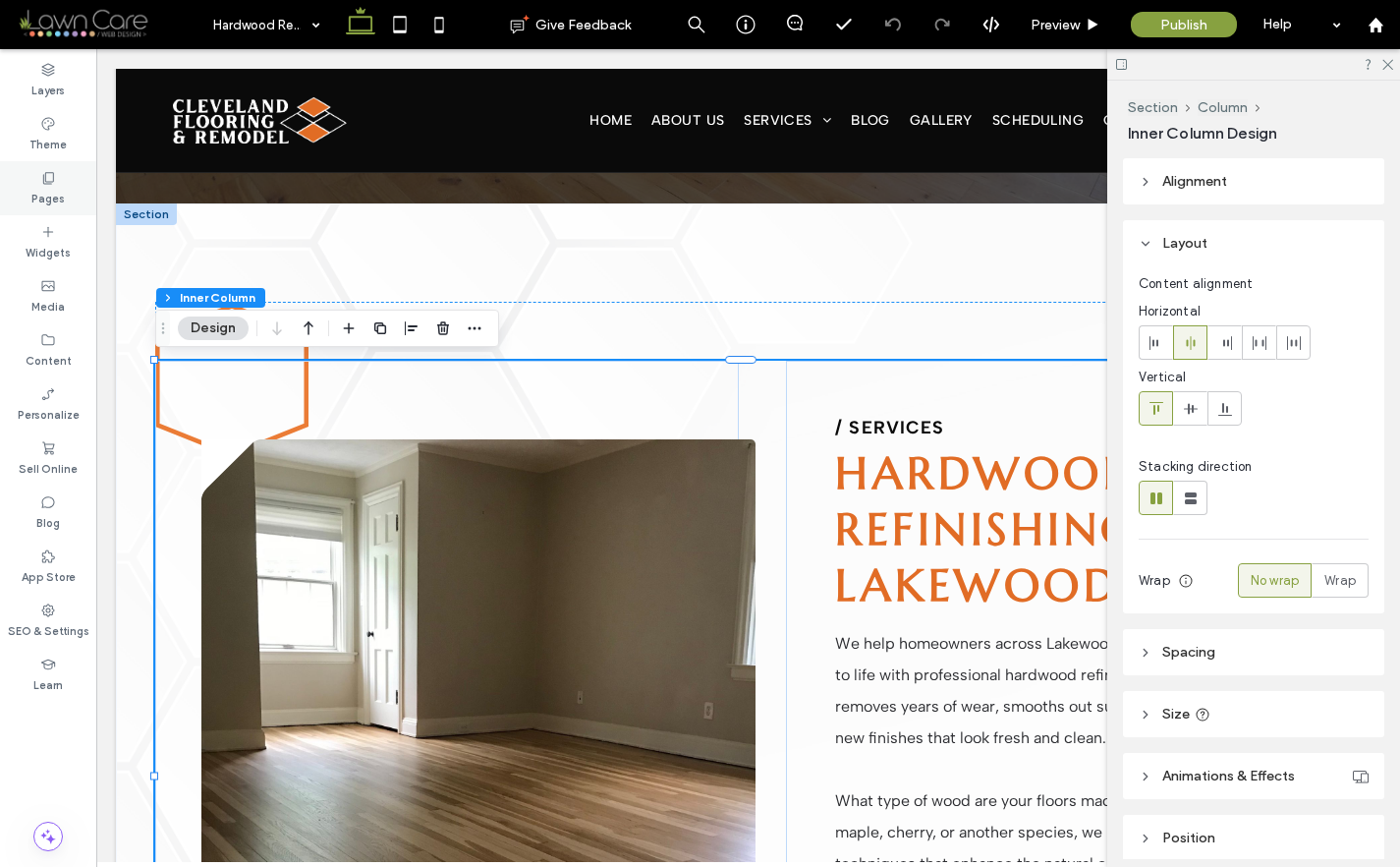 click on "Pages" at bounding box center (48, 197) 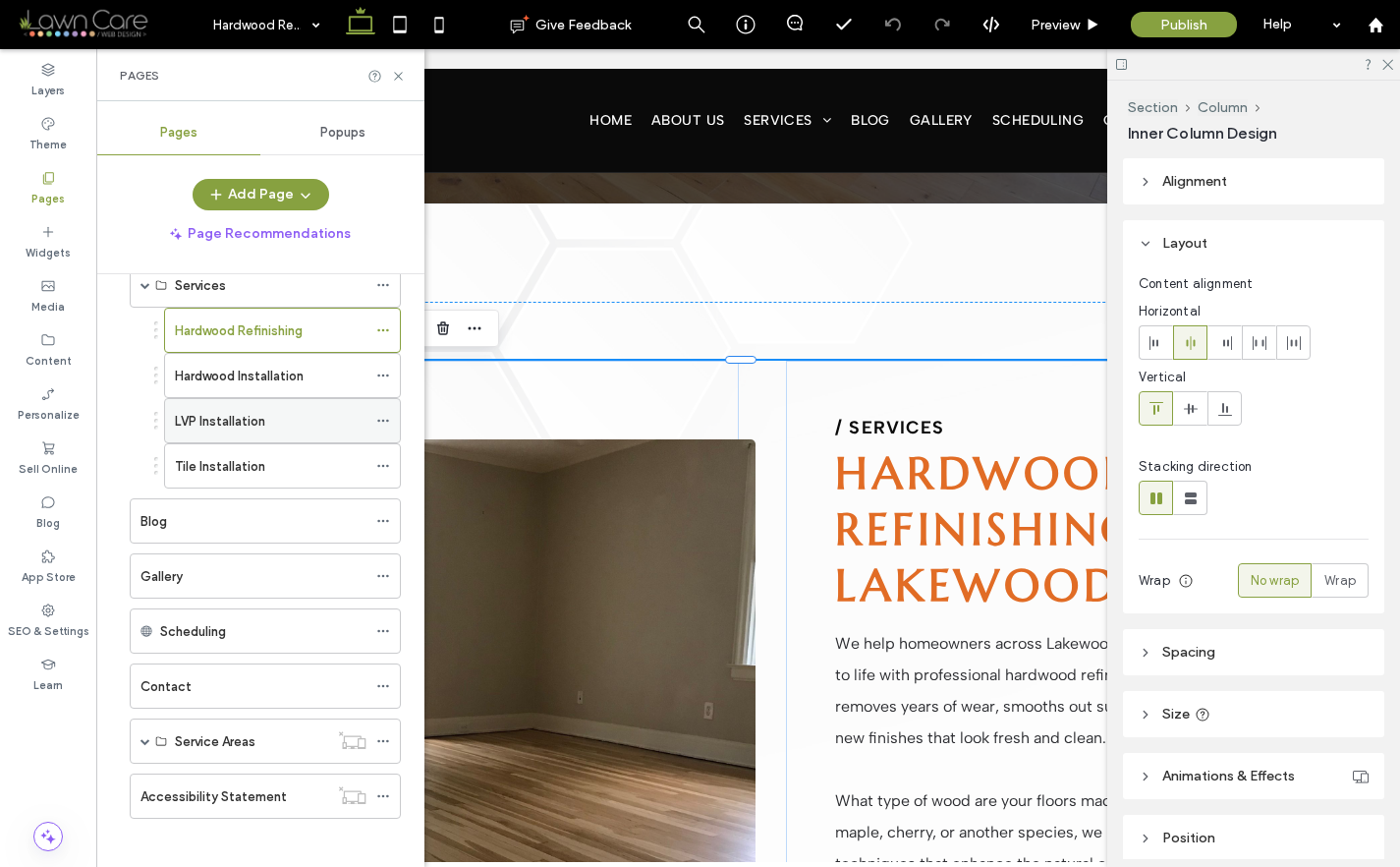 scroll, scrollTop: 166, scrollLeft: 0, axis: vertical 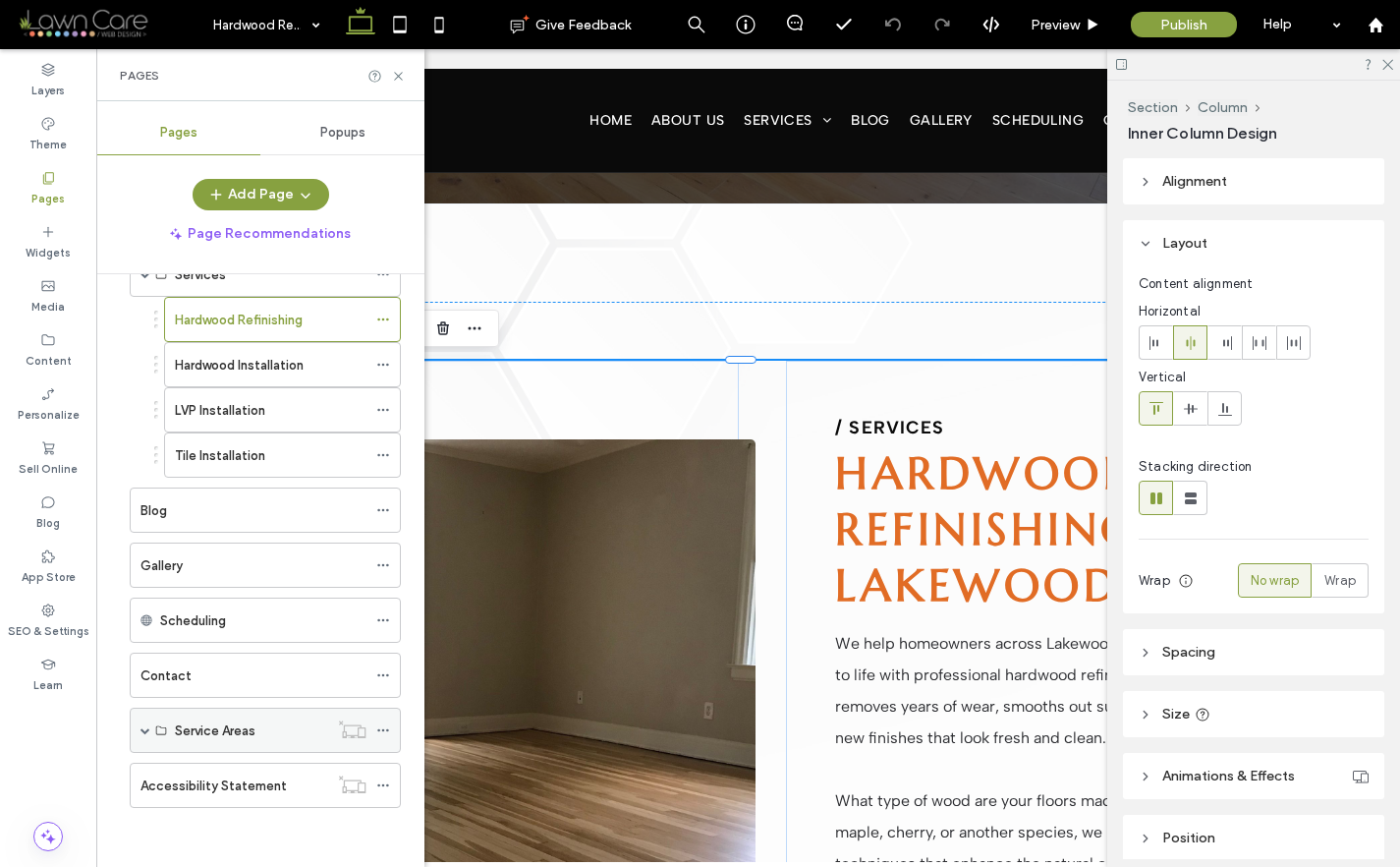click at bounding box center [145, 730] 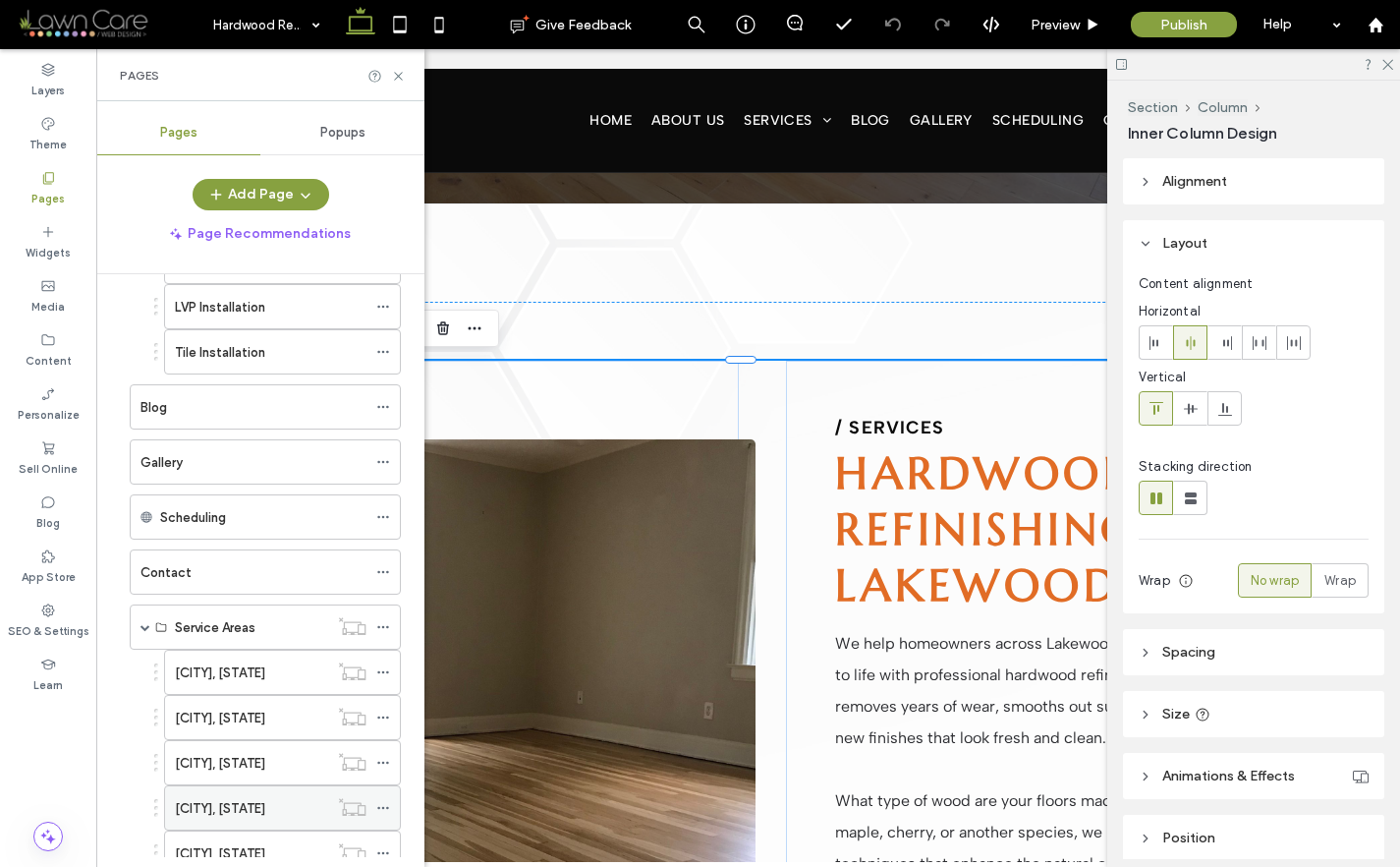 scroll, scrollTop: 483, scrollLeft: 0, axis: vertical 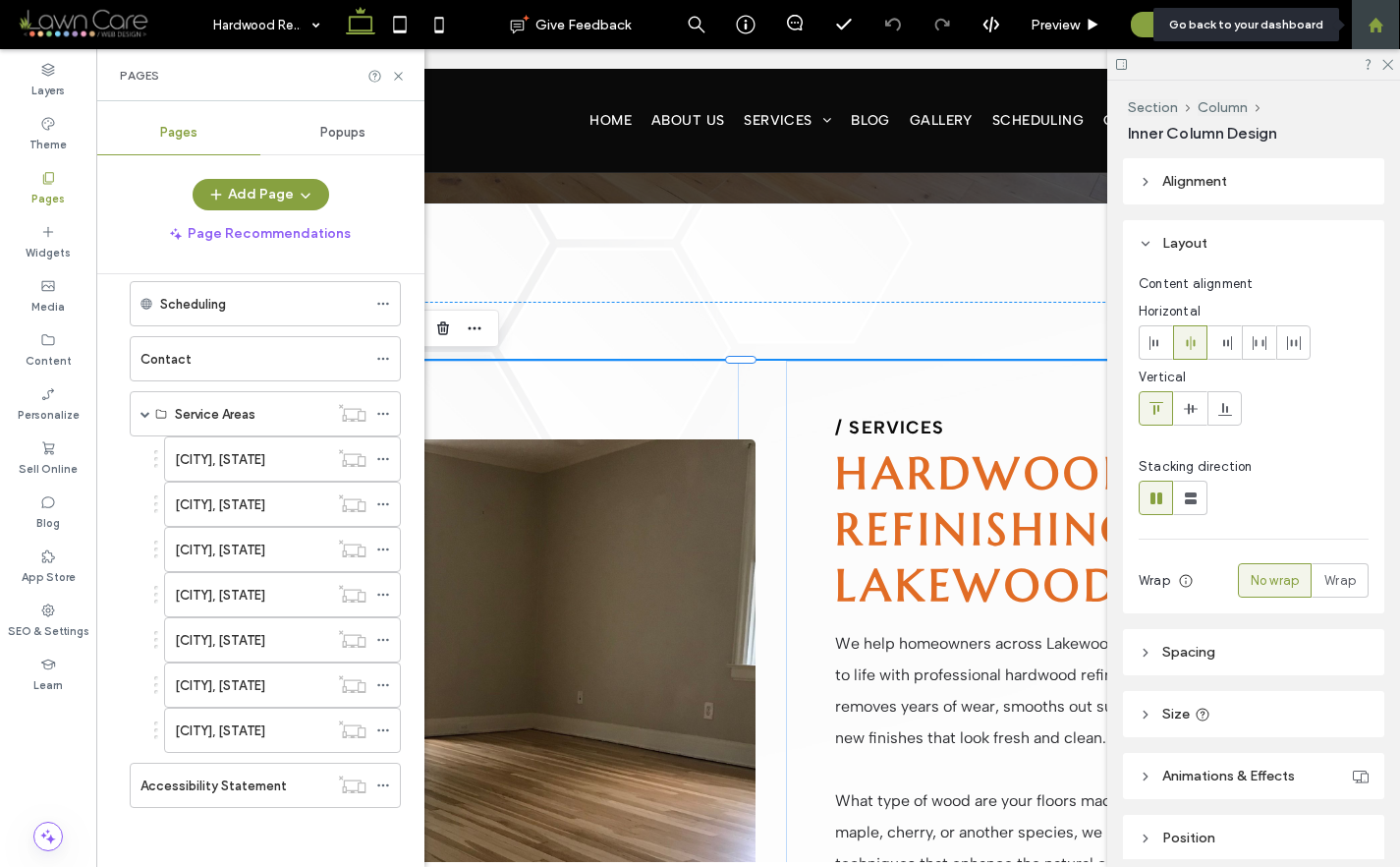 click 